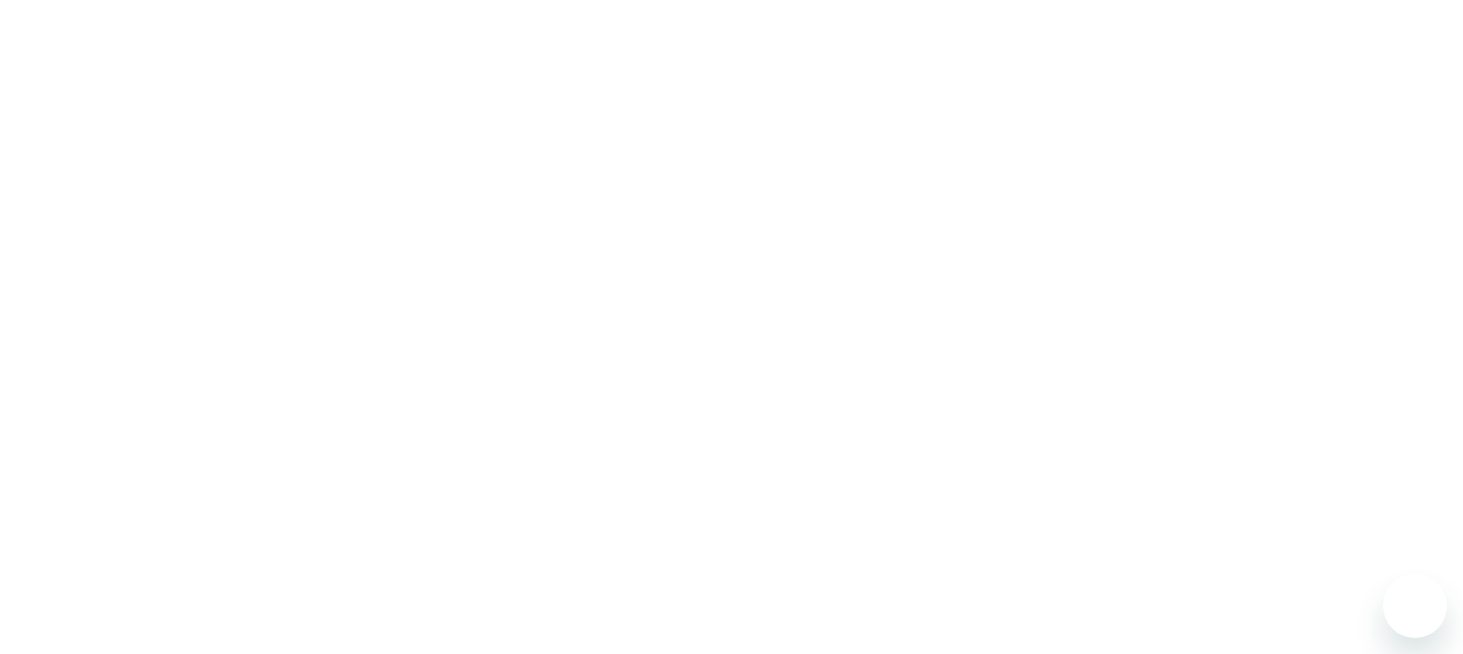 scroll, scrollTop: 0, scrollLeft: 0, axis: both 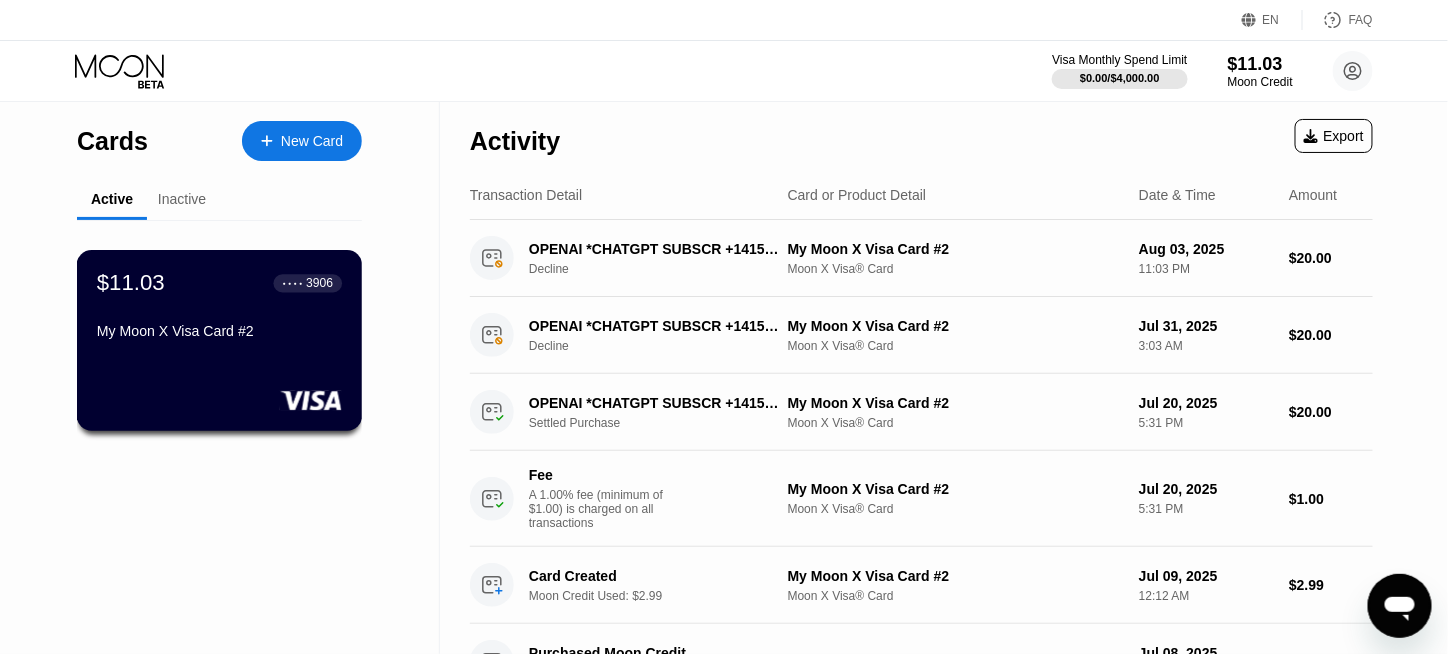 click on "My Moon X Visa Card #2" at bounding box center [219, 335] 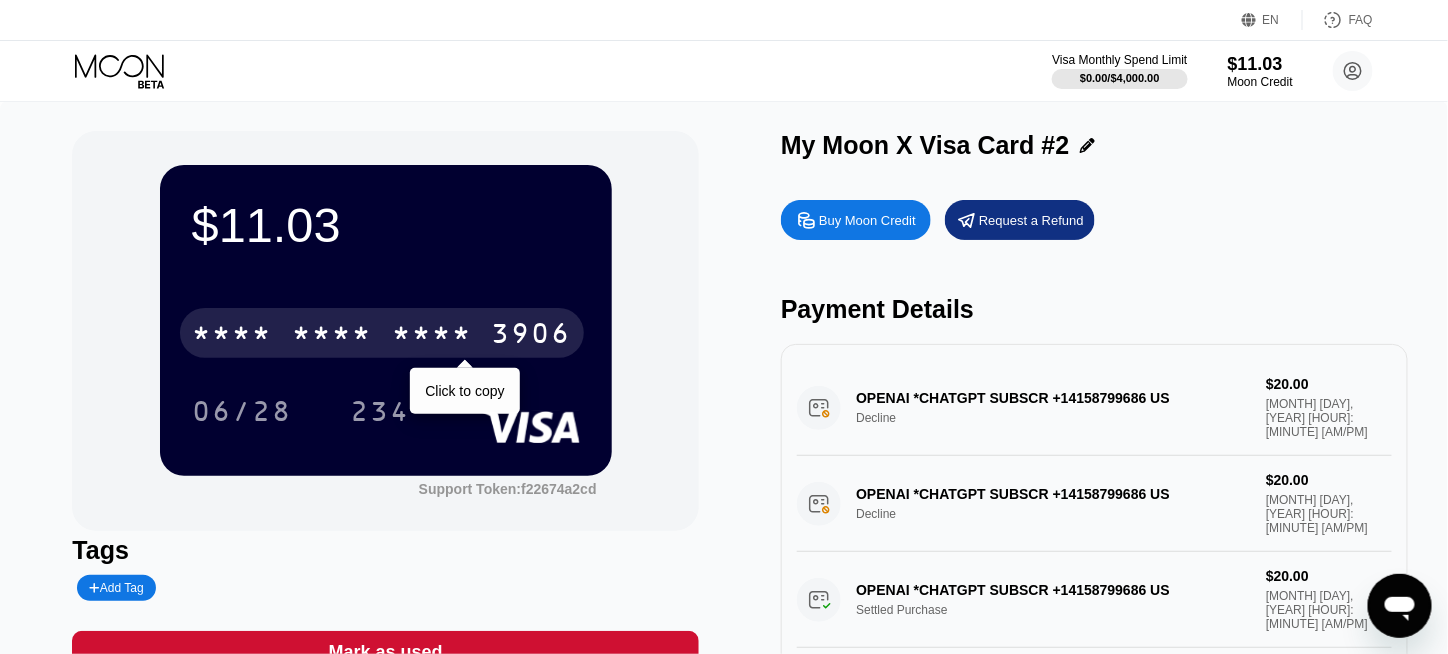 click on "* * * *" at bounding box center [432, 336] 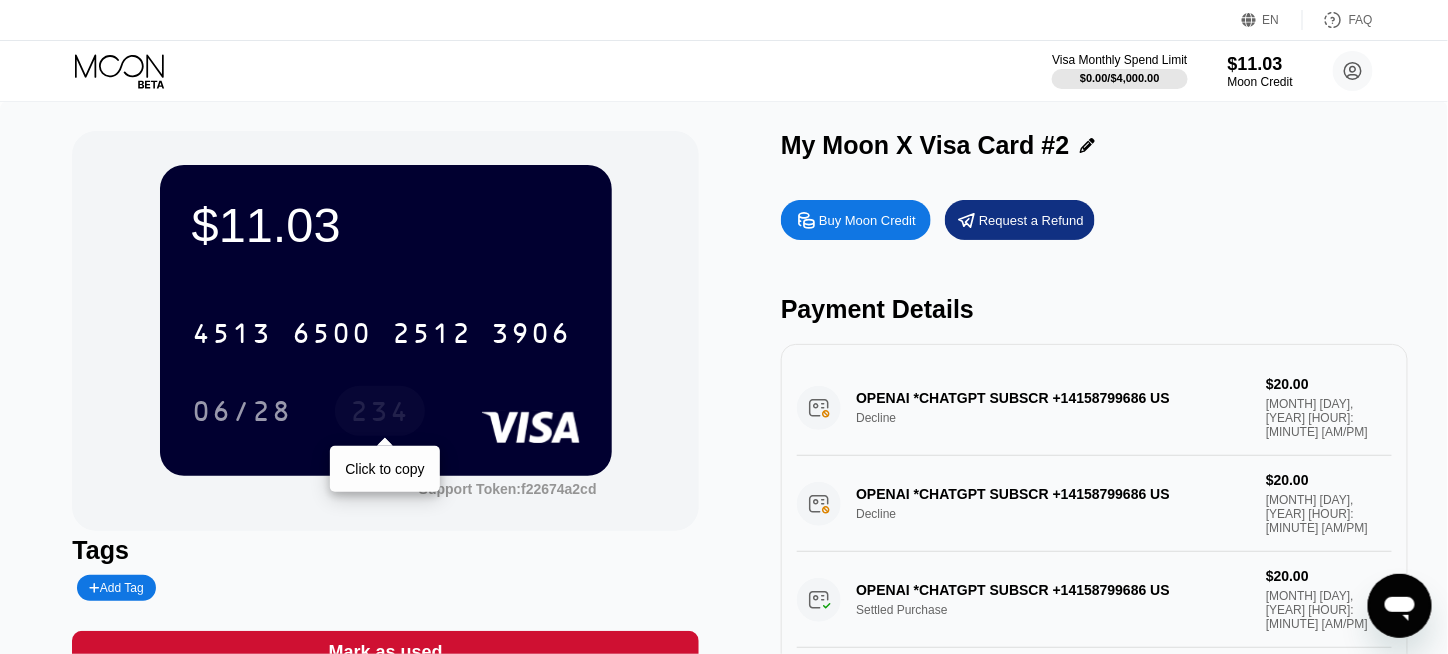 click on "234" at bounding box center [380, 414] 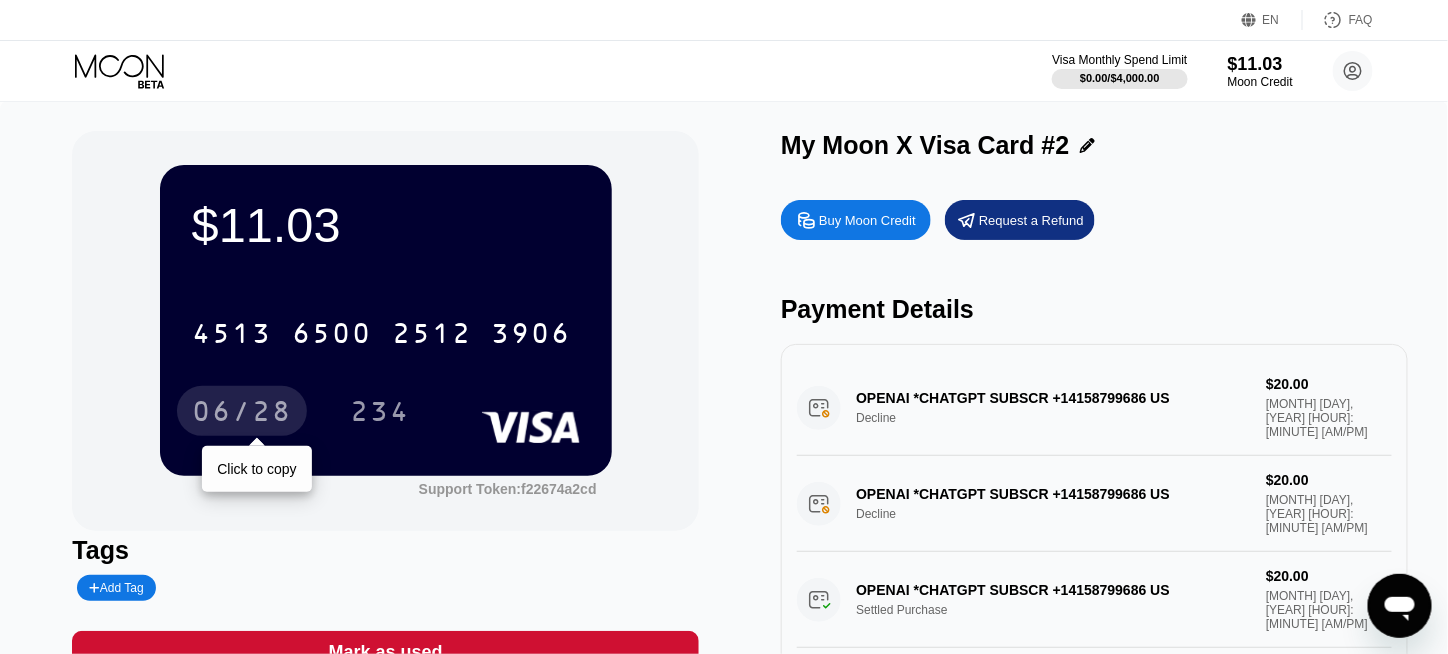 click on "06/28" at bounding box center [242, 414] 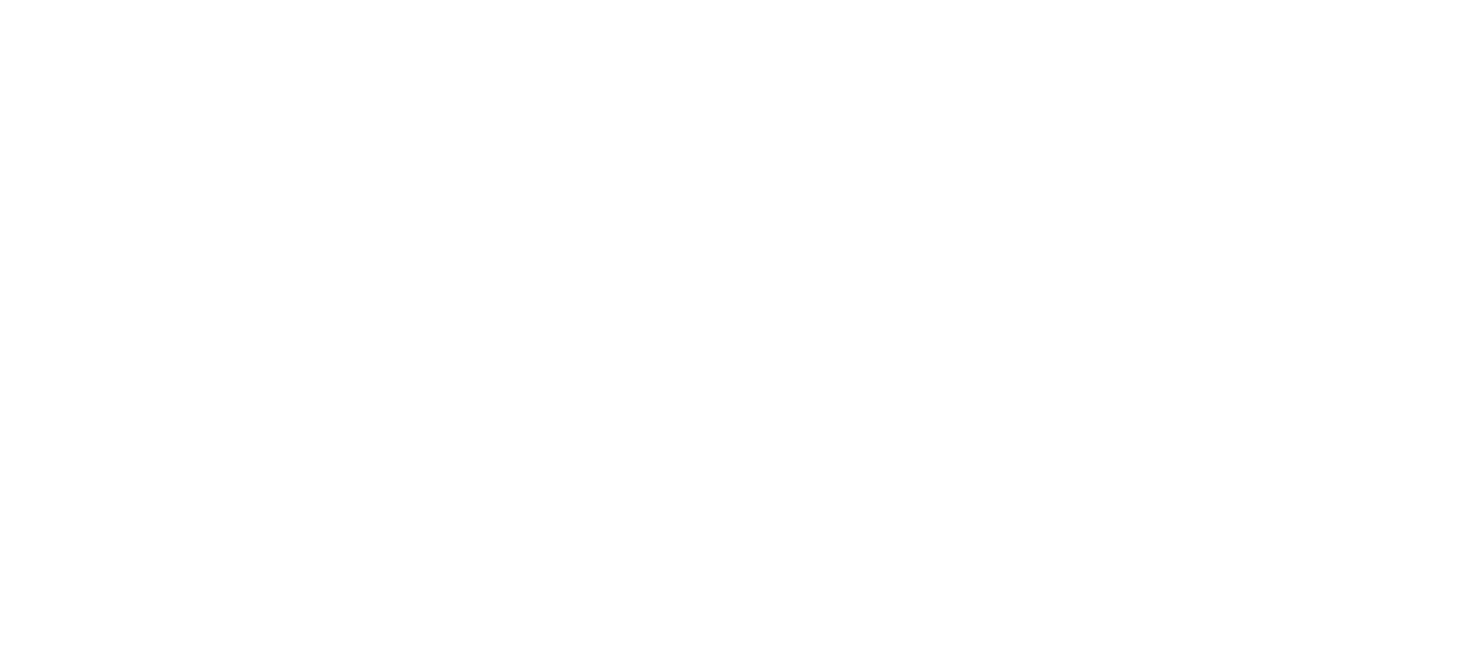 scroll, scrollTop: 0, scrollLeft: 0, axis: both 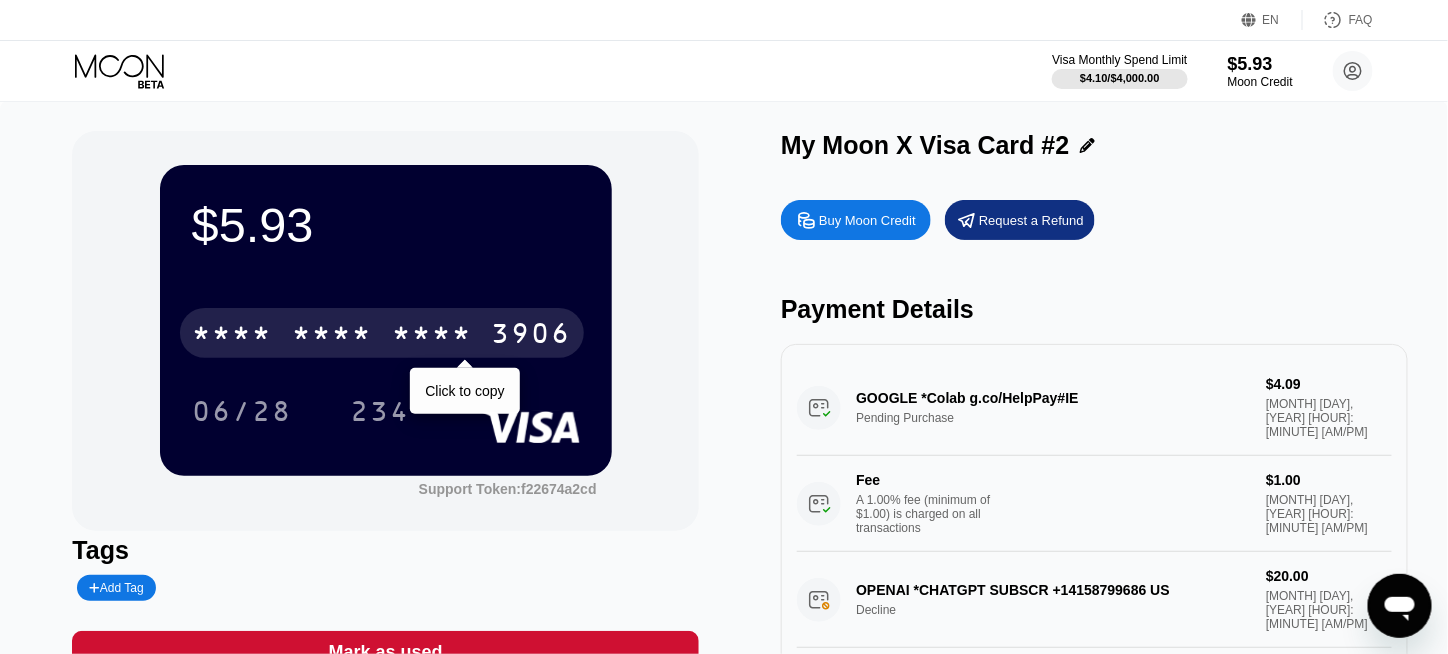 click on "* * * *" at bounding box center (332, 336) 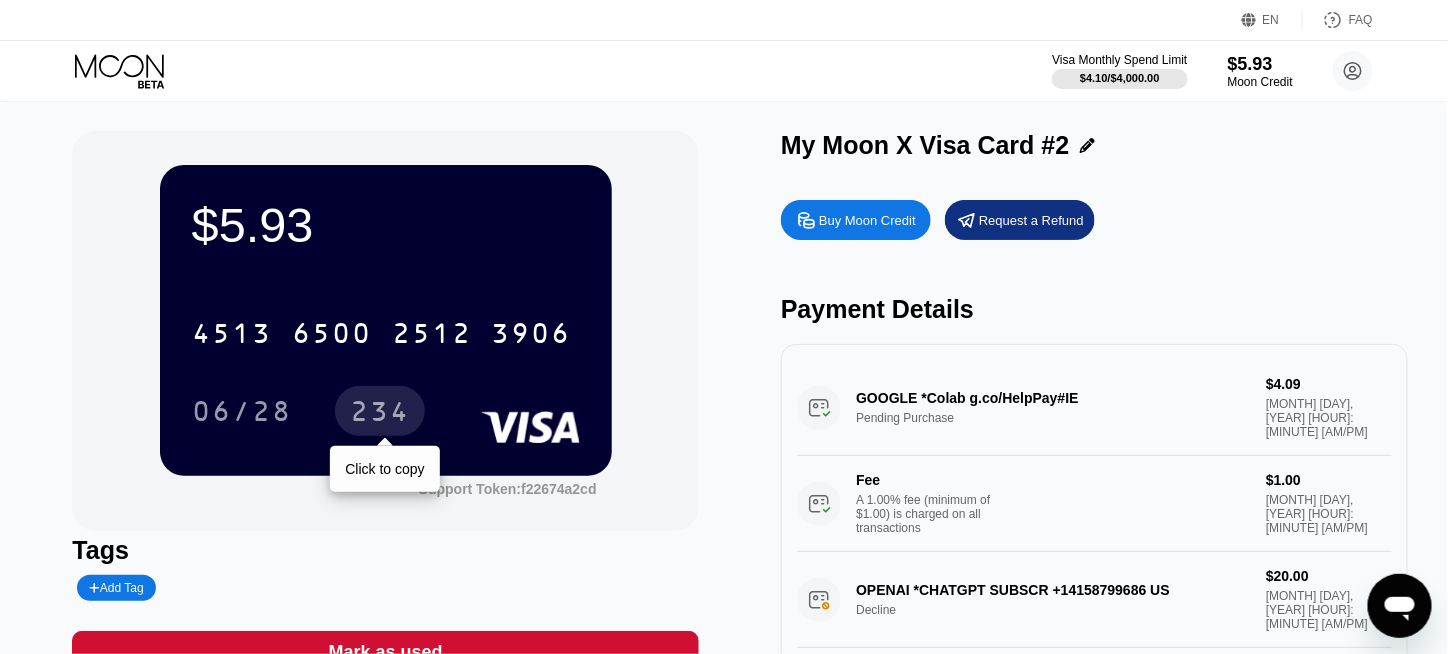 click on "234" at bounding box center [380, 414] 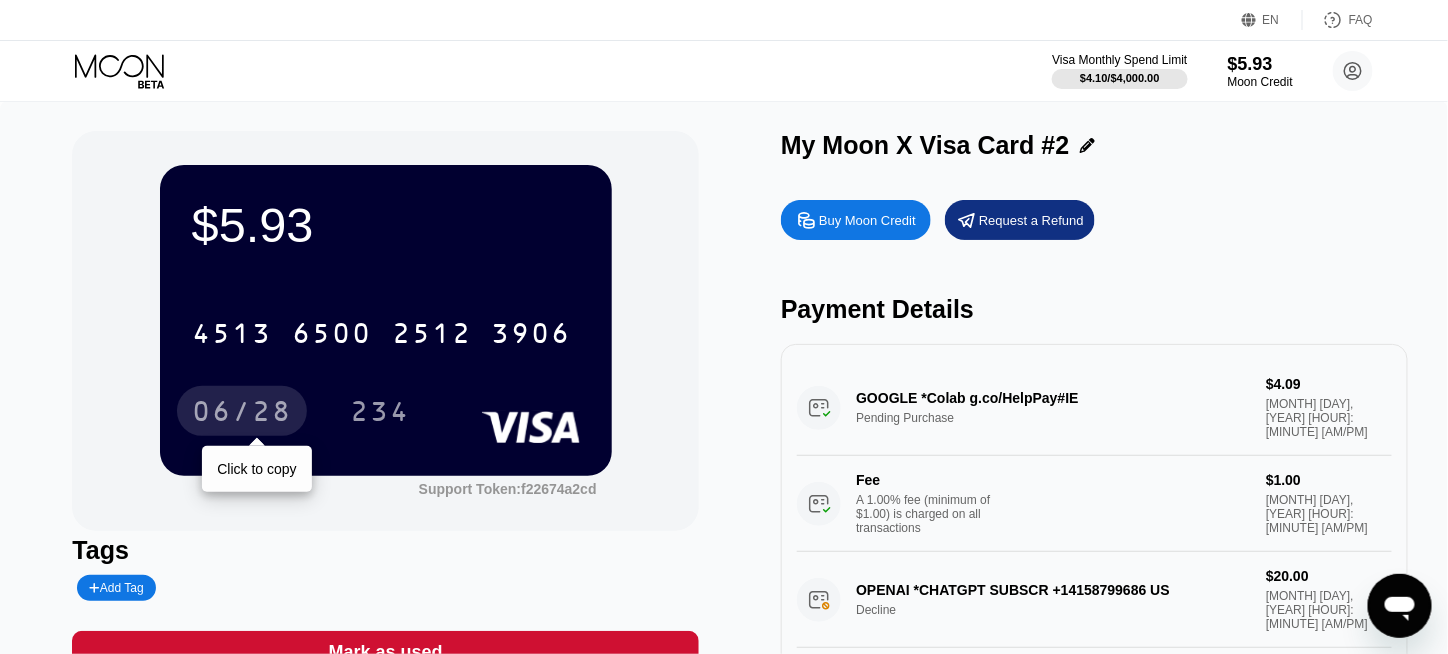 click on "06/28" at bounding box center [242, 411] 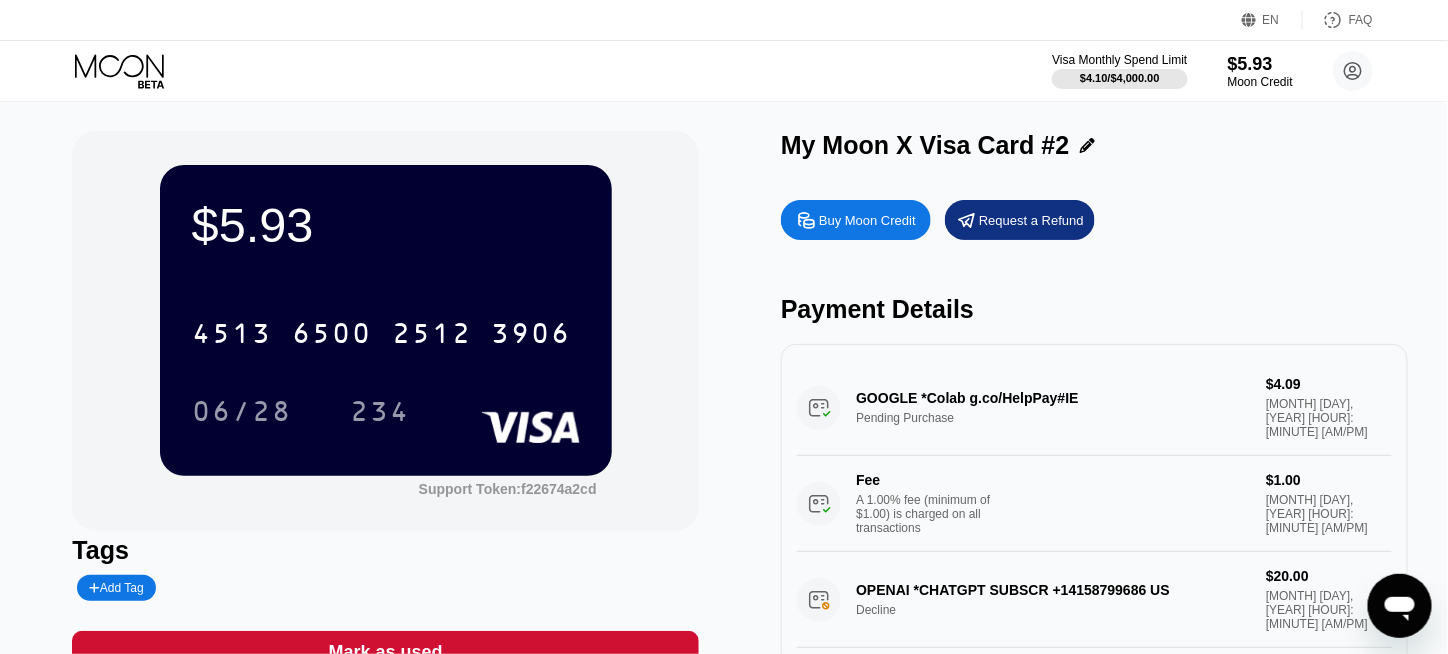 click on "Request a Refund" at bounding box center [1031, 220] 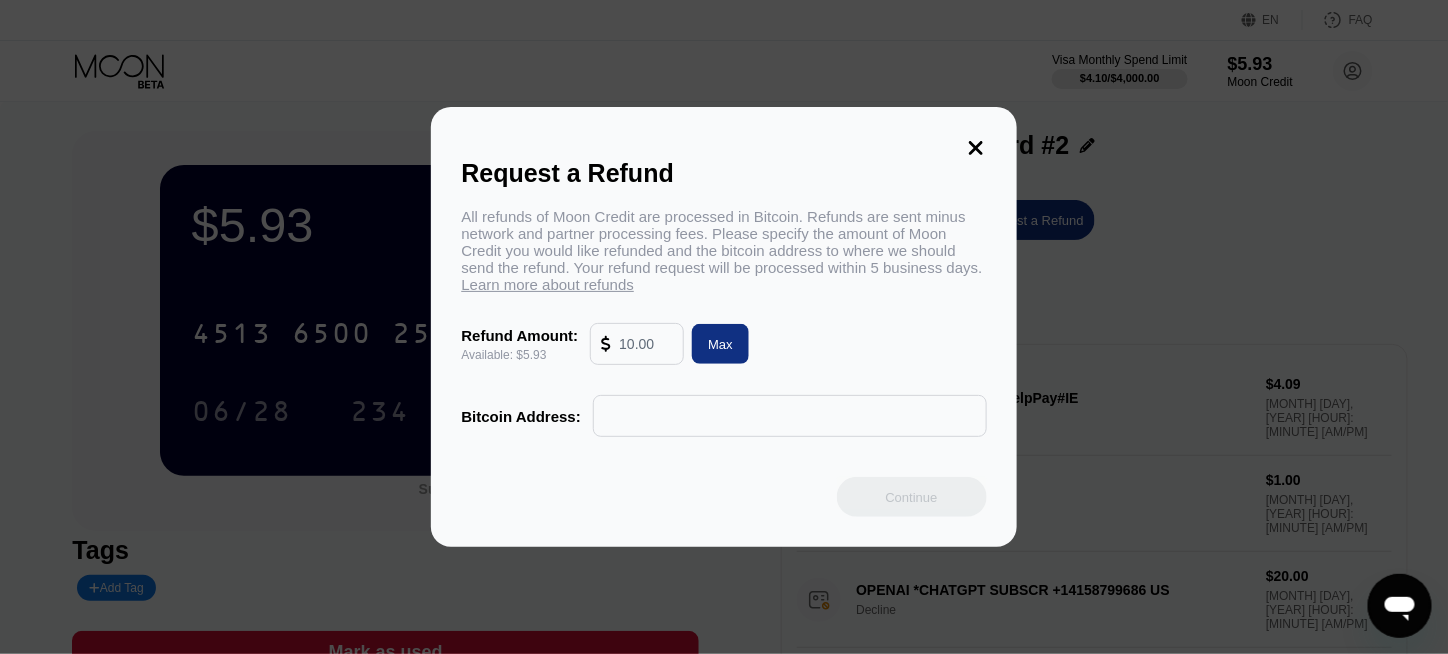 click at bounding box center (610, 344) 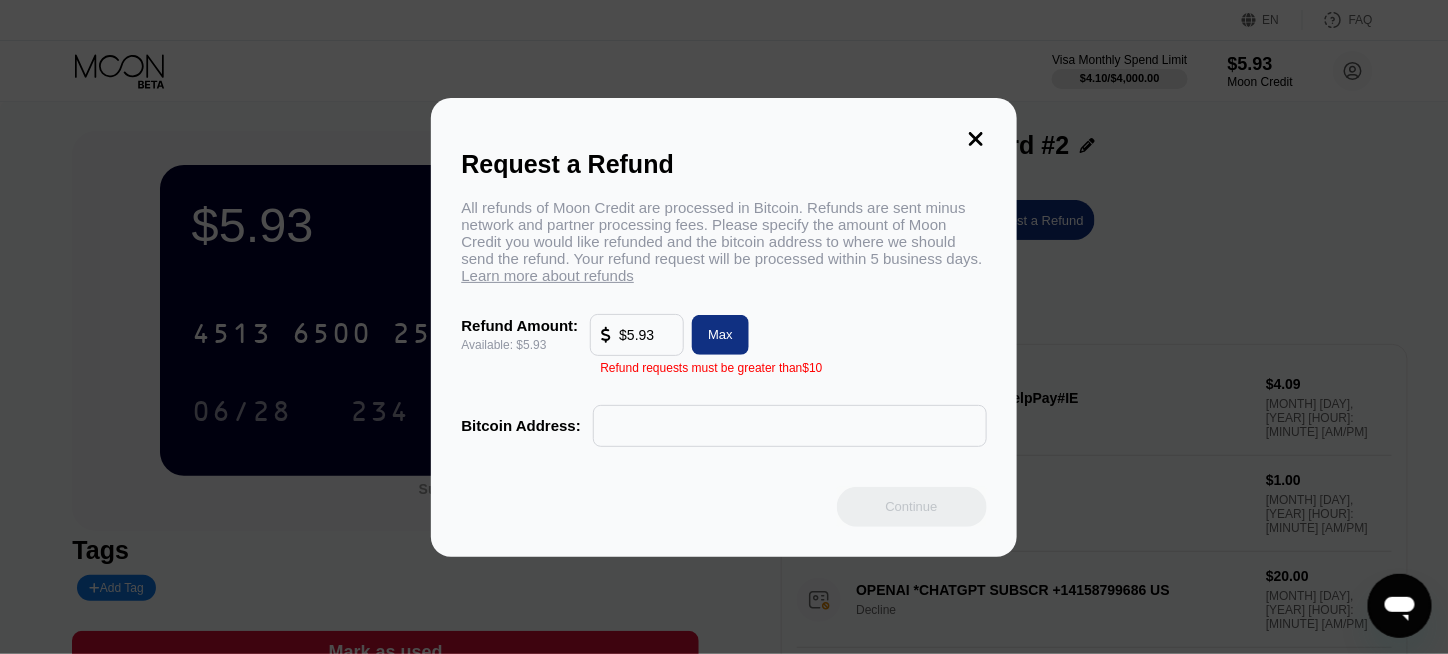 type on "5.93" 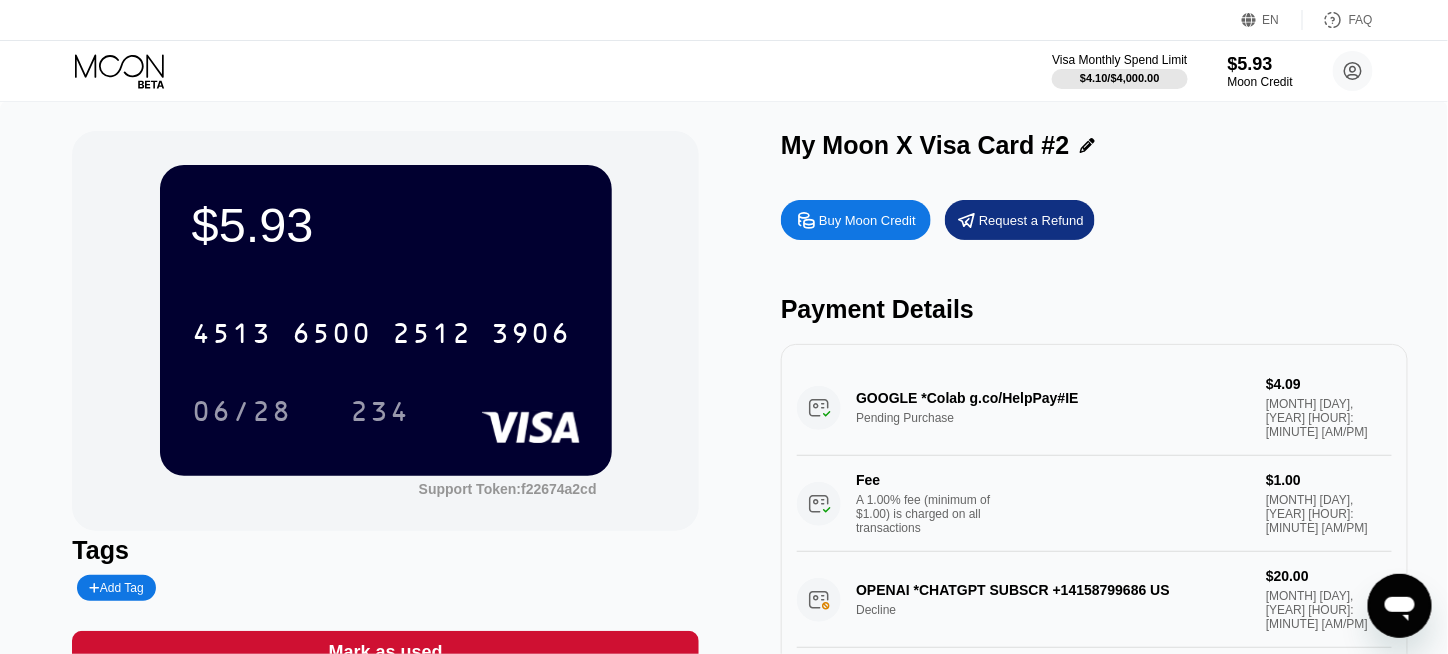 click on "Buy Moon Credit" at bounding box center (856, 220) 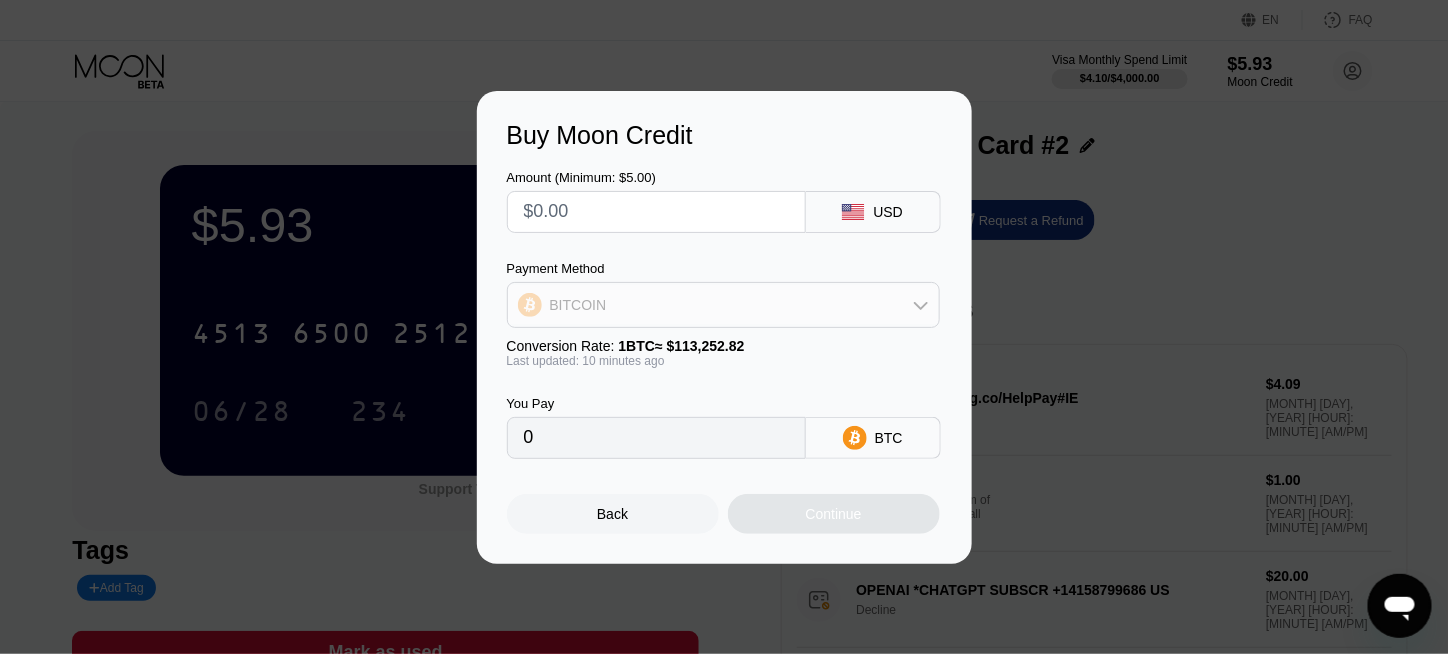 click on "BITCOIN" at bounding box center (723, 305) 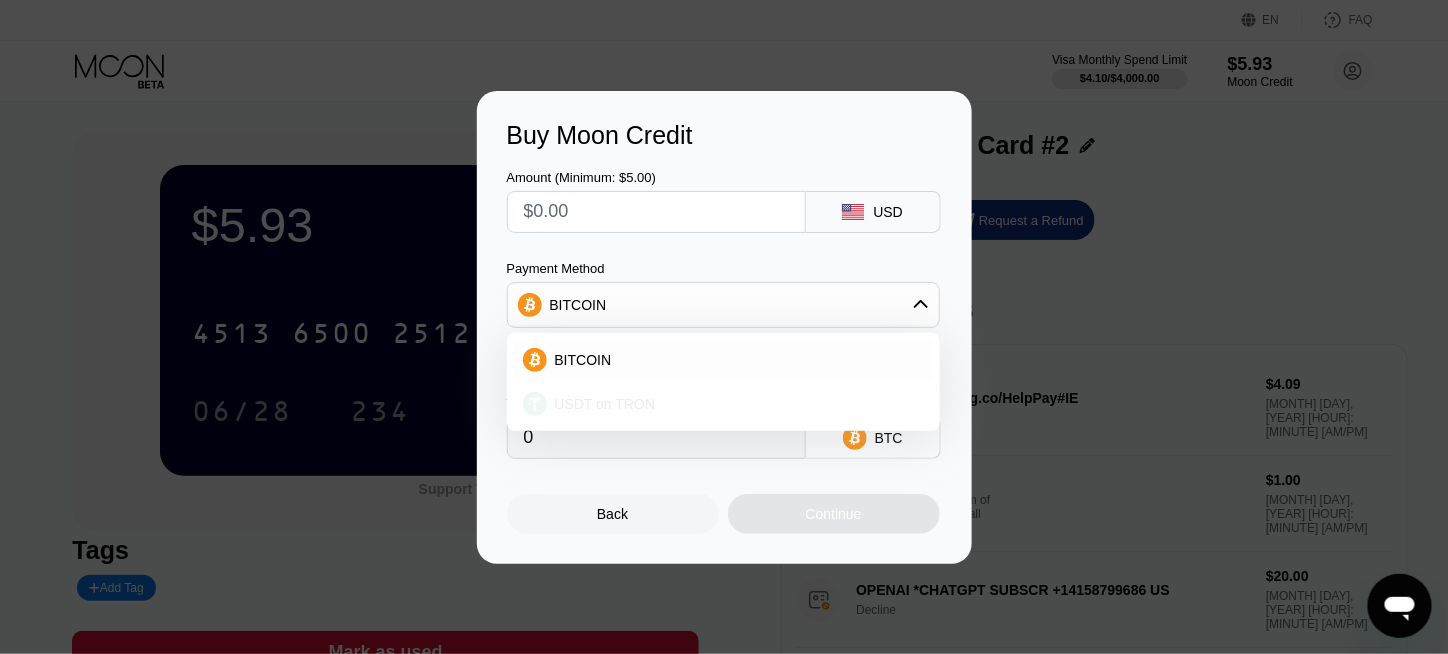 click on "USDT on TRON" at bounding box center (723, 404) 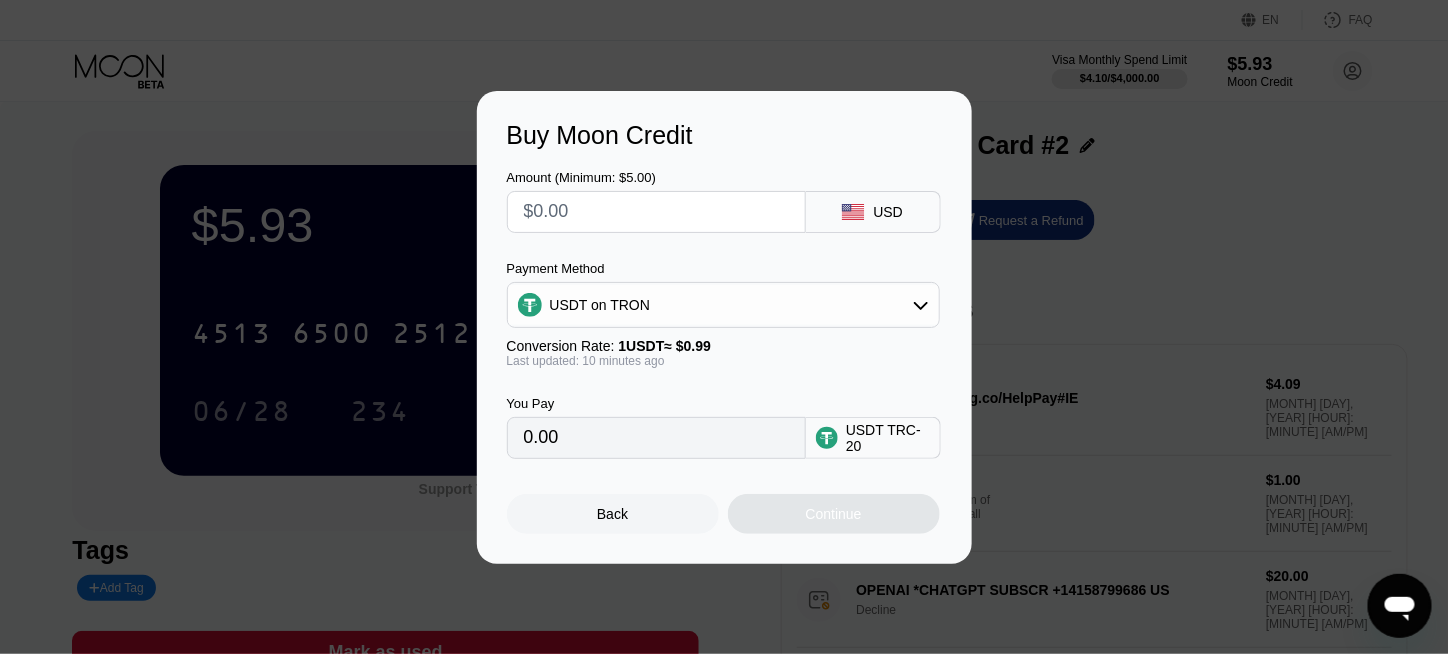 click at bounding box center (656, 212) 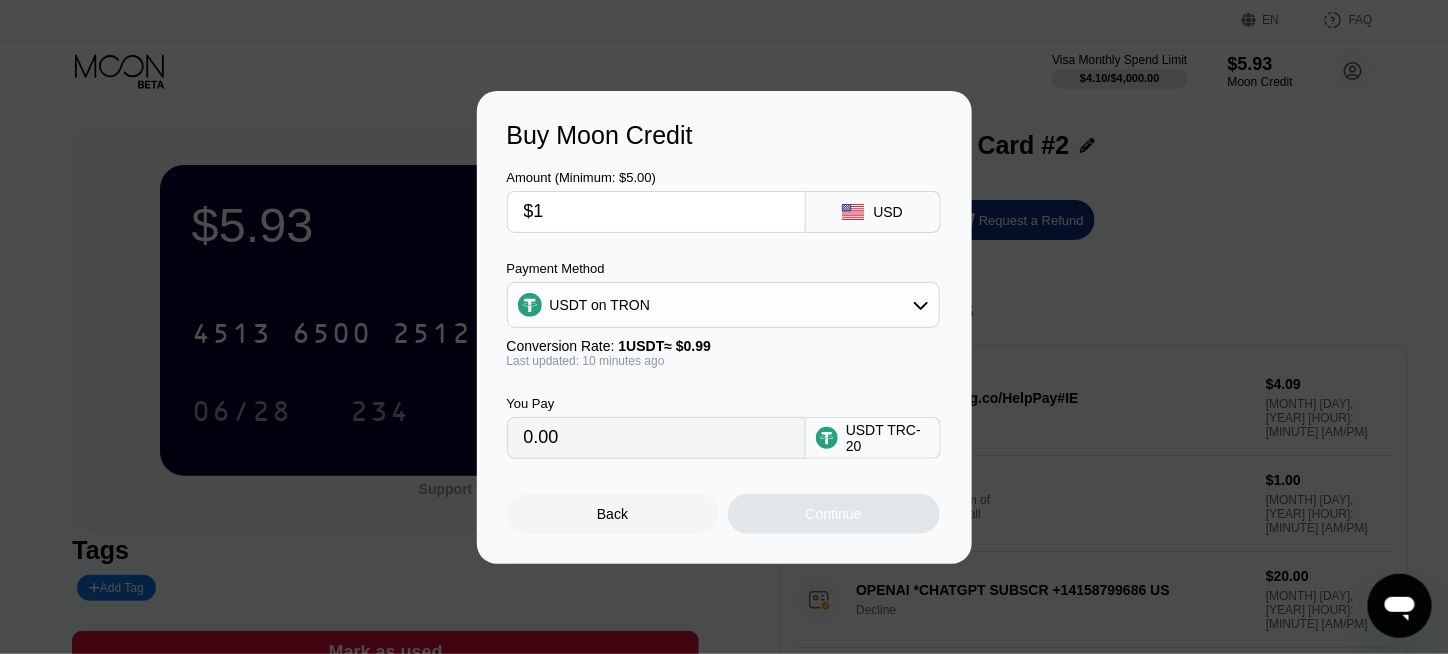 type on "1.01" 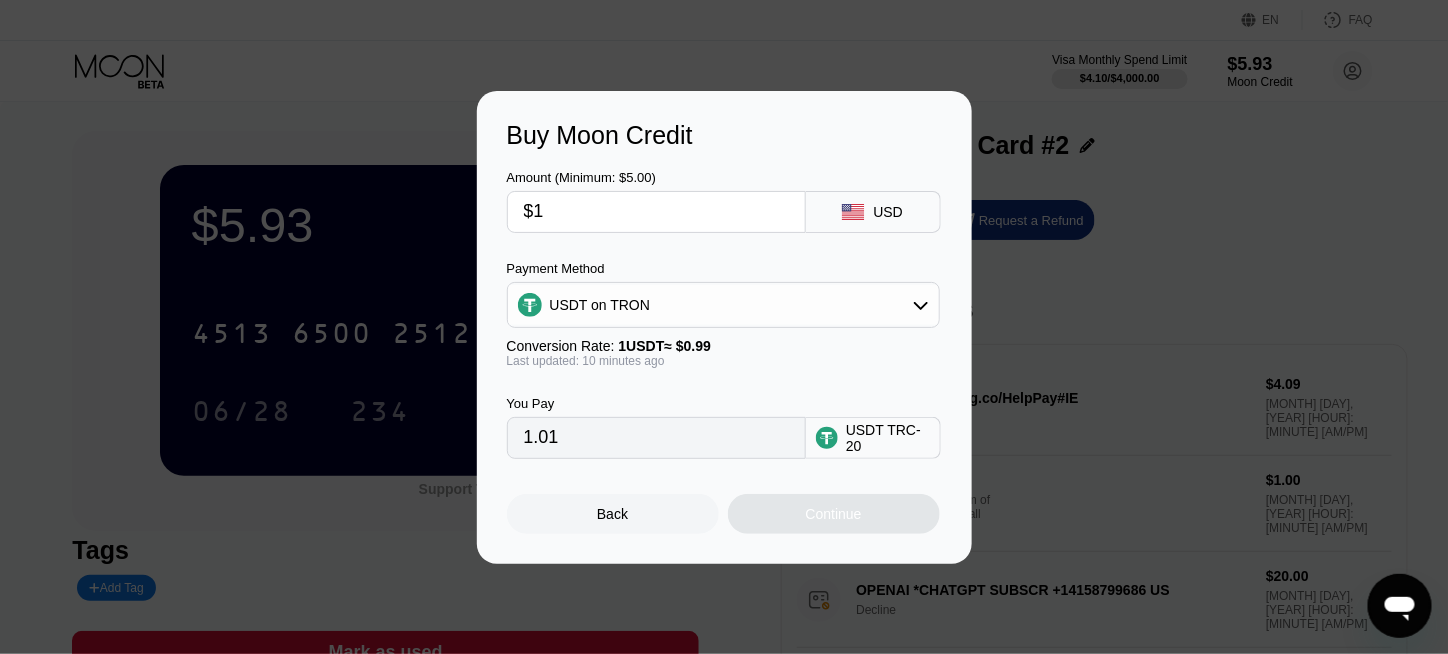 type on "$10" 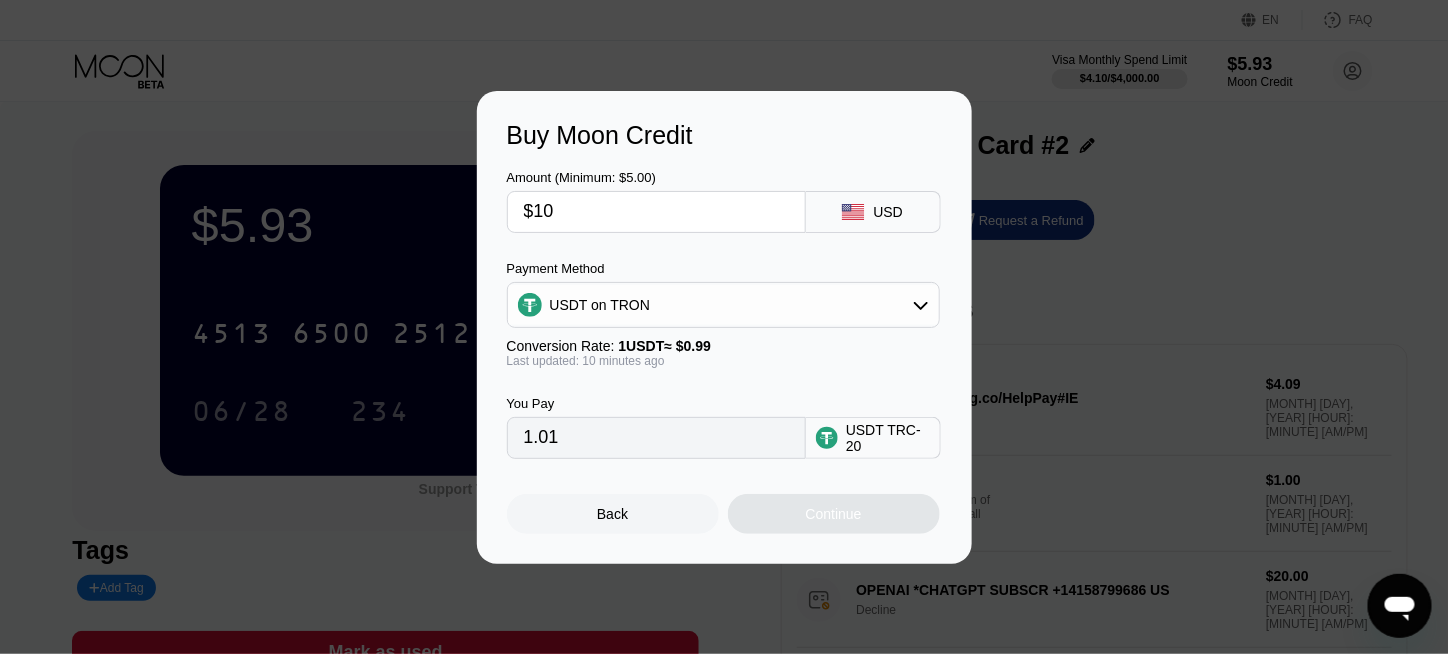 type on "10.10" 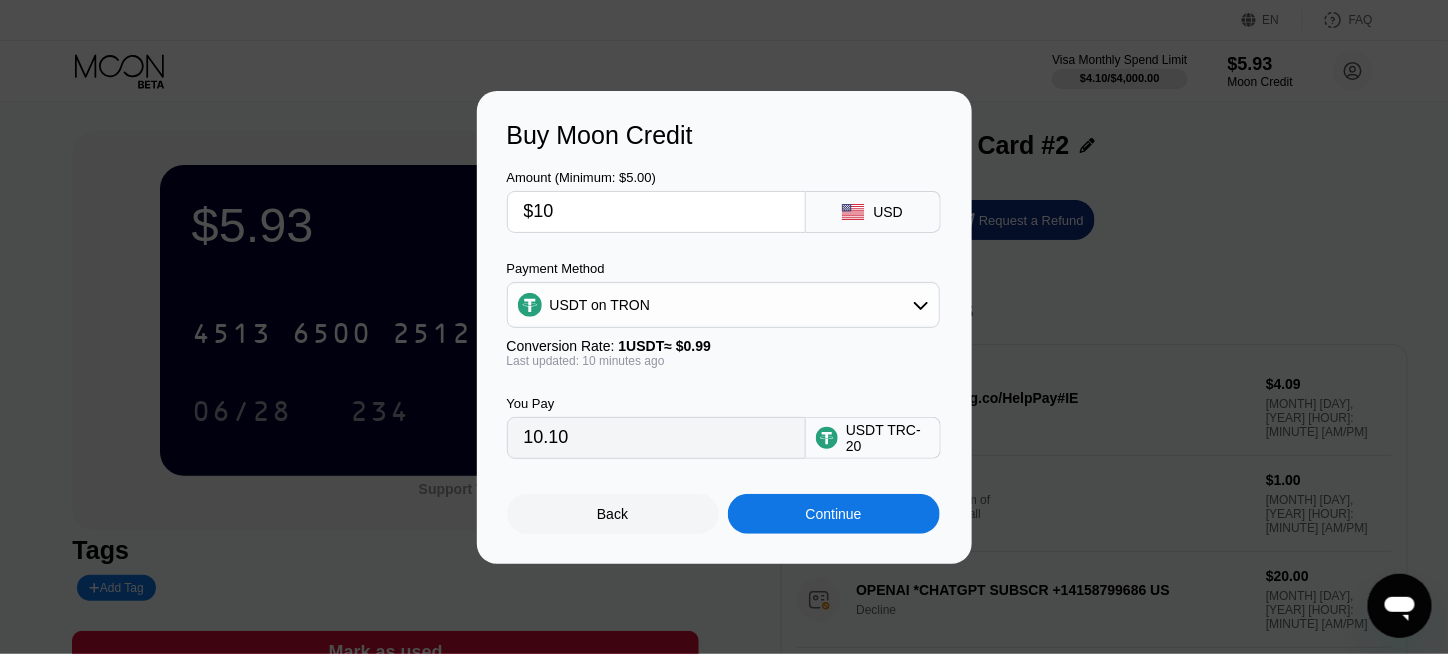 click on "10.10" at bounding box center (656, 438) 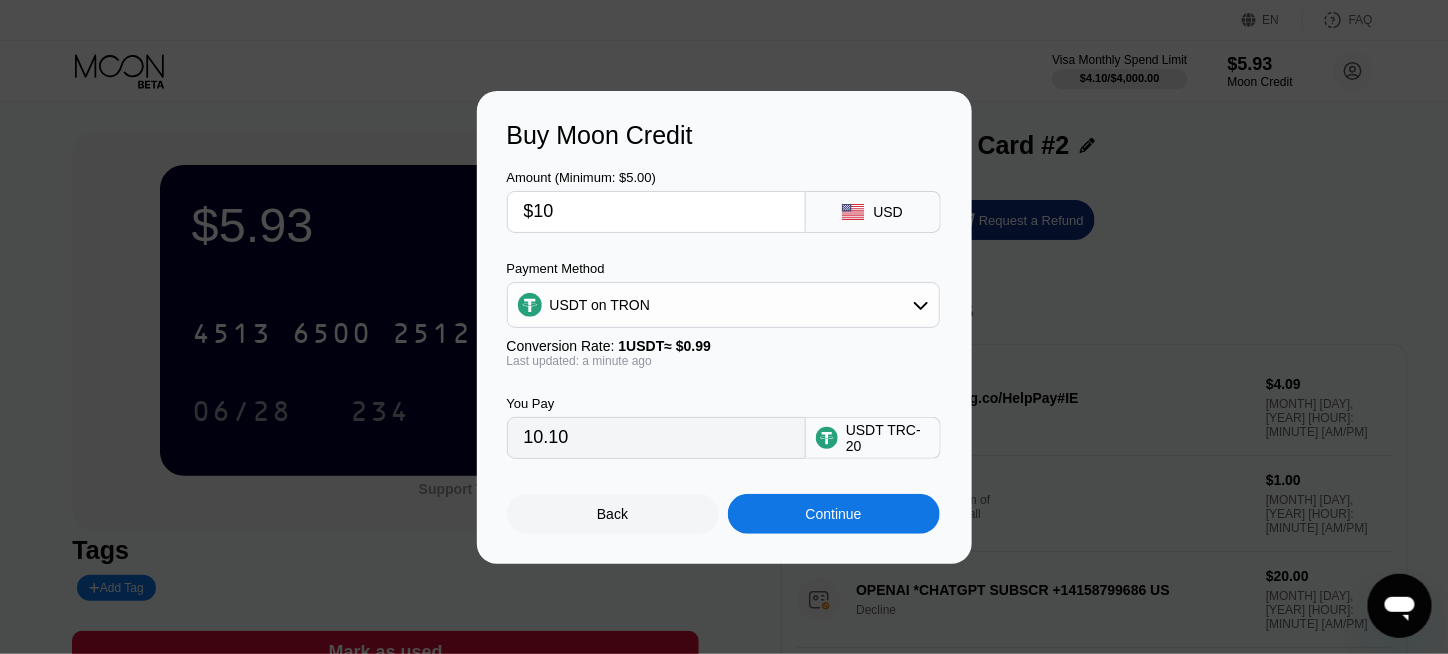 drag, startPoint x: 577, startPoint y: 225, endPoint x: 524, endPoint y: 212, distance: 54.571056 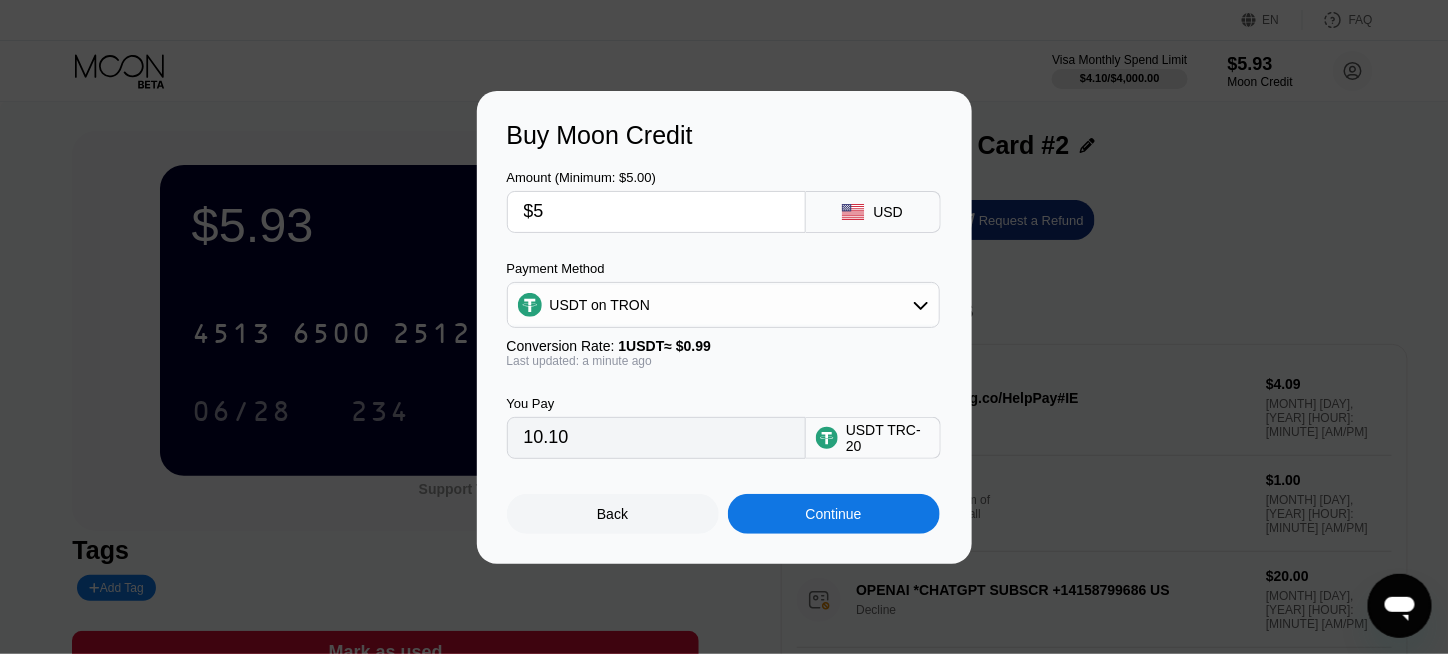 type on "5.05" 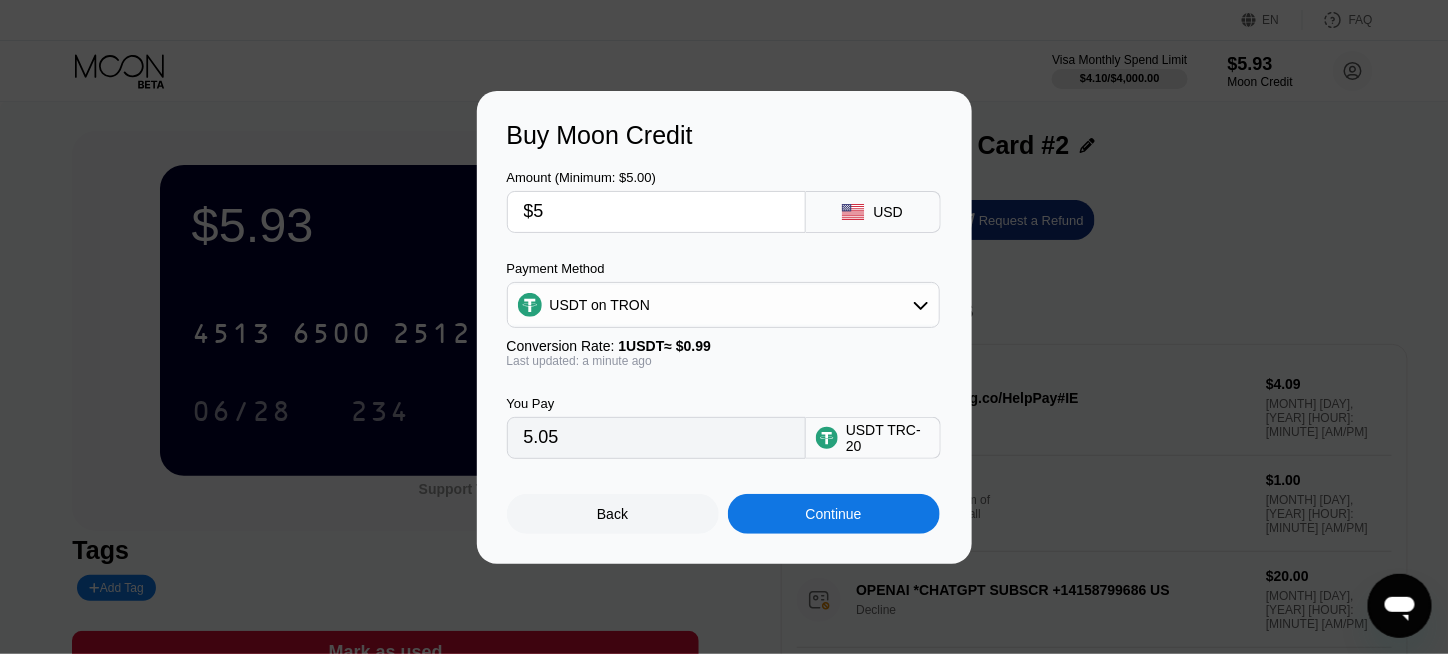type on "$5" 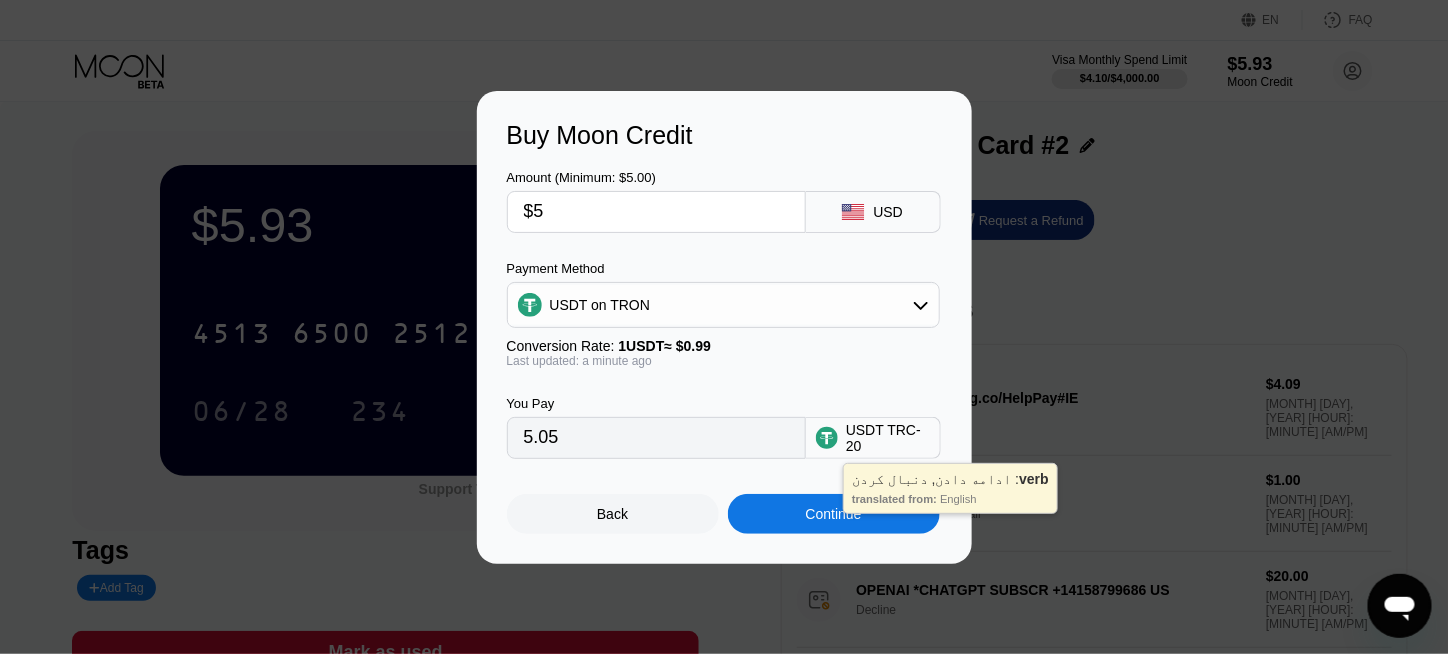 click on "Continue" at bounding box center (834, 514) 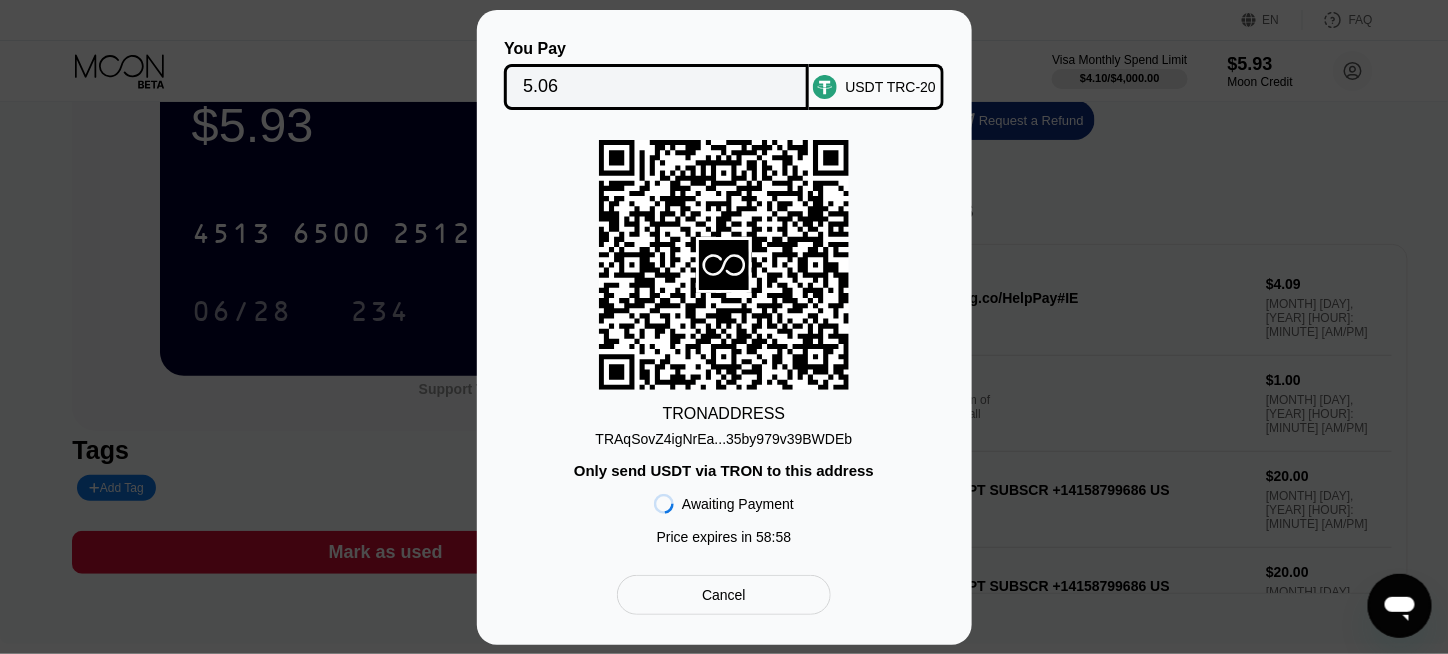 scroll, scrollTop: 0, scrollLeft: 0, axis: both 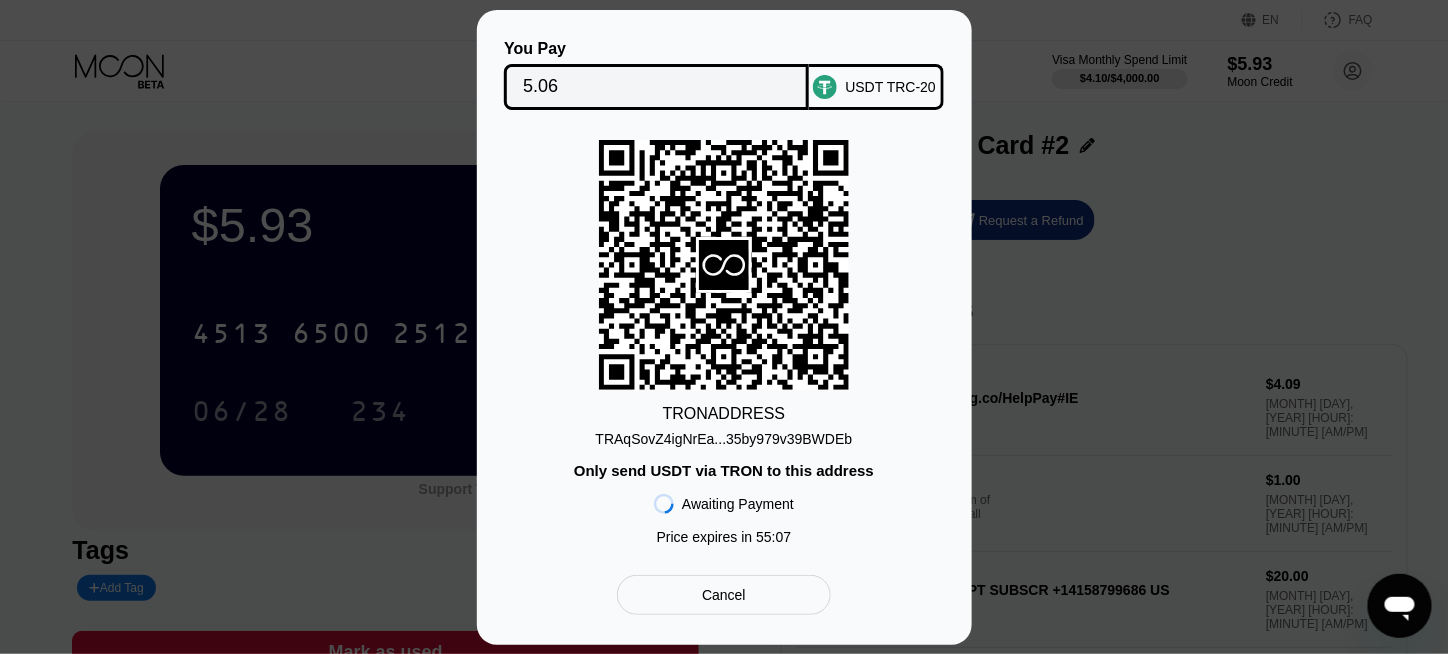 click on "5.06" at bounding box center [656, 87] 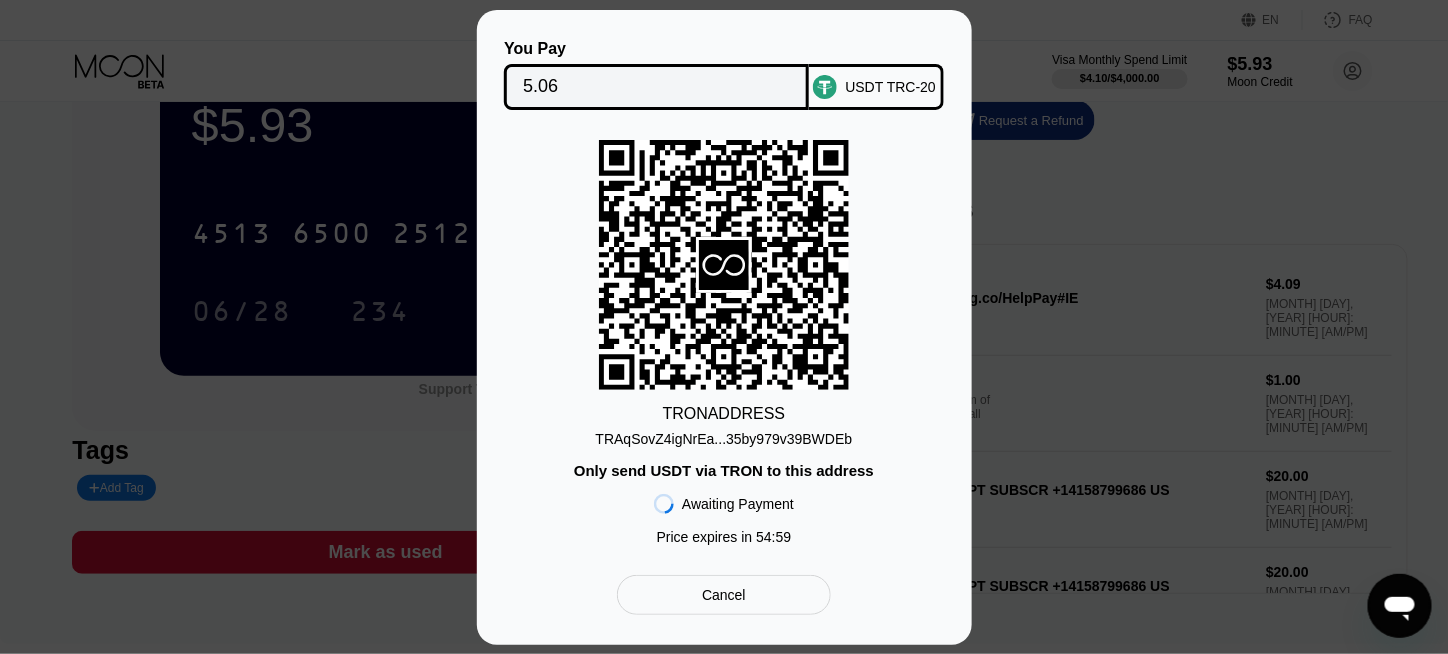 scroll, scrollTop: 200, scrollLeft: 0, axis: vertical 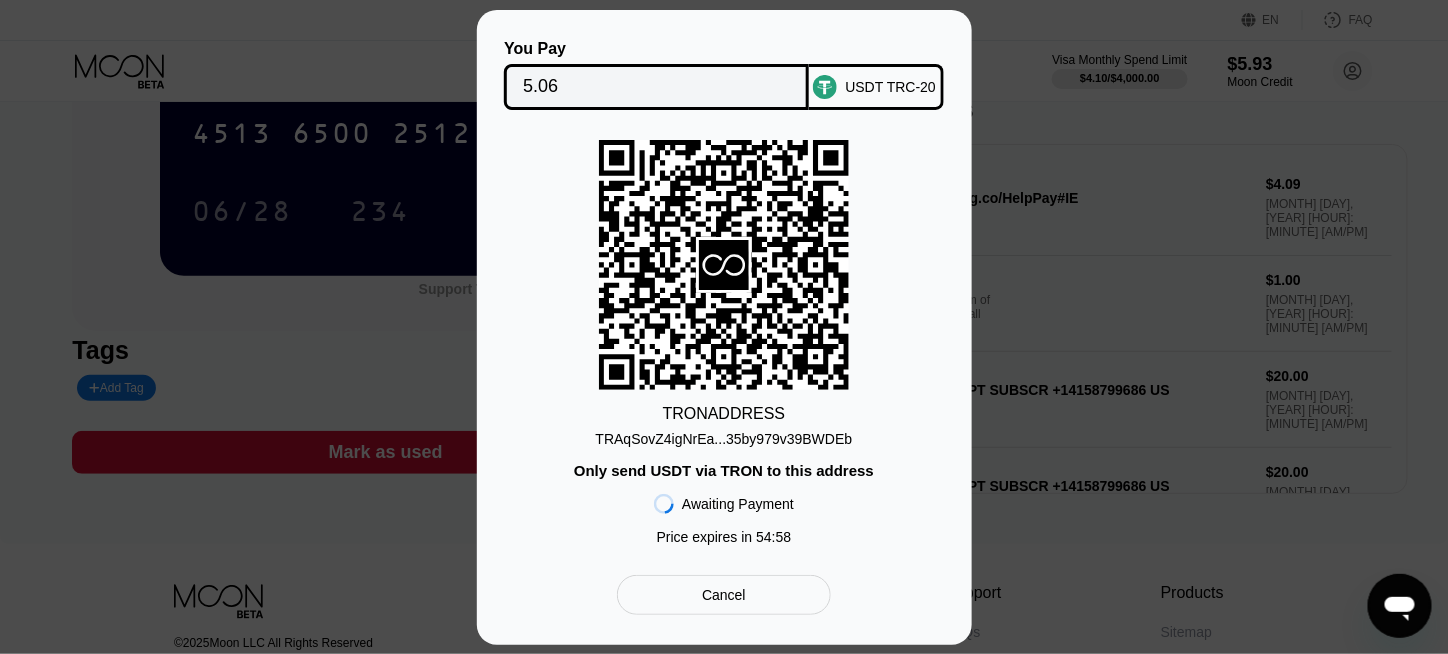 click on "You Pay 5.06 USDT TRC-20 TRON  ADDRESS TRAqSovZ4igNrEa...35by979v39BWDEb Only send USDT via TRON to this address Awaiting Payment Price expires in   54 : 58 Cancel" at bounding box center [724, 327] 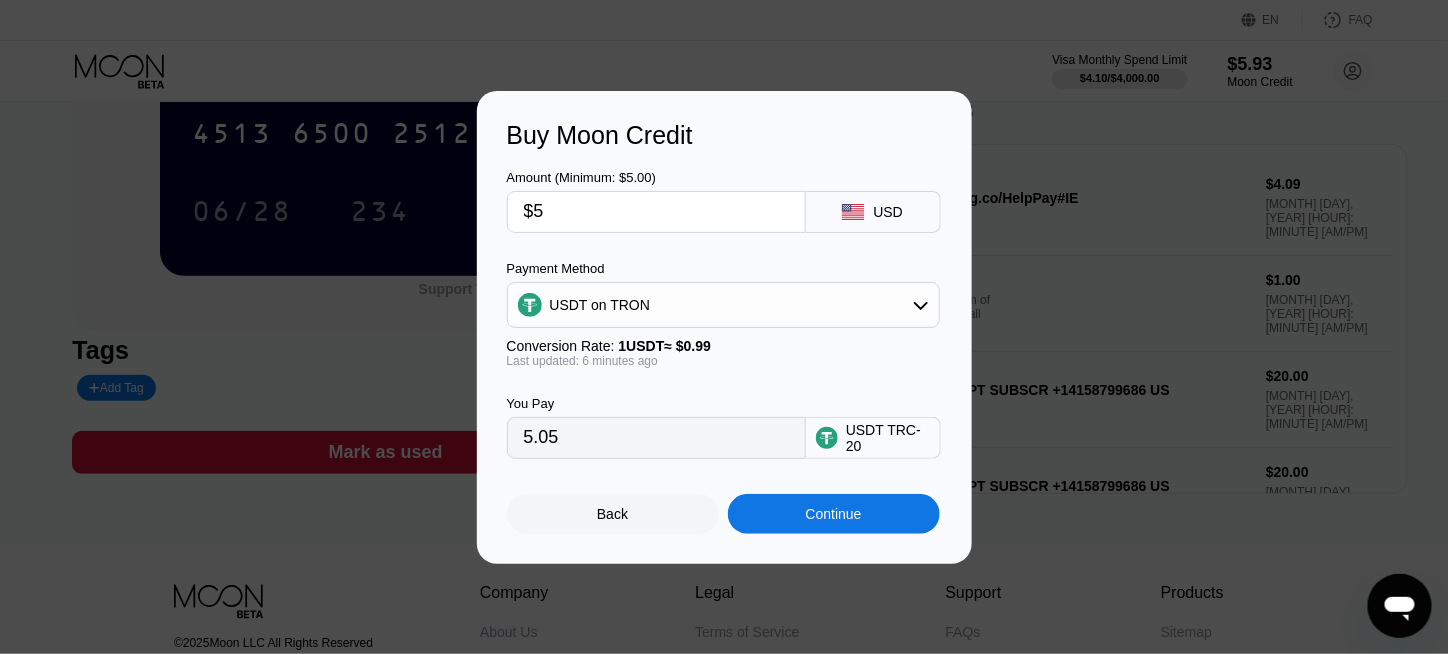 drag, startPoint x: 574, startPoint y: 208, endPoint x: 512, endPoint y: 204, distance: 62.1289 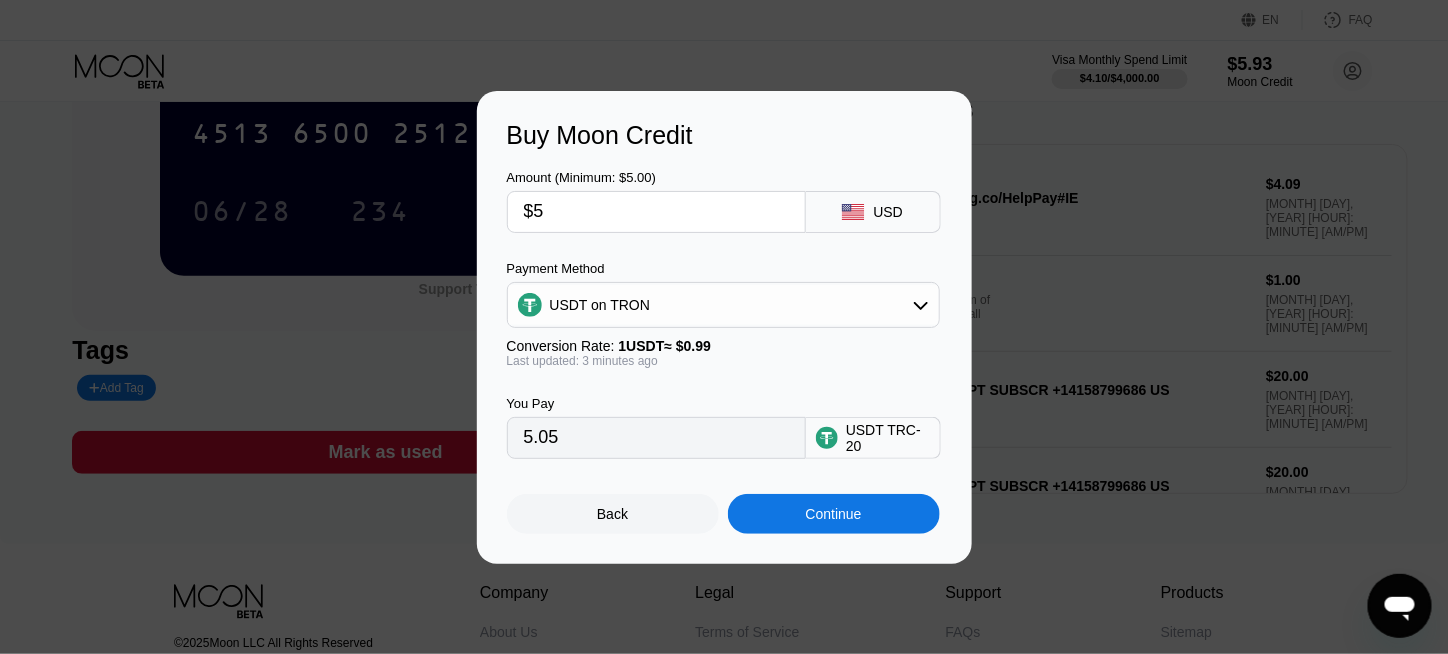 type on "$9" 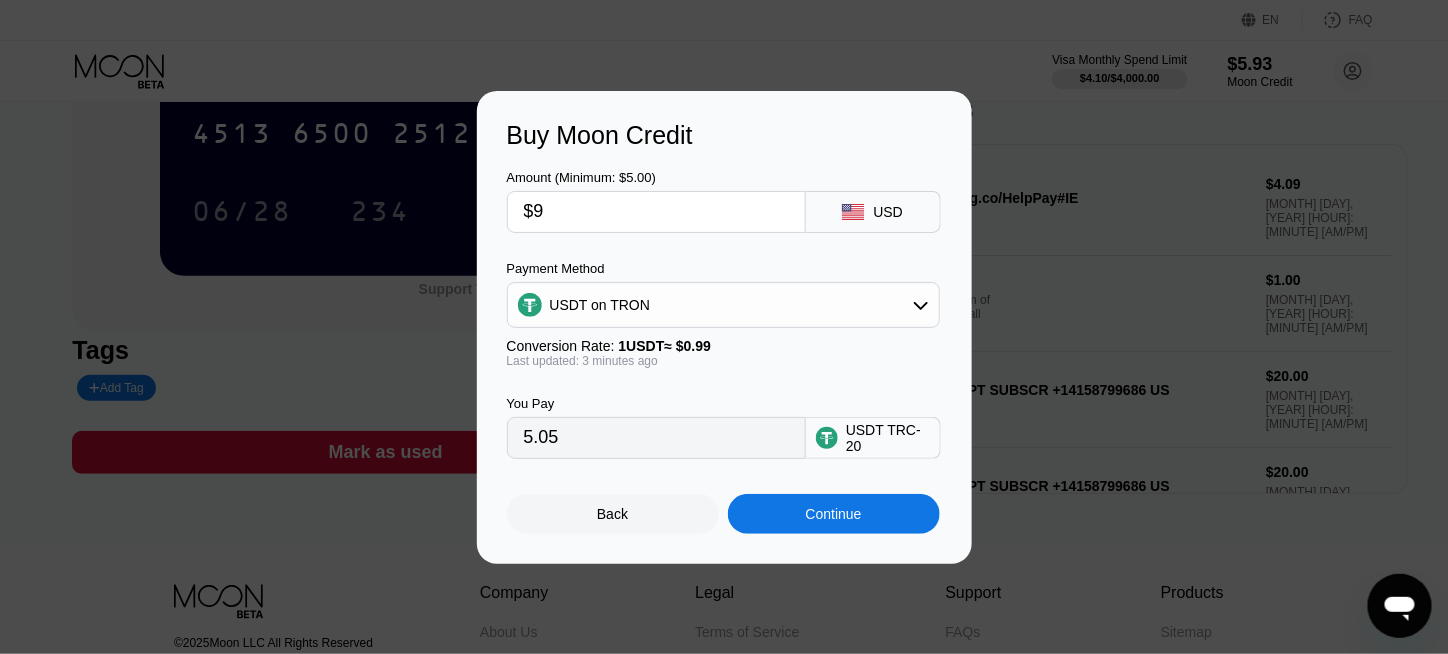 type on "9.09" 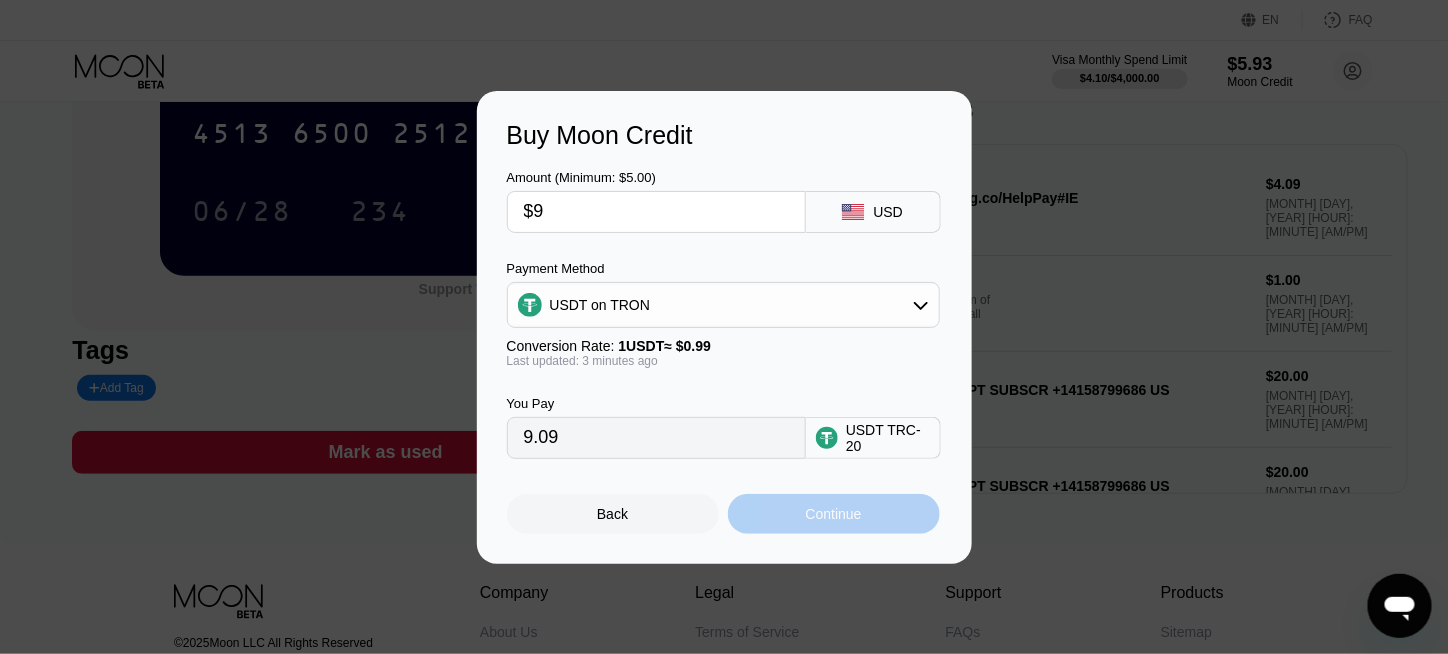 drag, startPoint x: 803, startPoint y: 531, endPoint x: 729, endPoint y: 309, distance: 234.00854 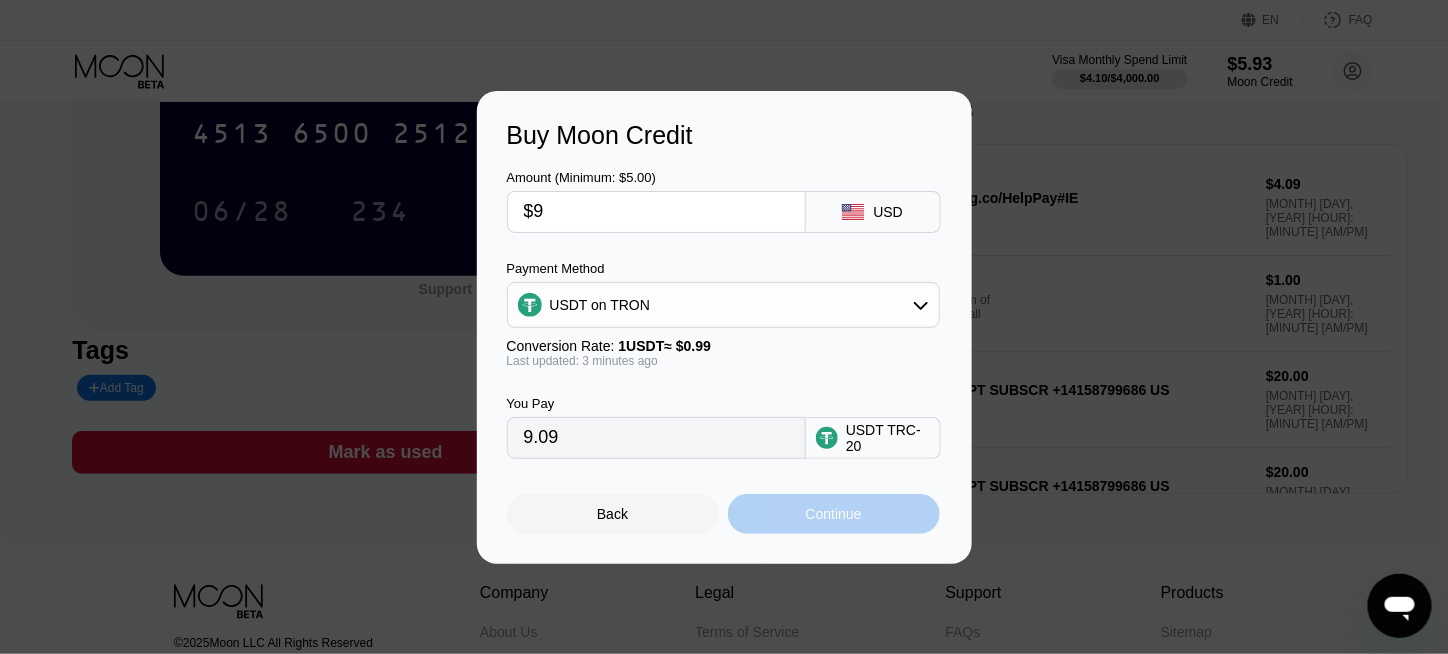 drag, startPoint x: 839, startPoint y: 530, endPoint x: 741, endPoint y: 299, distance: 250.92828 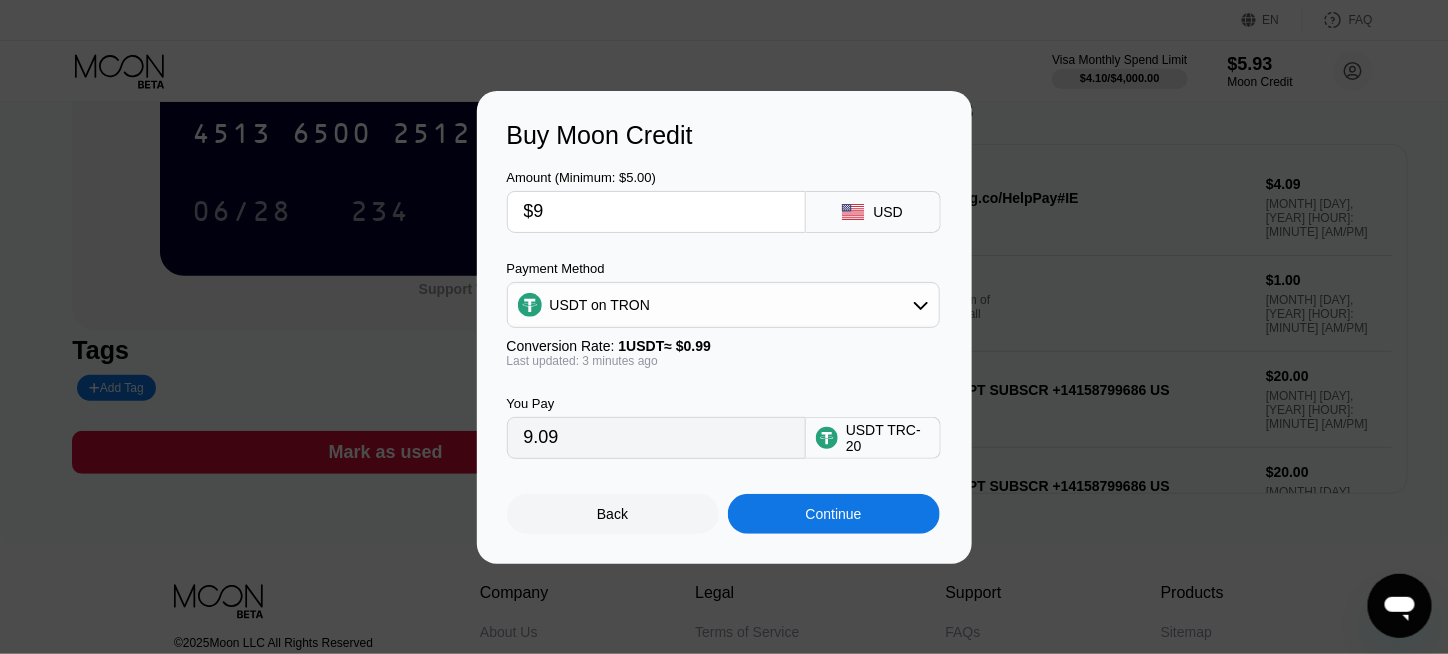 click on "USDT on TRON" at bounding box center [723, 305] 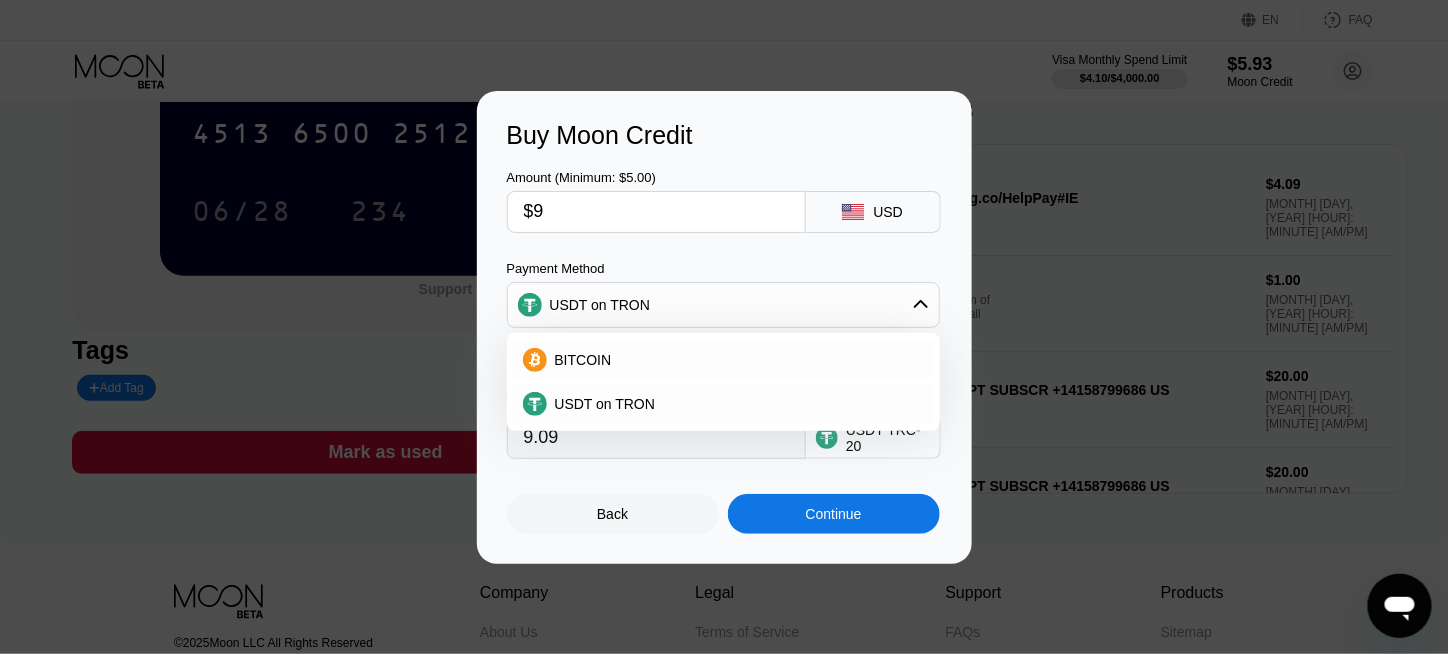 click on "USDT on TRON" at bounding box center [723, 305] 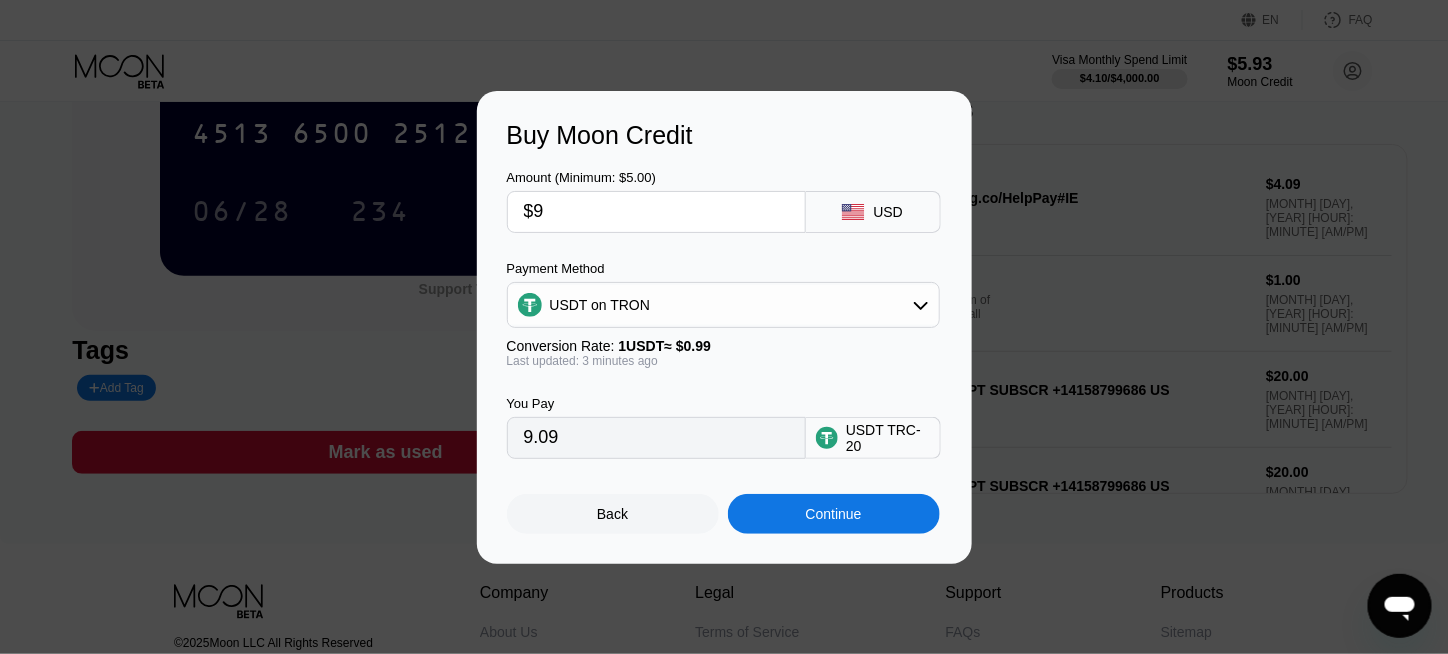 drag, startPoint x: 598, startPoint y: 210, endPoint x: 501, endPoint y: 221, distance: 97.62172 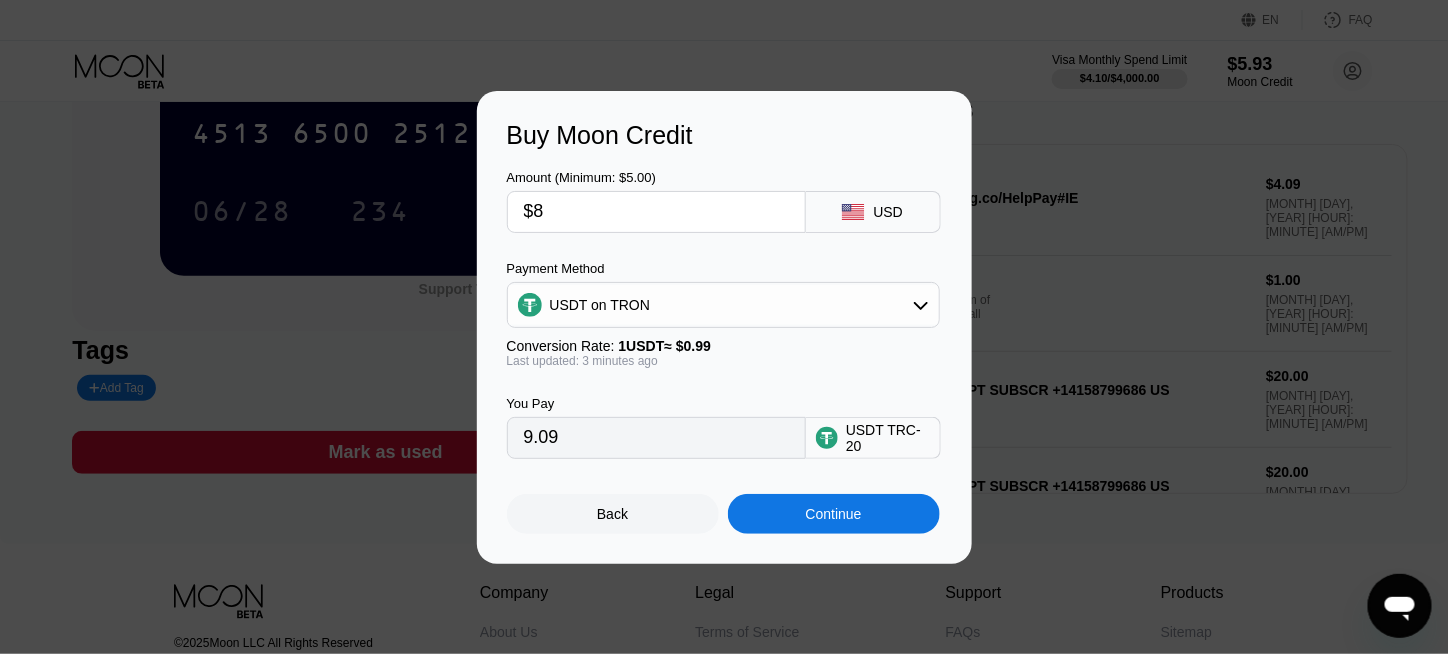 type on "8.08" 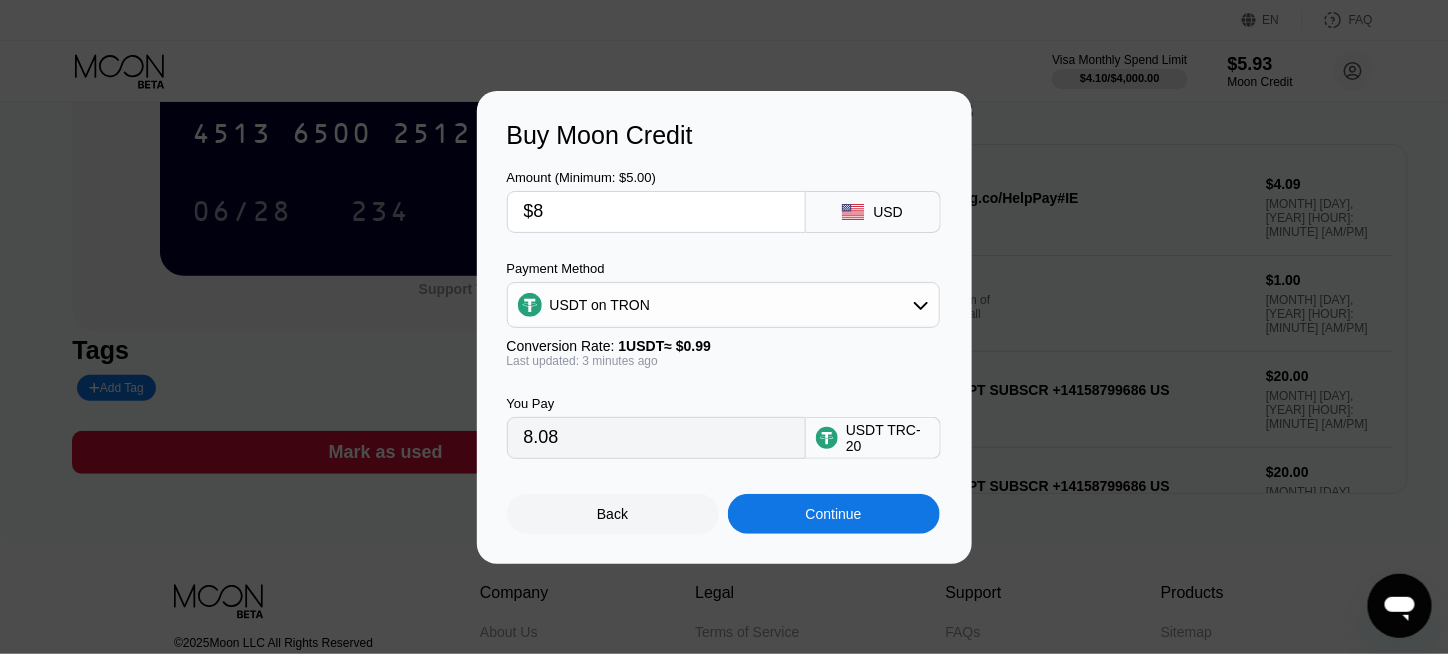 type on "$8" 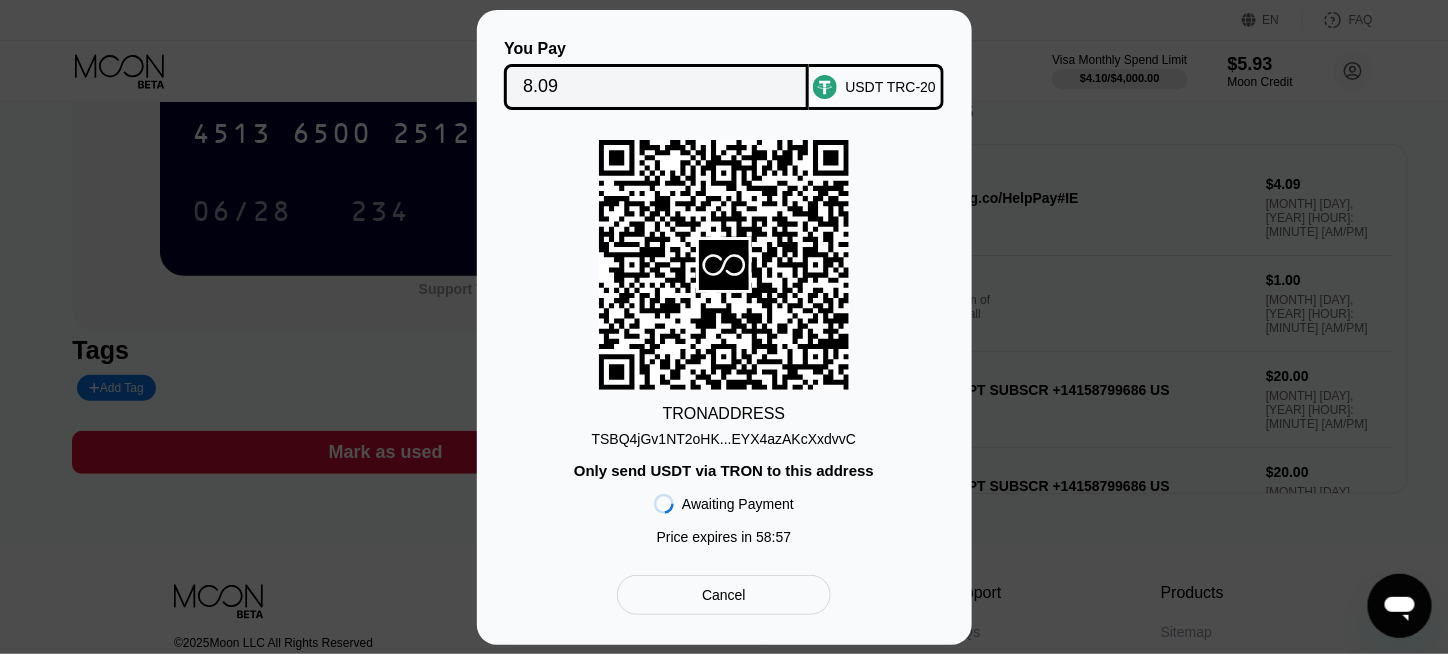 click on "TSBQ4jGv1NT2oHK...EYX4azAKcXxdvvC" at bounding box center (724, 439) 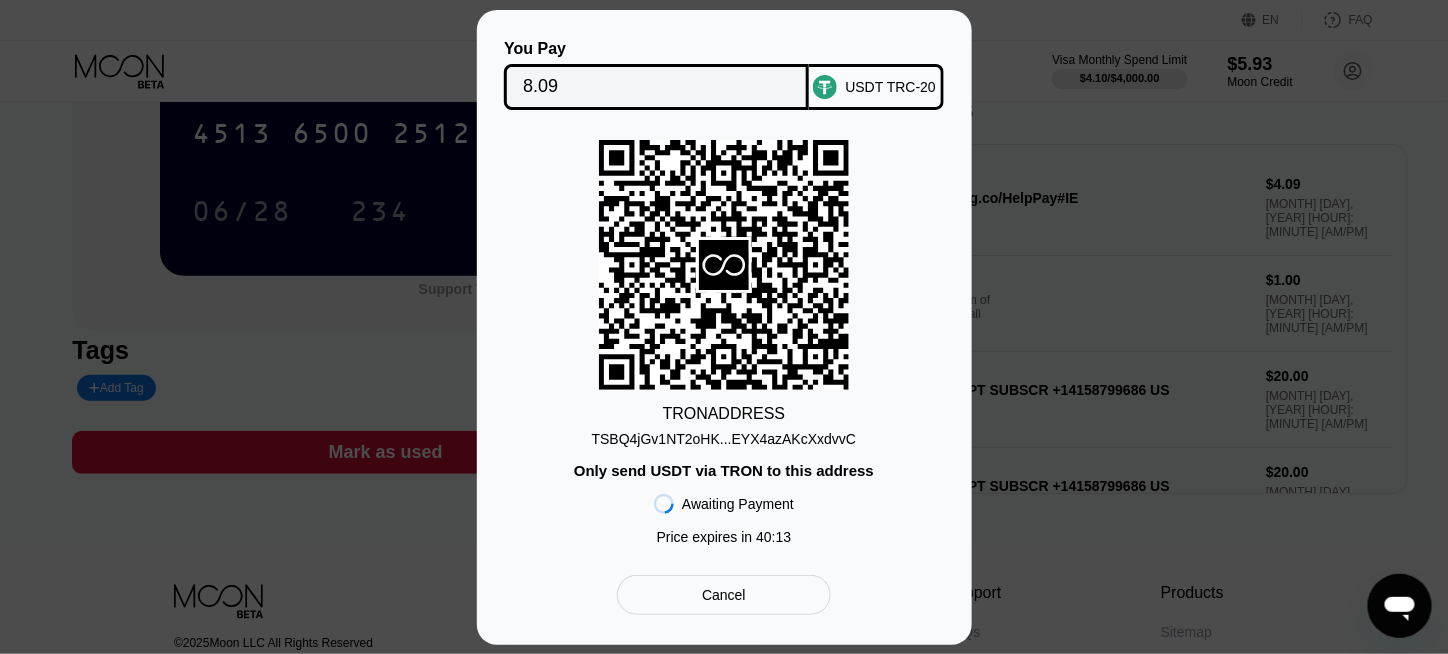 click on "TSBQ4jGv1NT2oHK...EYX4azAKcXxdvvC" at bounding box center (724, 439) 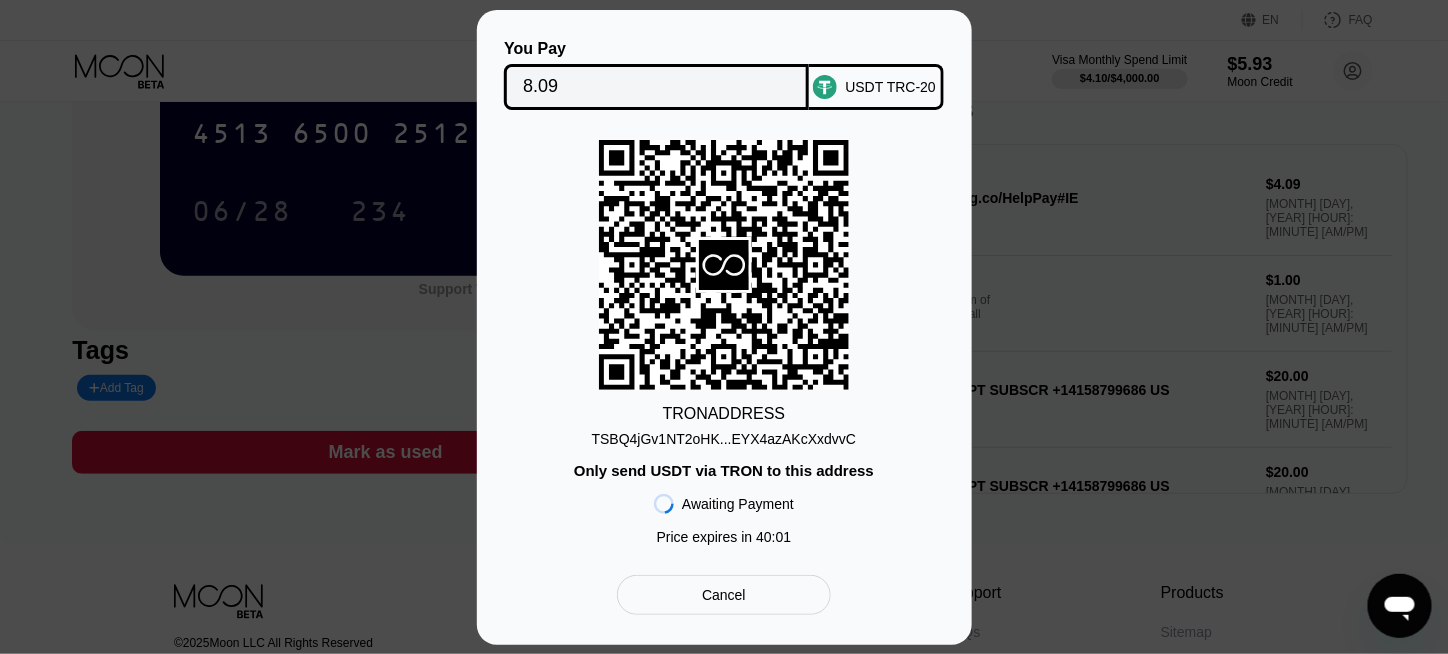 click on "TSBQ4jGv1NT2oHK...EYX4azAKcXxdvvC" at bounding box center [724, 439] 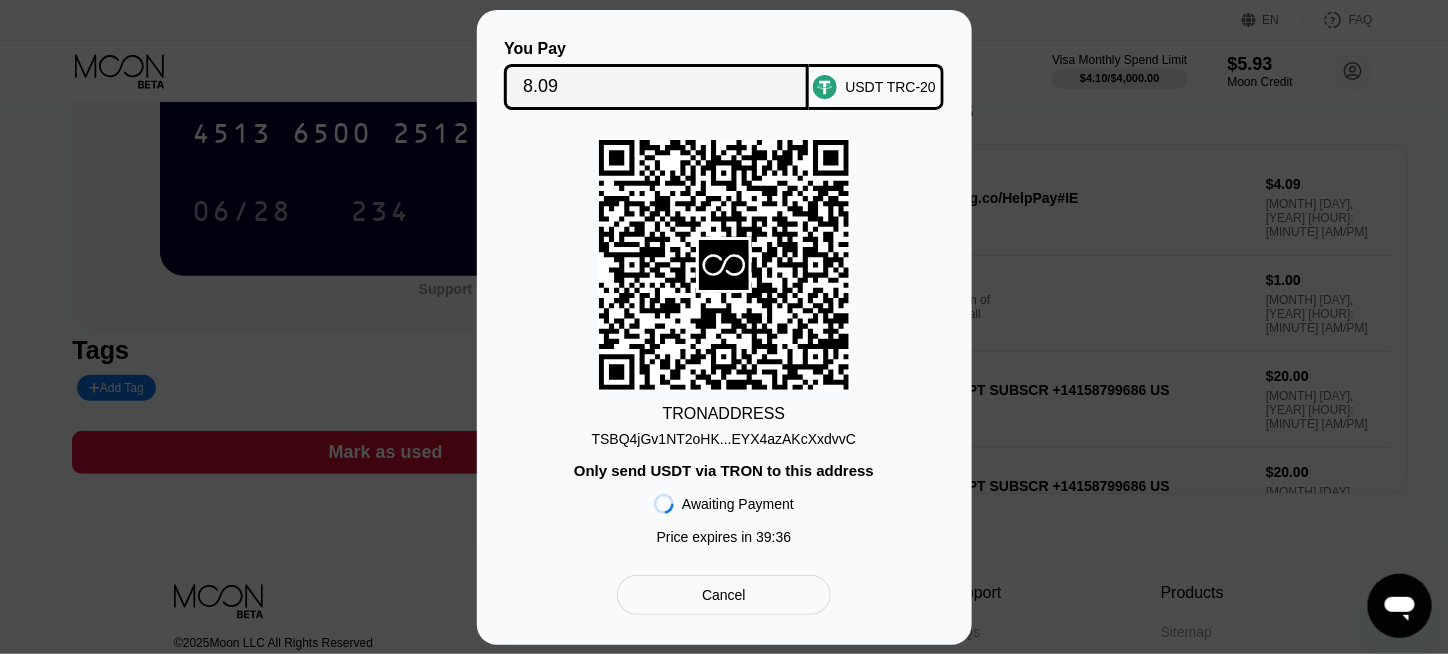 click on "8.09" at bounding box center (656, 87) 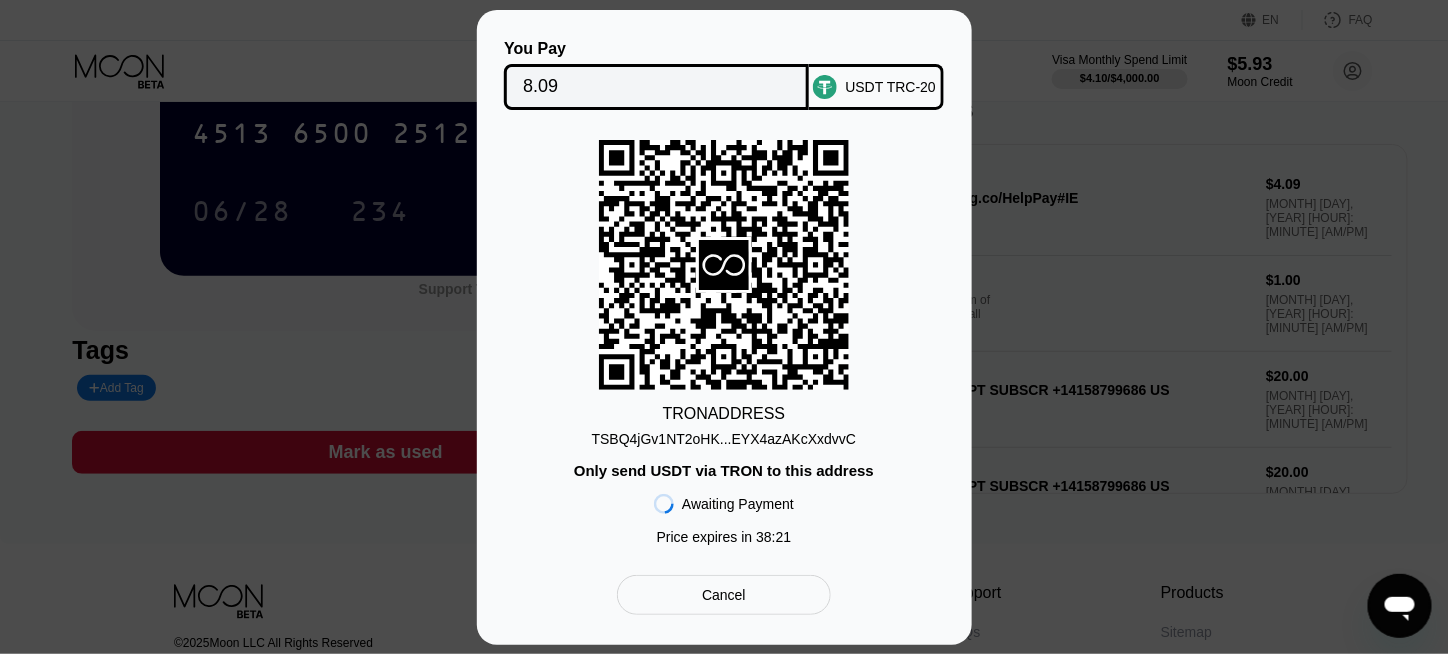 click on "TSBQ4jGv1NT2oHK...EYX4azAKcXxdvvC" at bounding box center (724, 439) 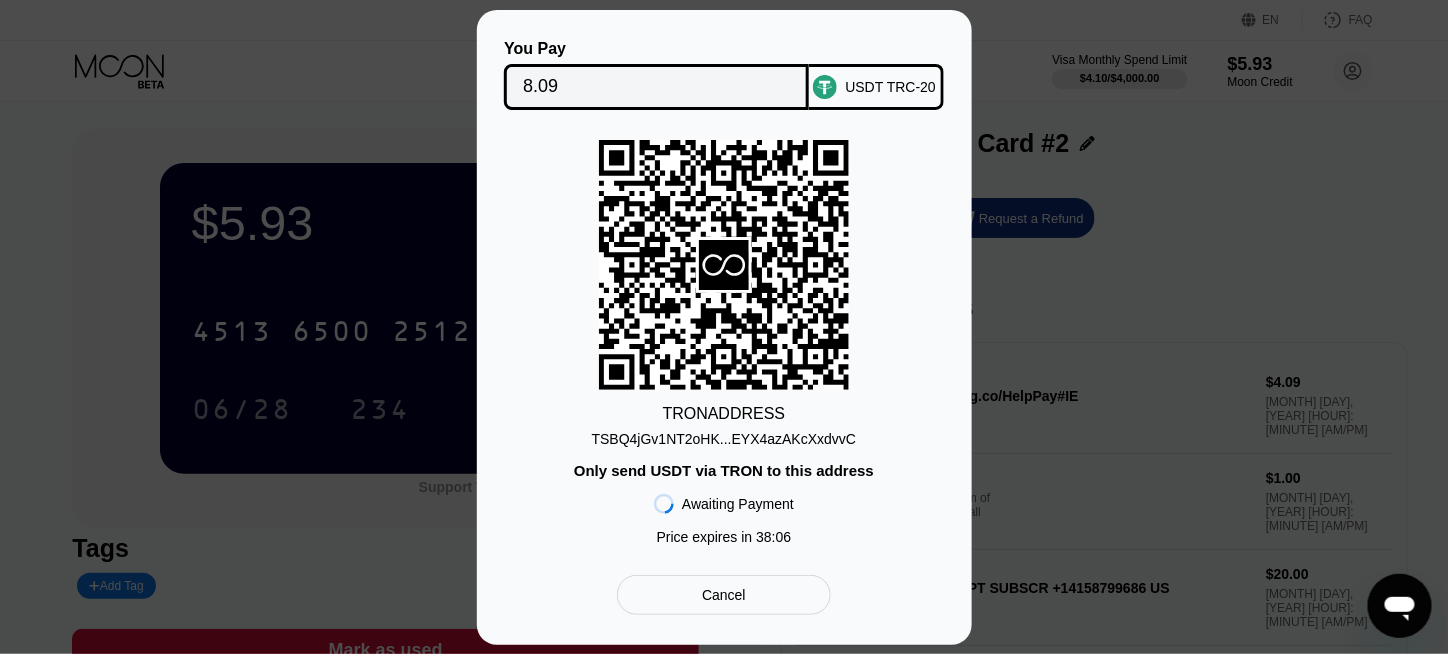scroll, scrollTop: 0, scrollLeft: 0, axis: both 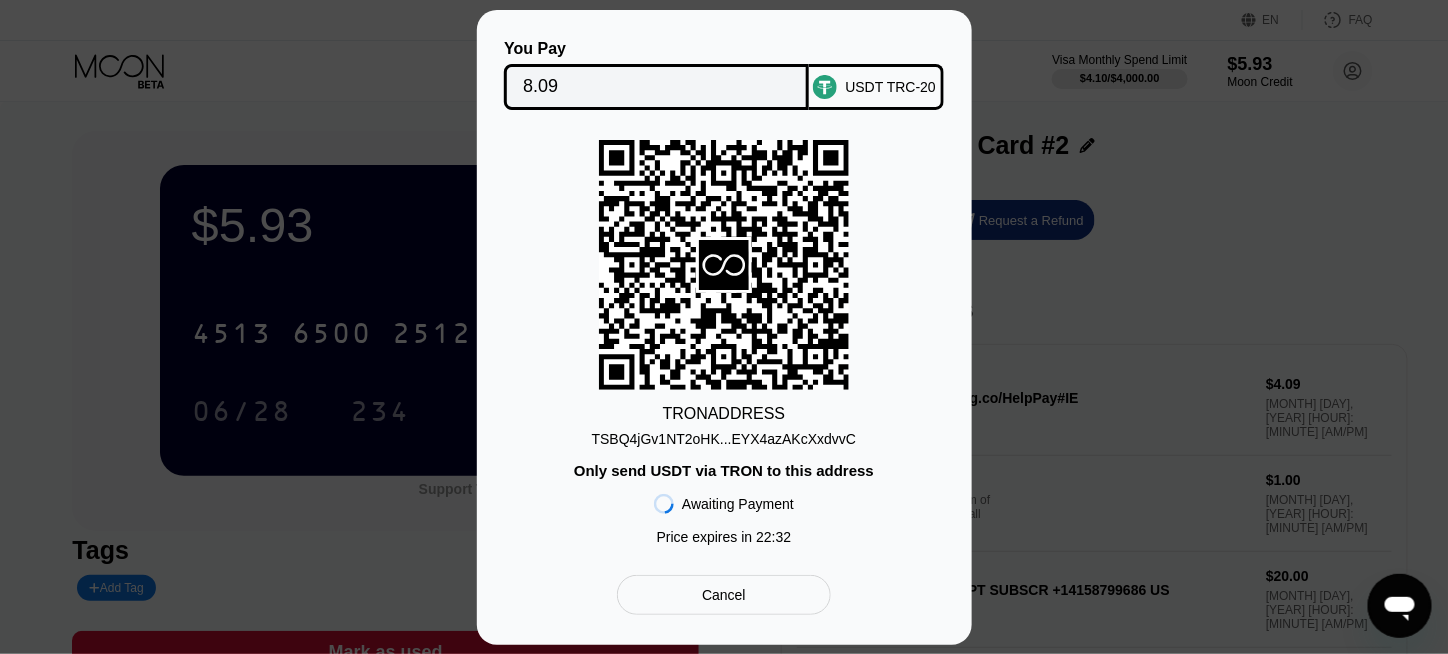 click on "USDT TRC-20" at bounding box center [890, 87] 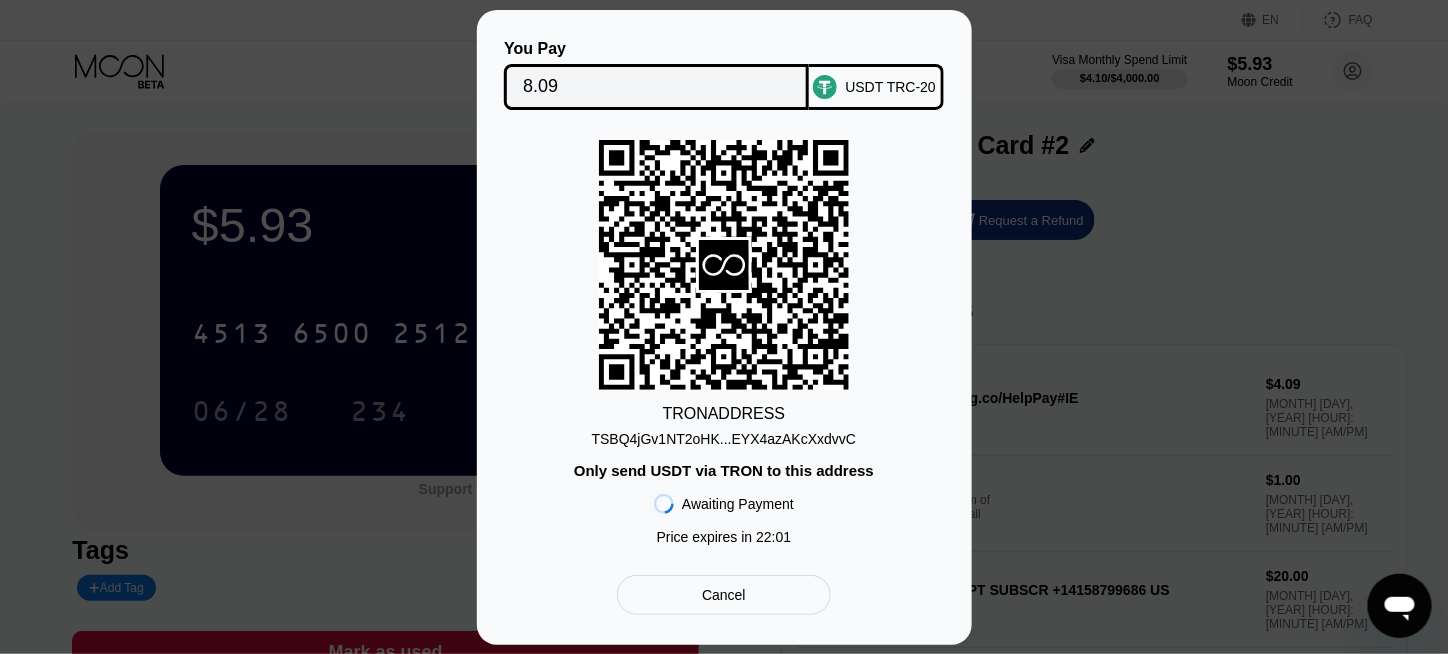 click on "TRON  ADDRESS TSBQ4jGv1NT2oHK...EYX4azAKcXxdvvC Only send USDT via TRON to this address Awaiting Payment Price expires in   22 : 01" at bounding box center [724, 347] 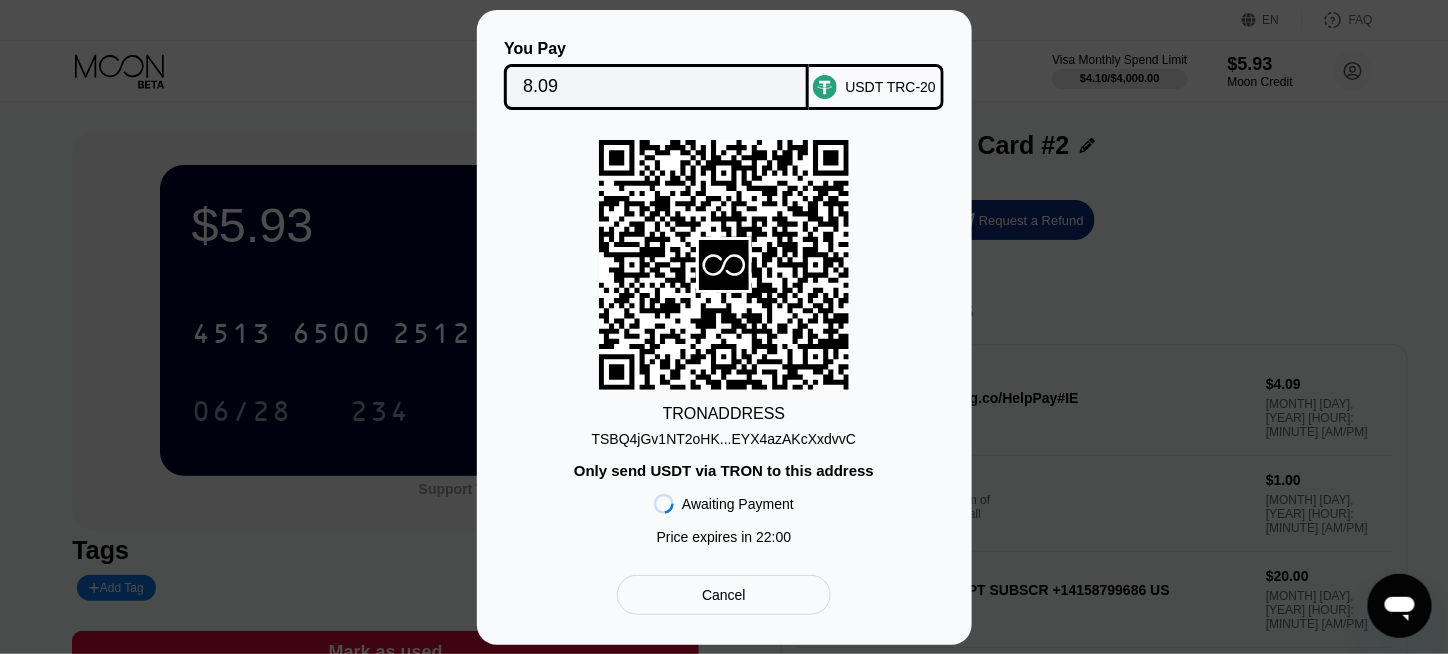 click on "Only send USDT via TRON to this address" at bounding box center (724, 470) 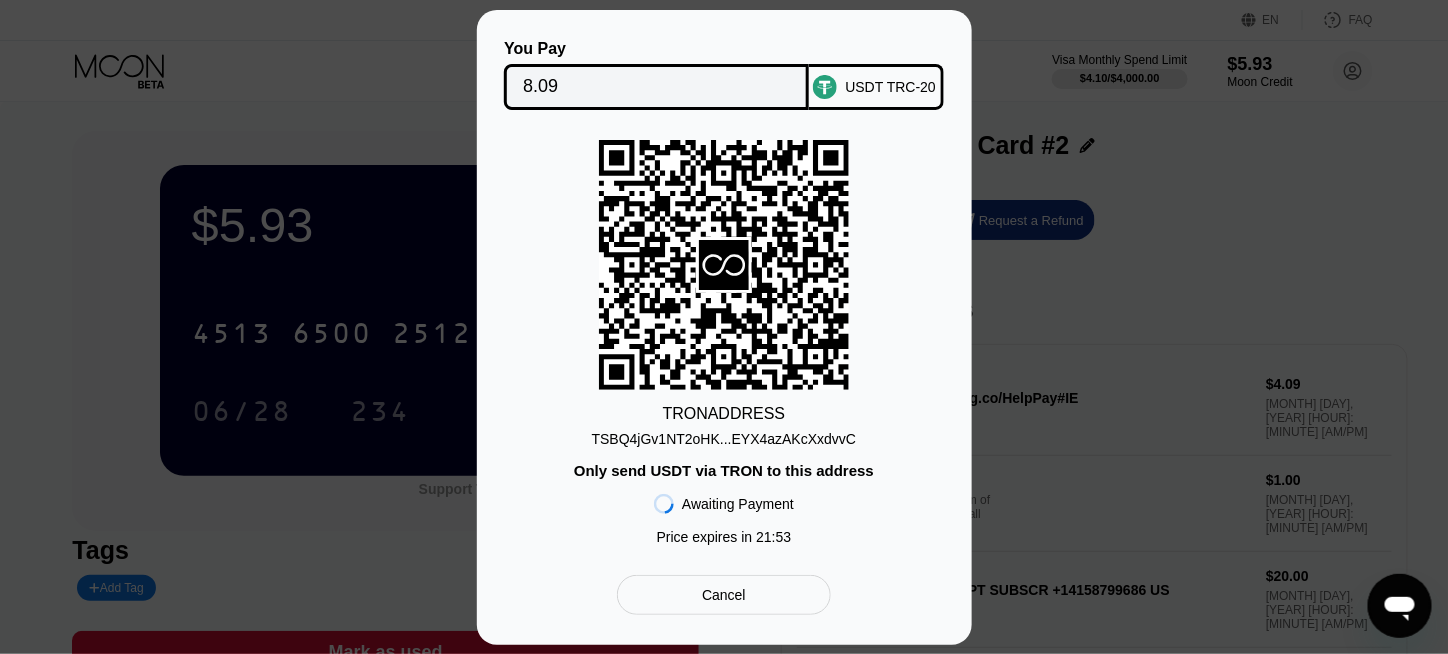 click on "TRON  ADDRESS" at bounding box center (724, 414) 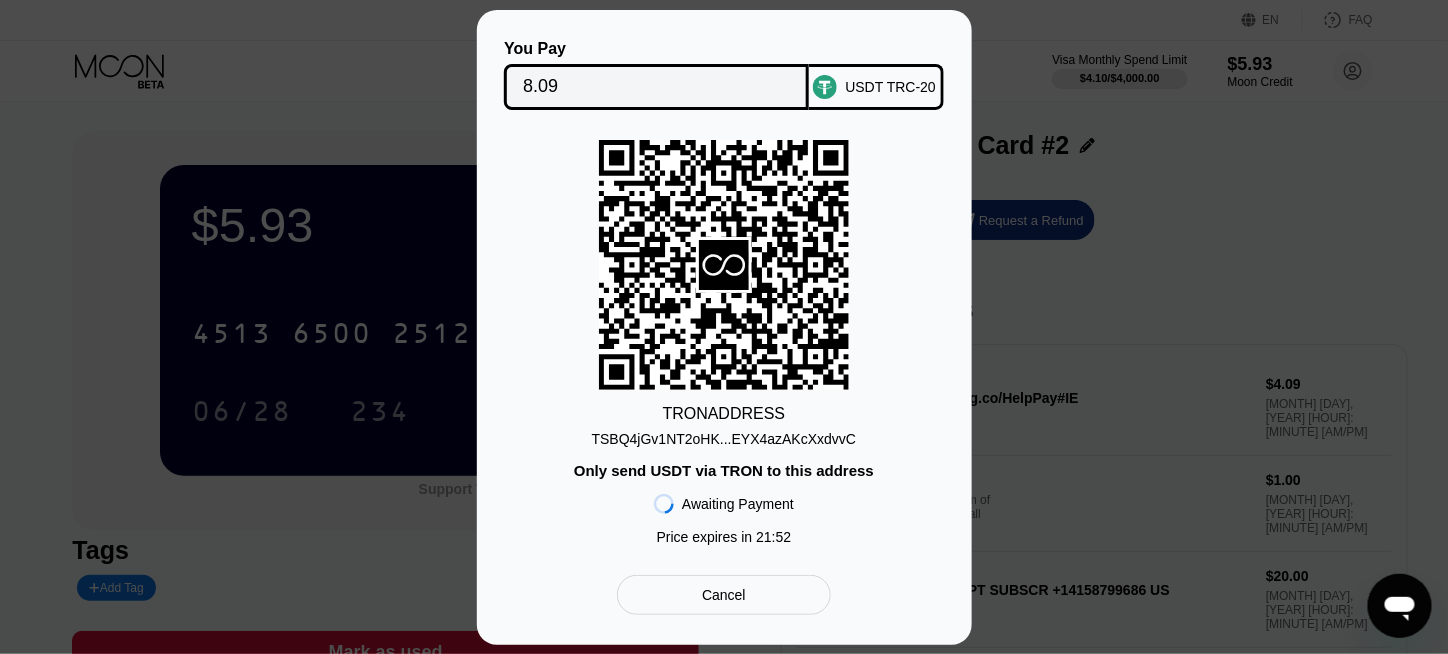 click on "8.09" at bounding box center [656, 87] 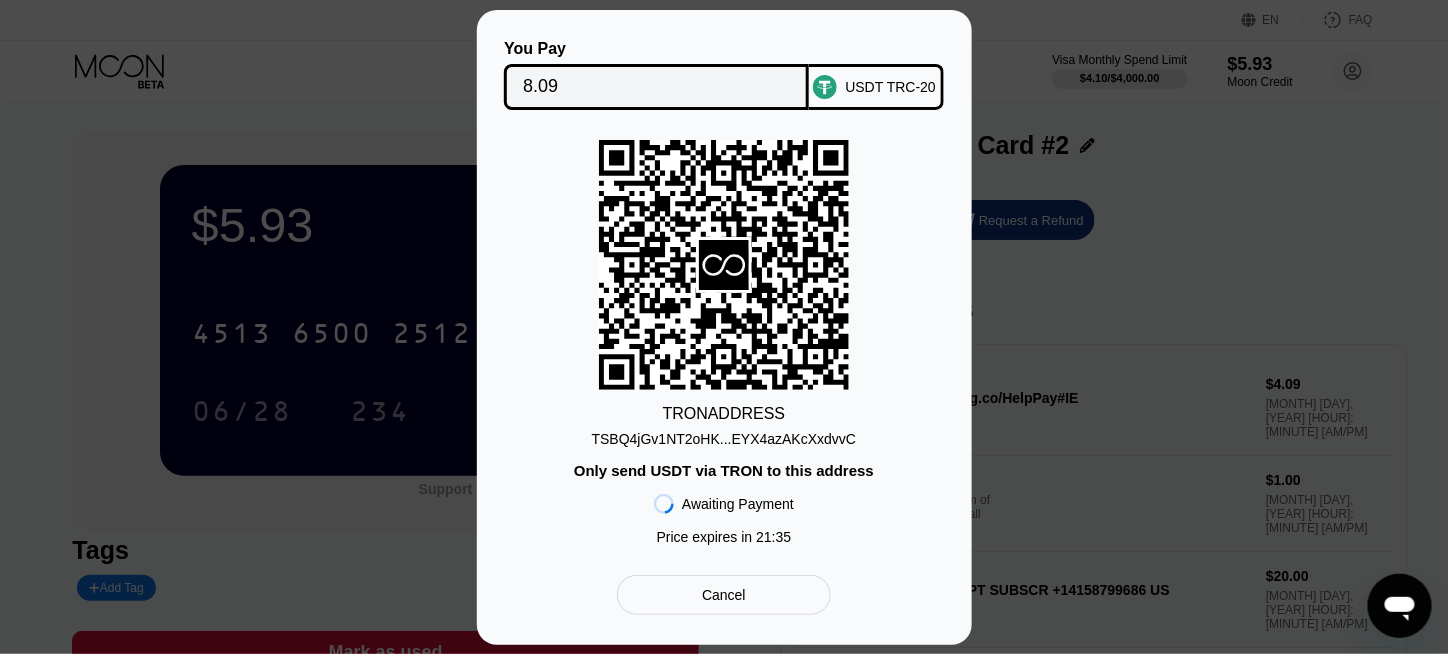 click on "Only send USDT via TRON to this address" at bounding box center (724, 470) 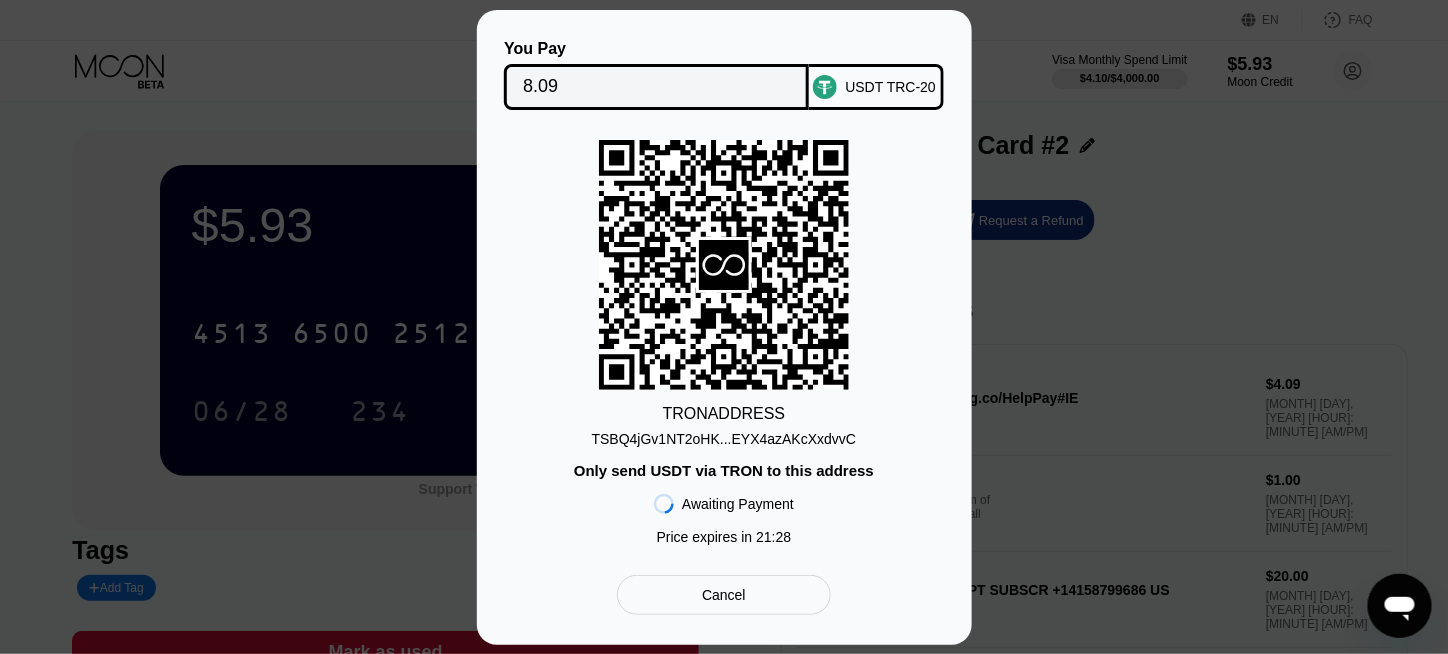 click at bounding box center (1399, 605) 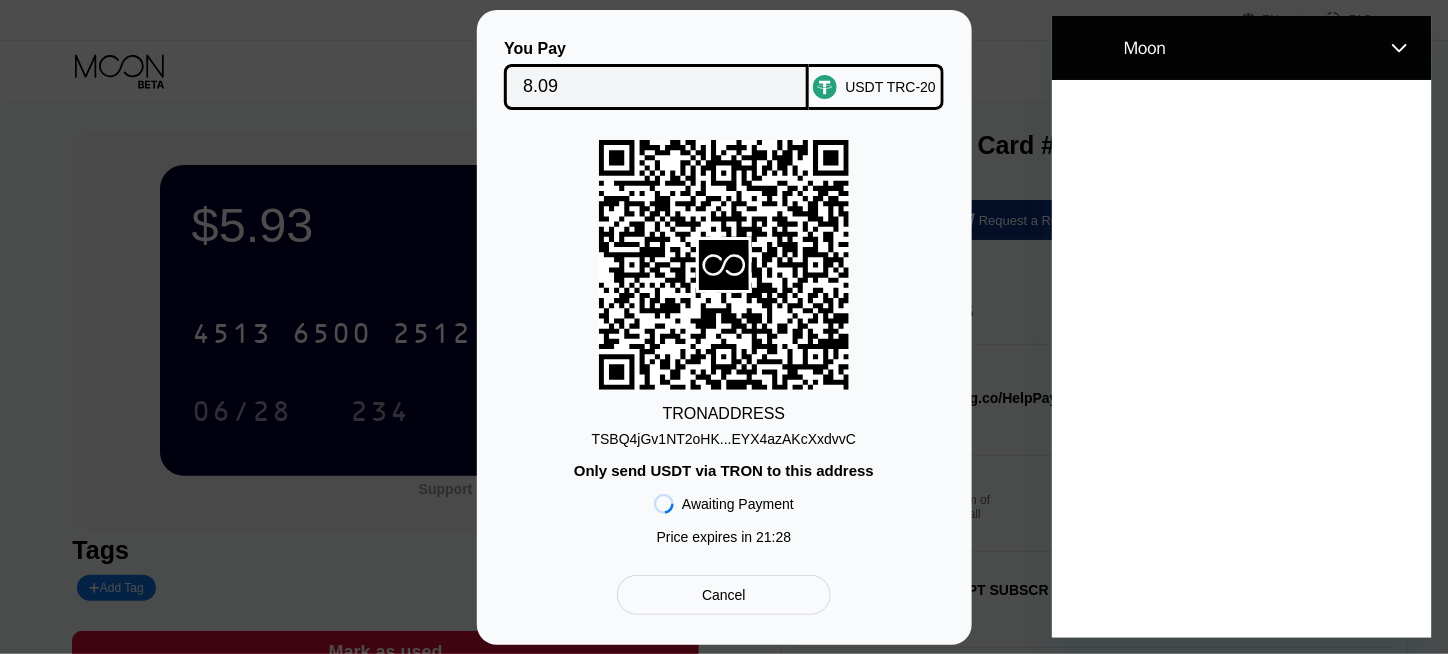 scroll, scrollTop: 0, scrollLeft: 0, axis: both 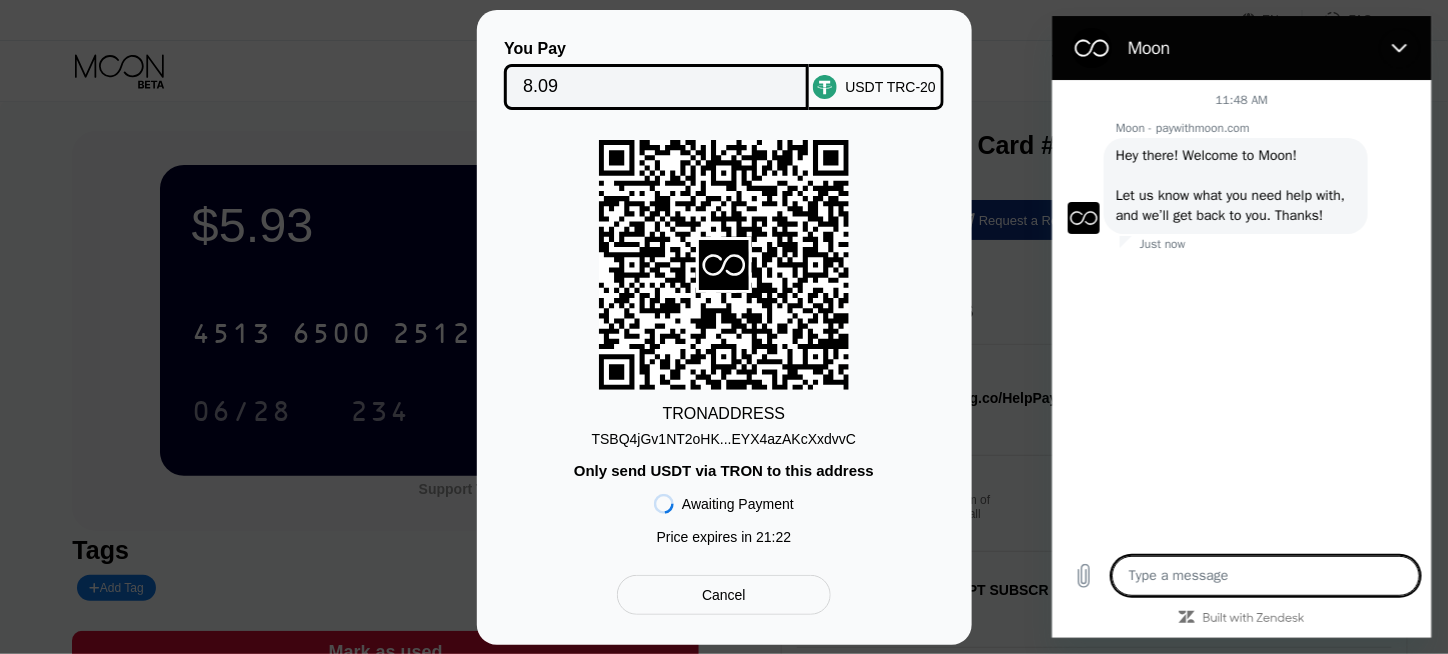 type on "x" 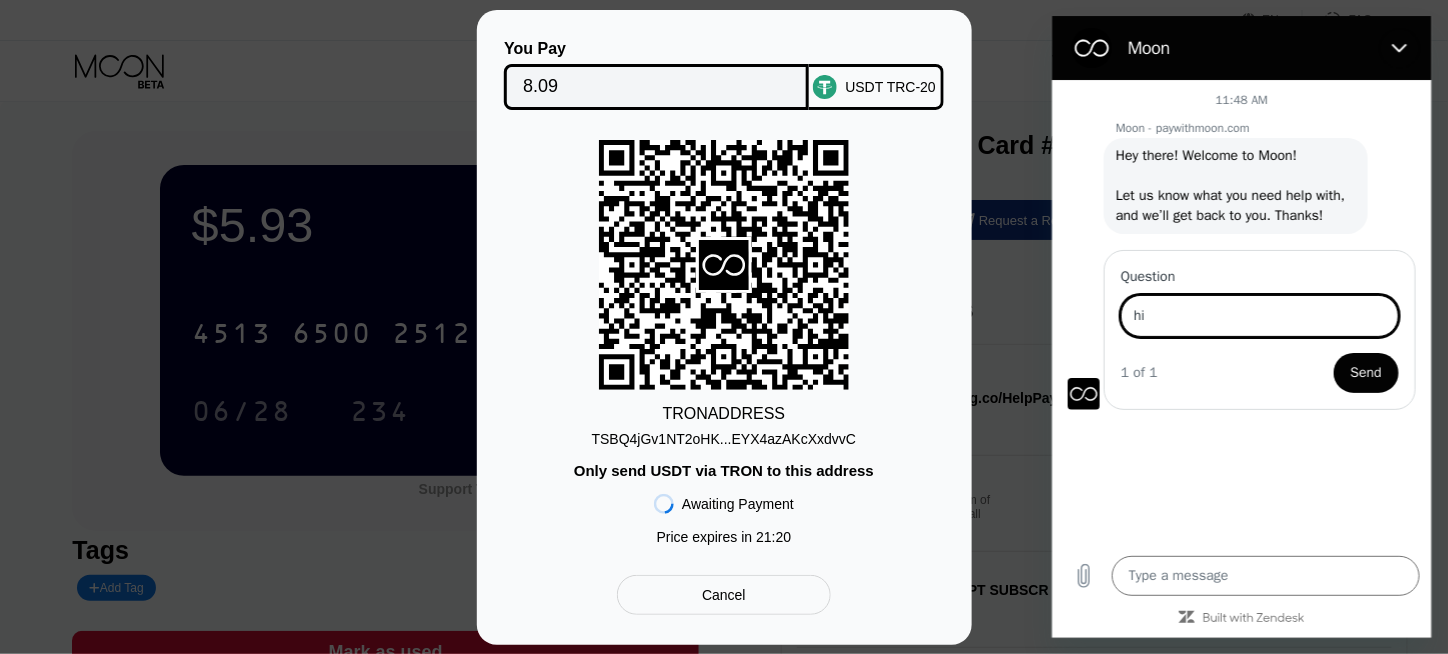 type on "hi" 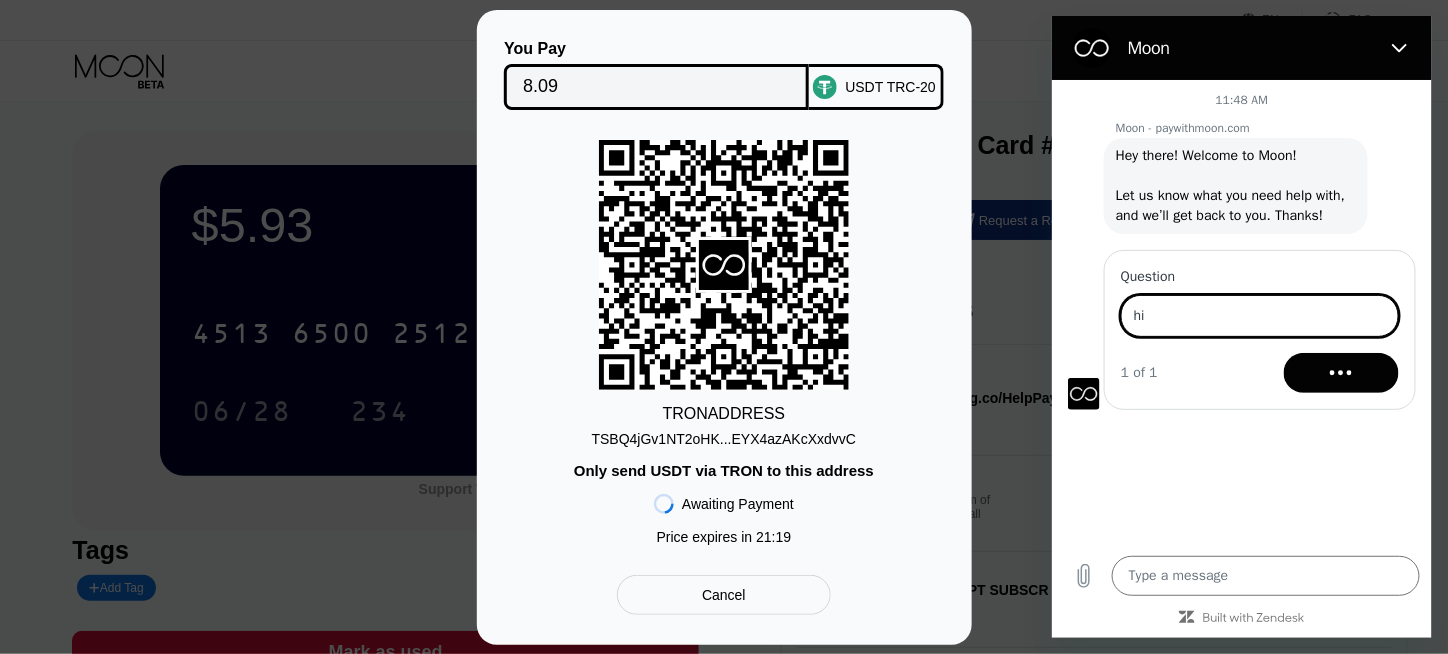 type on "x" 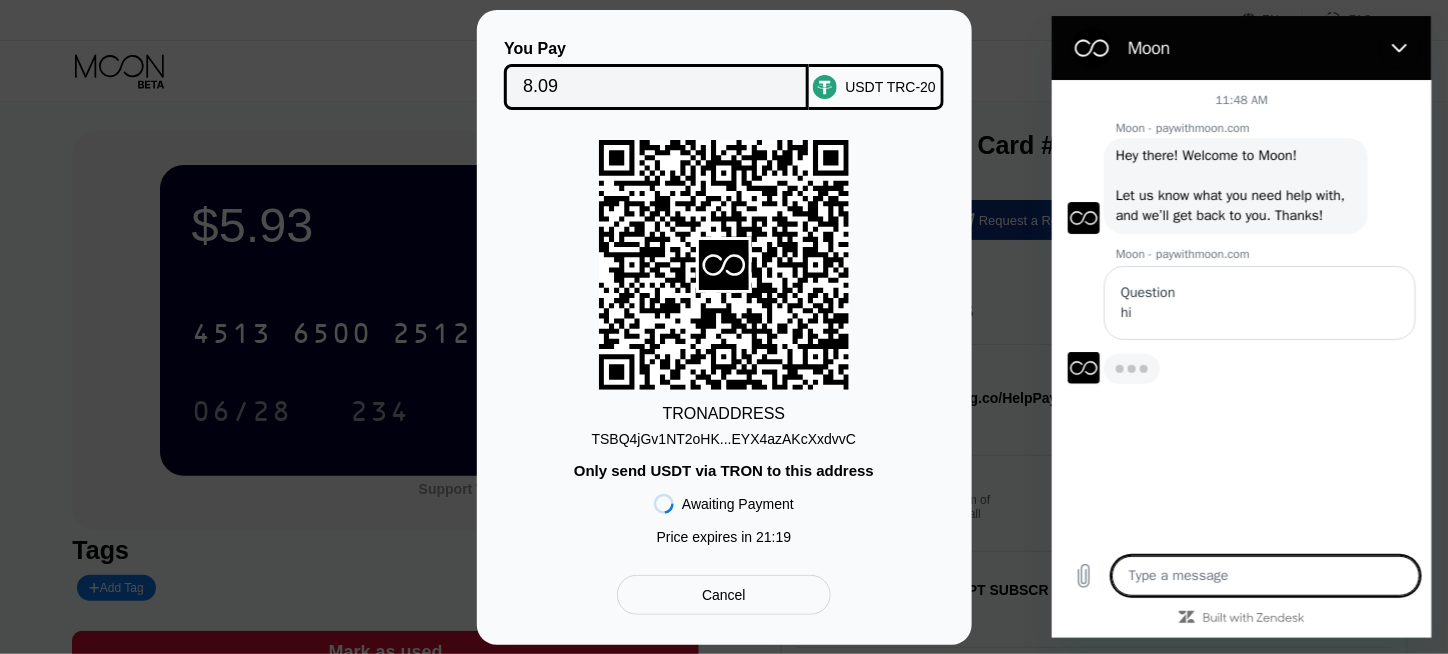 type on "a" 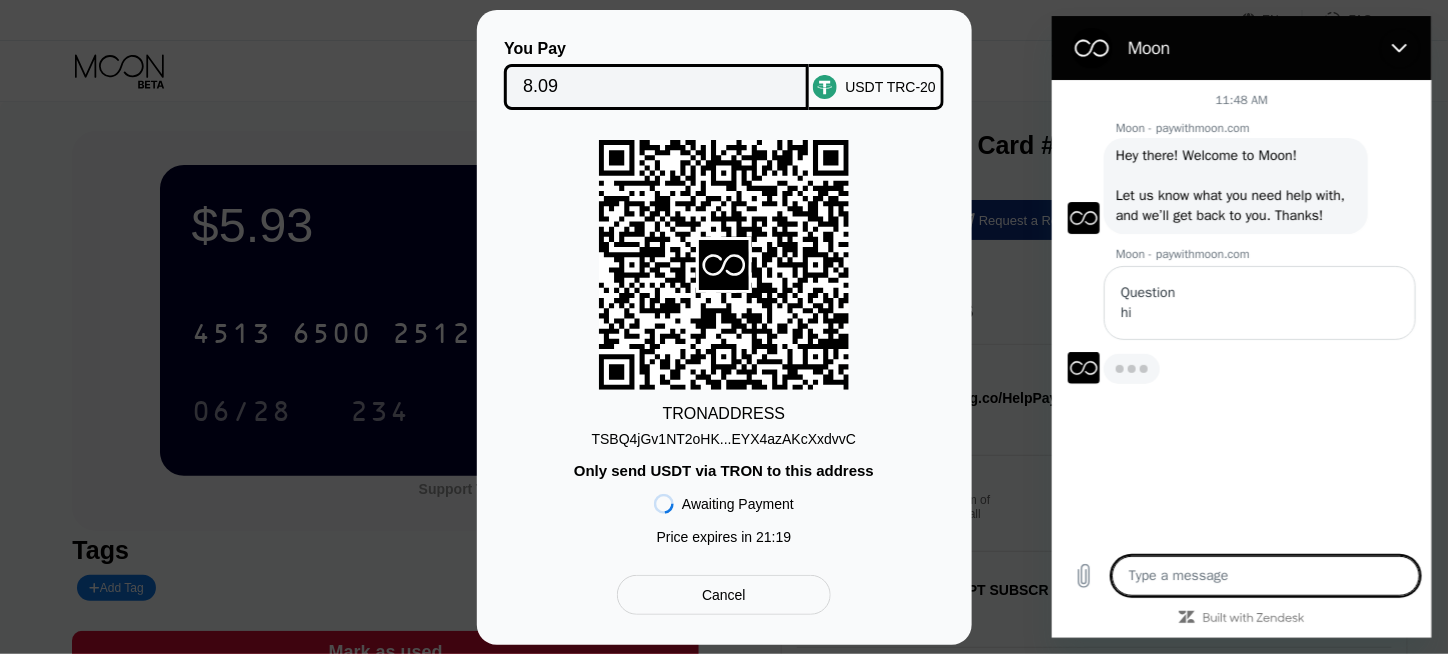 type on "x" 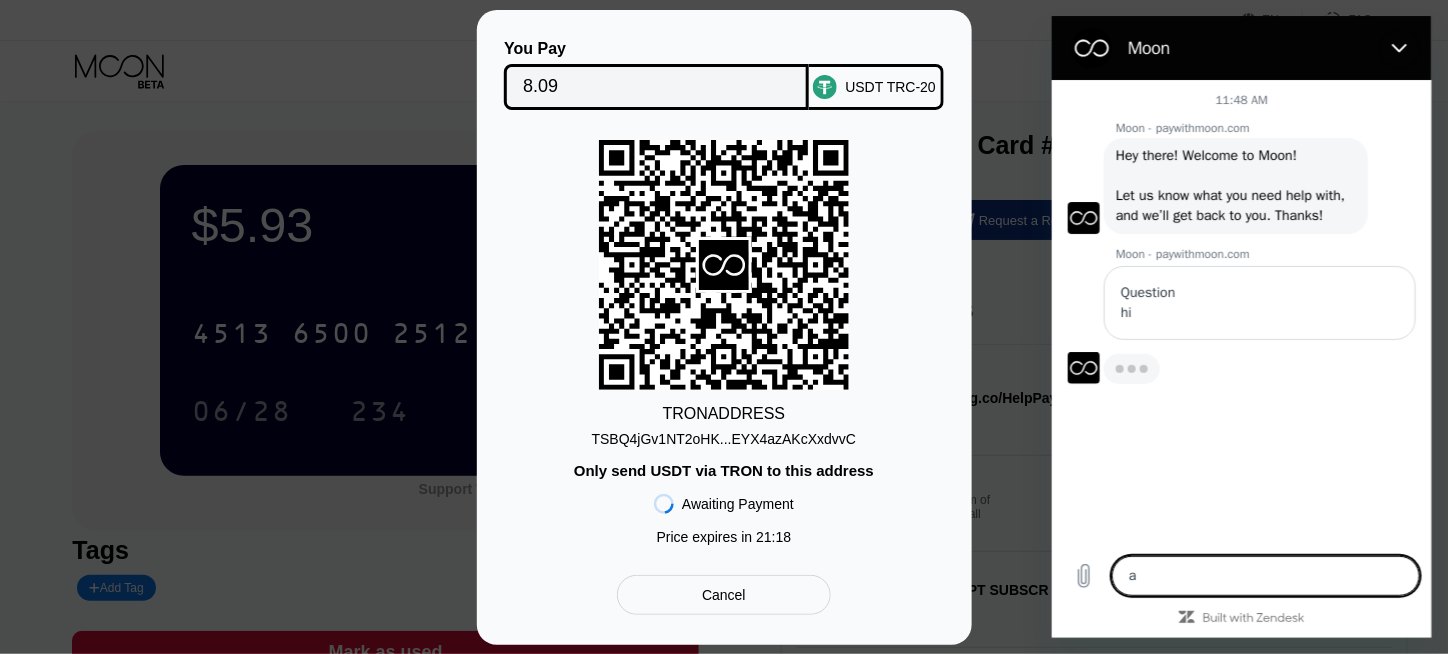 type on "an" 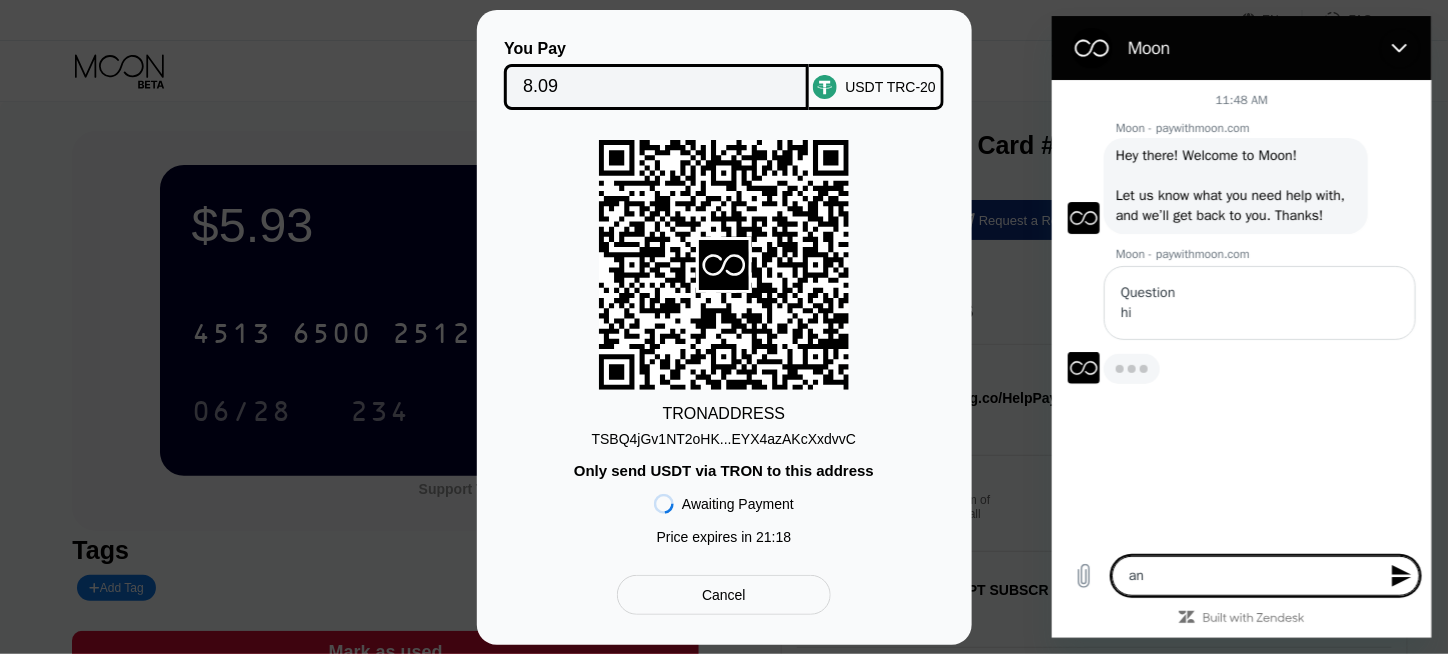 type on "any" 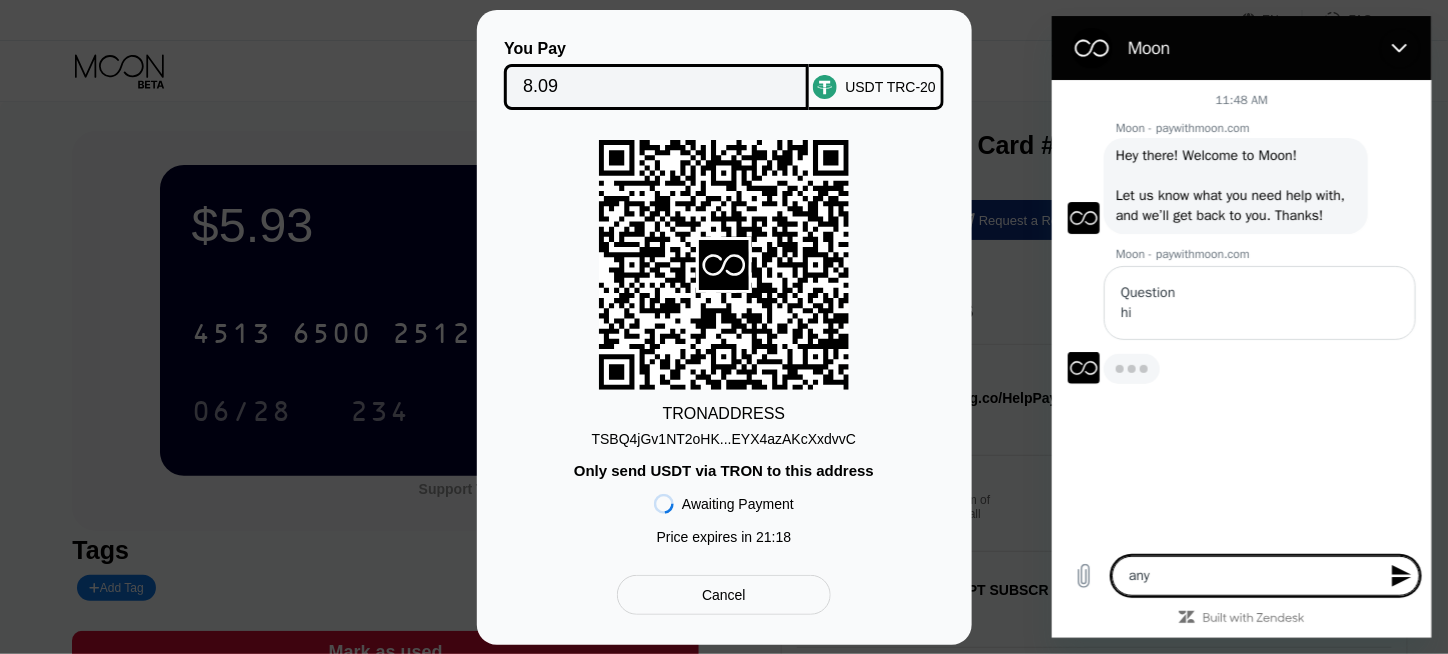 type on "any" 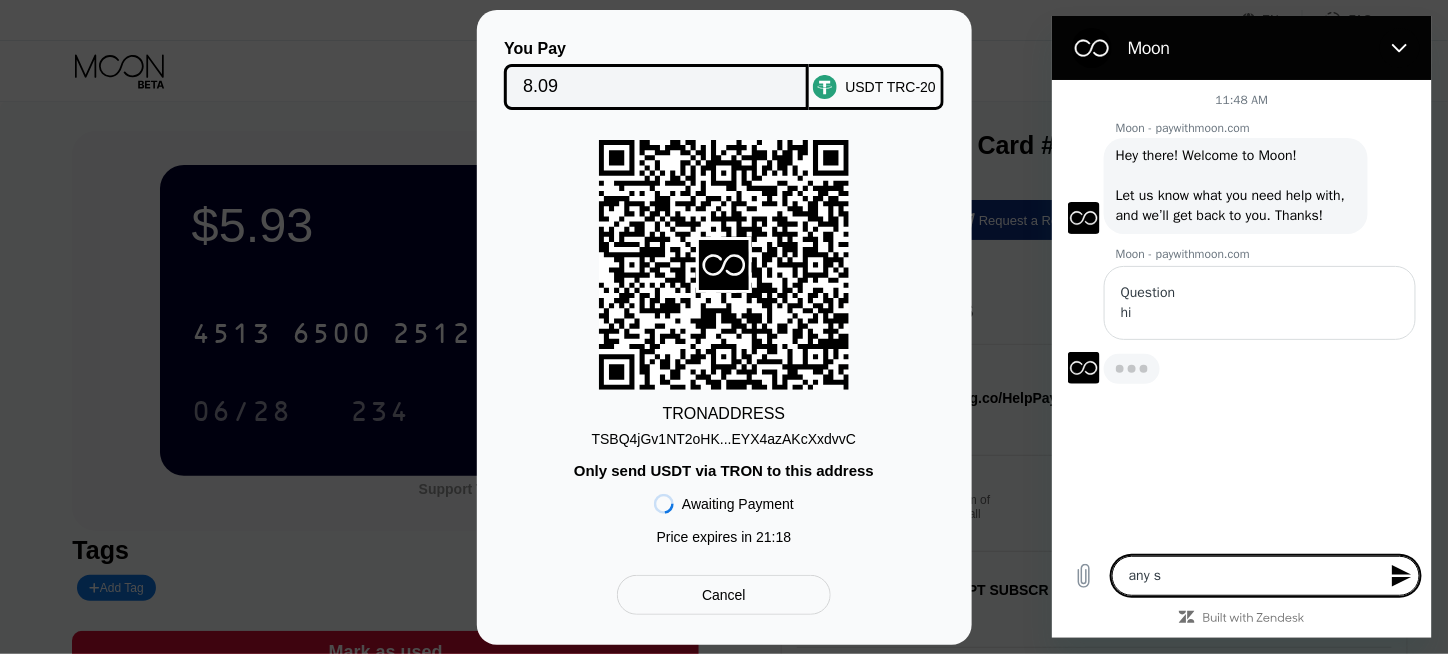 type on "x" 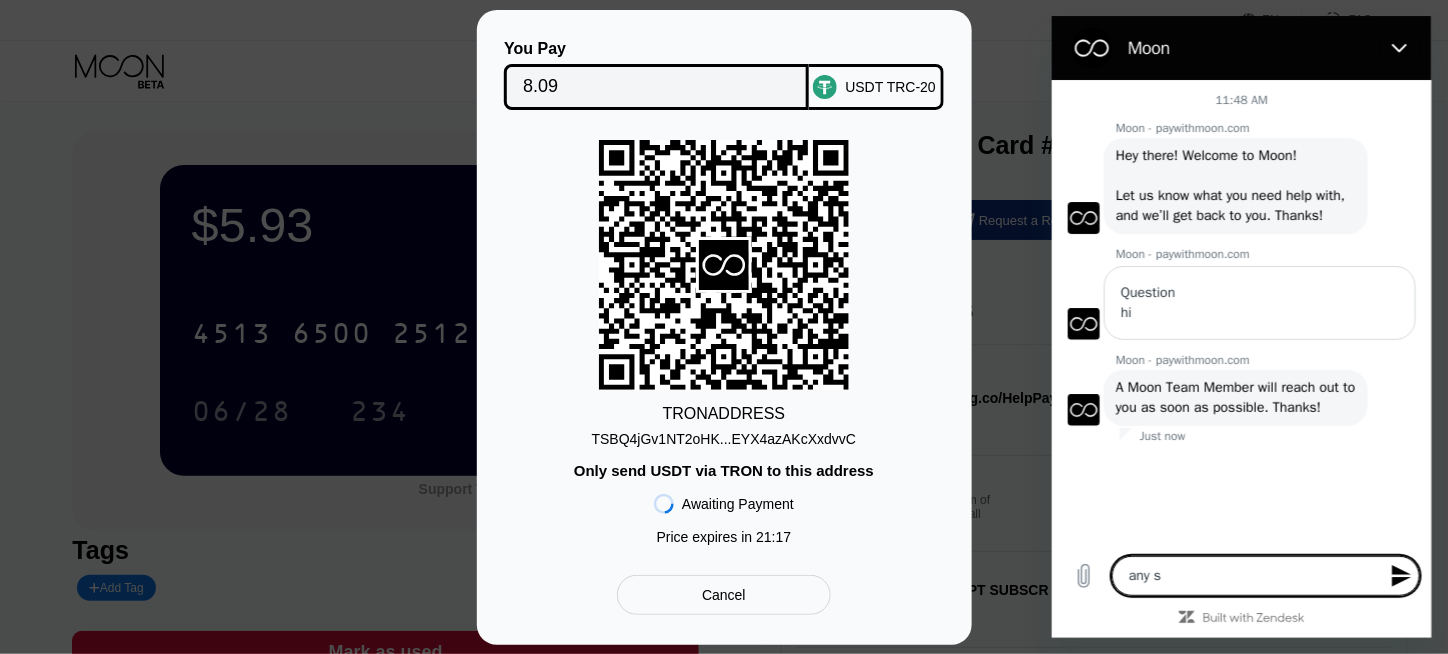 type on "any su" 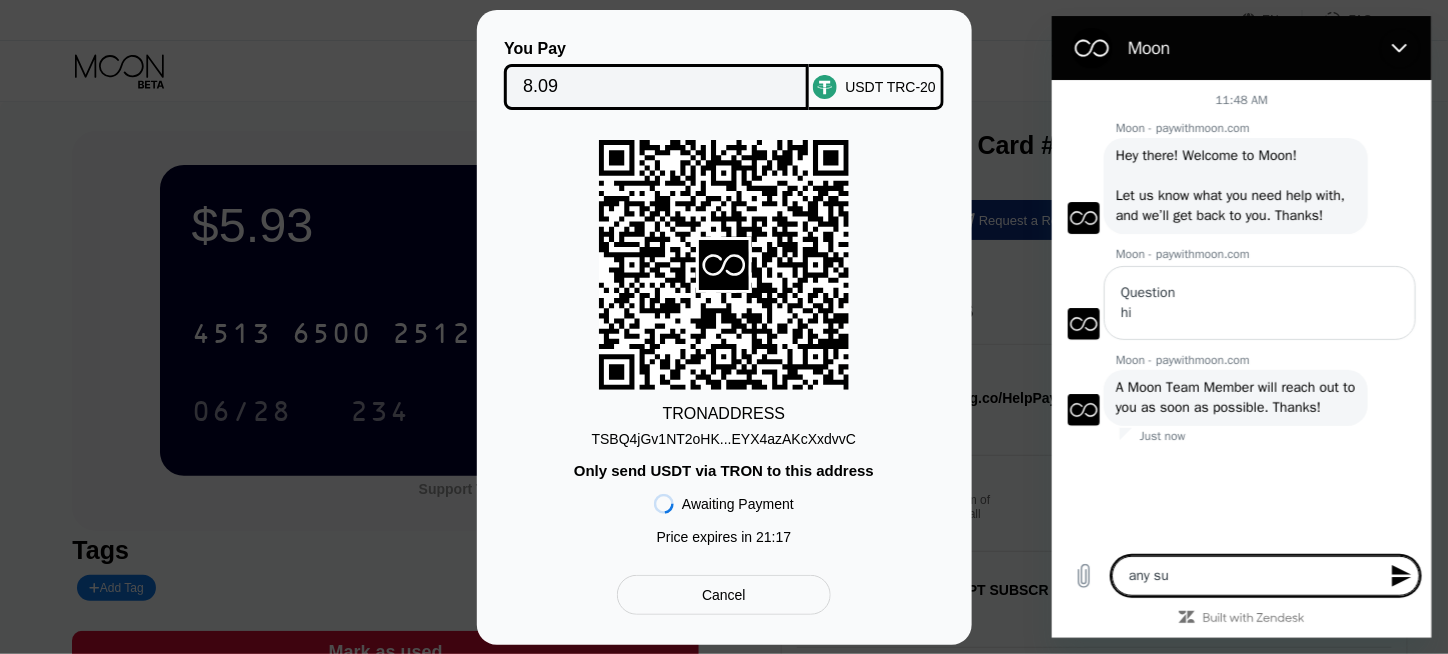 type on "any sup" 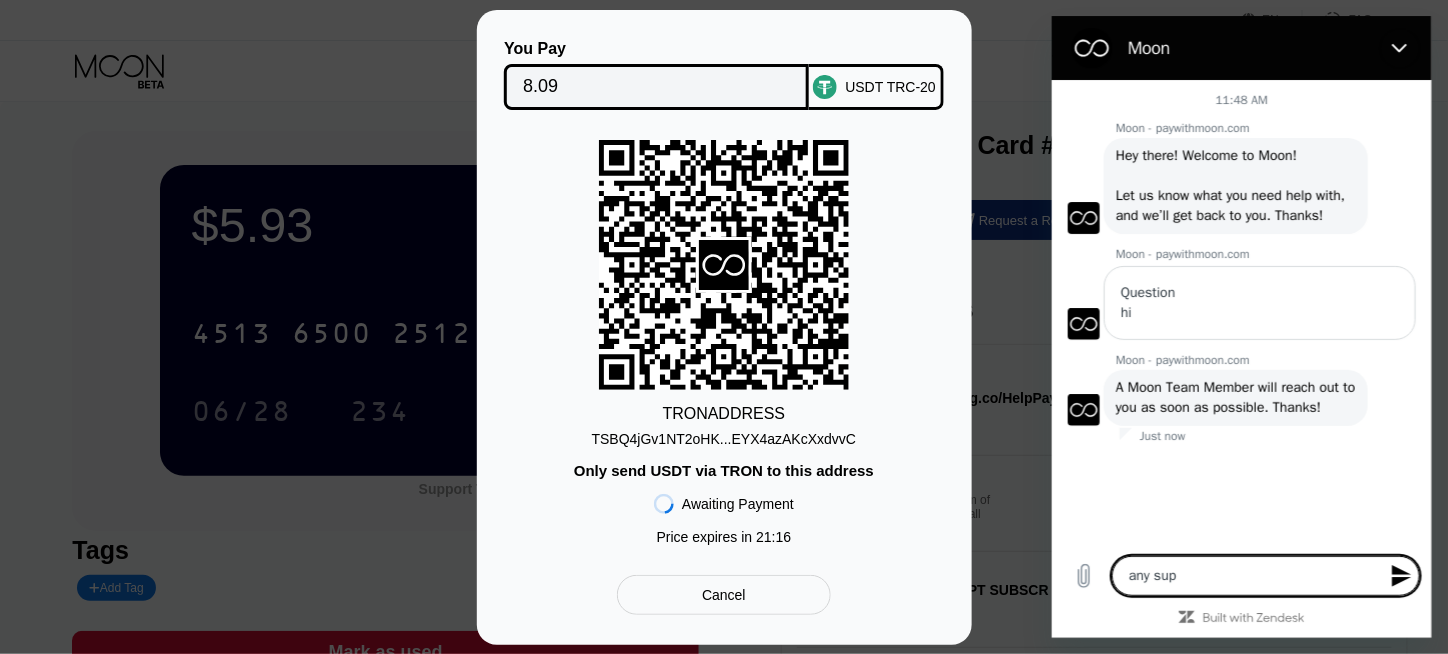 type on "any supp" 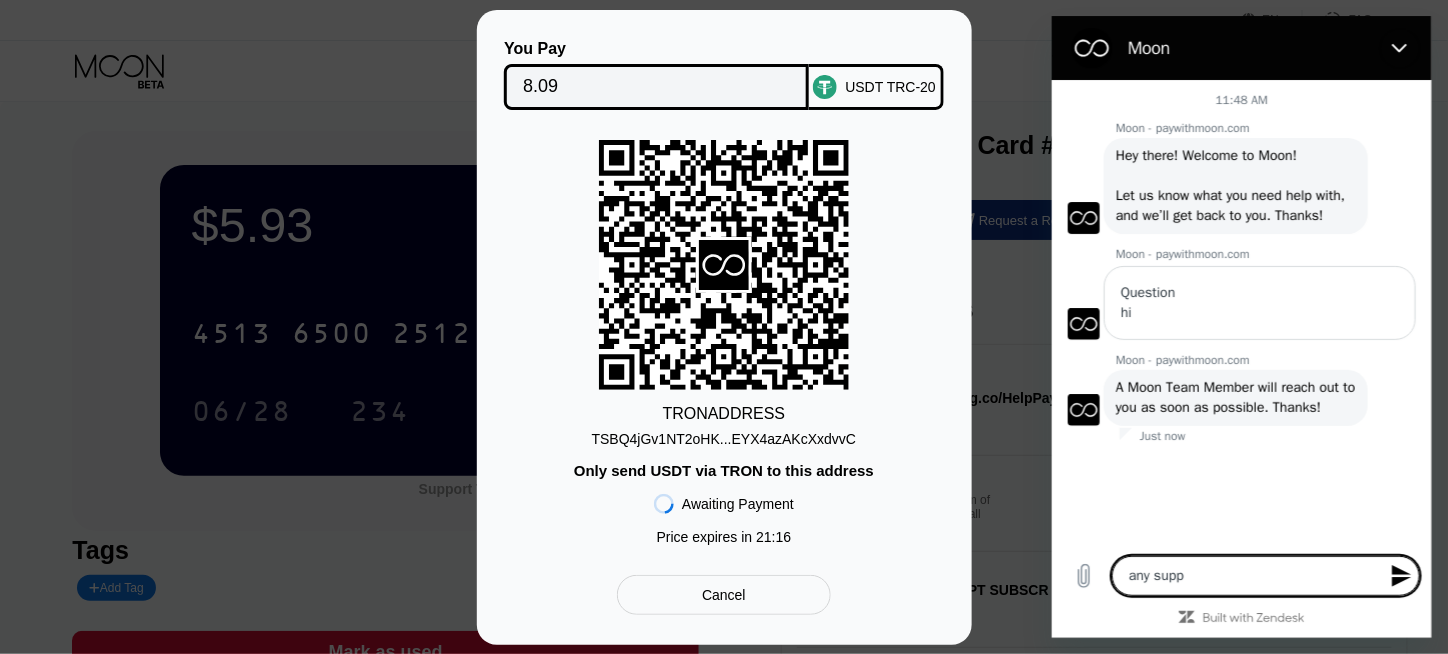 type on "any suppo" 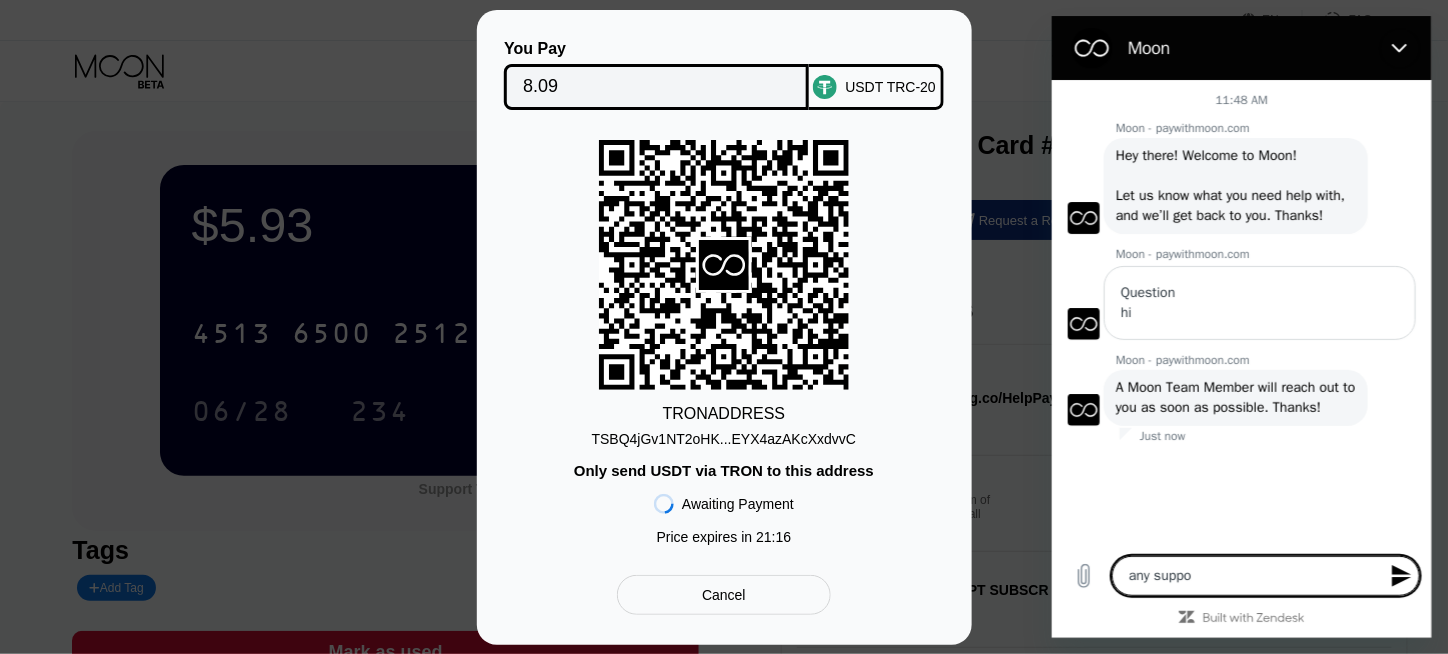 type on "any suppor" 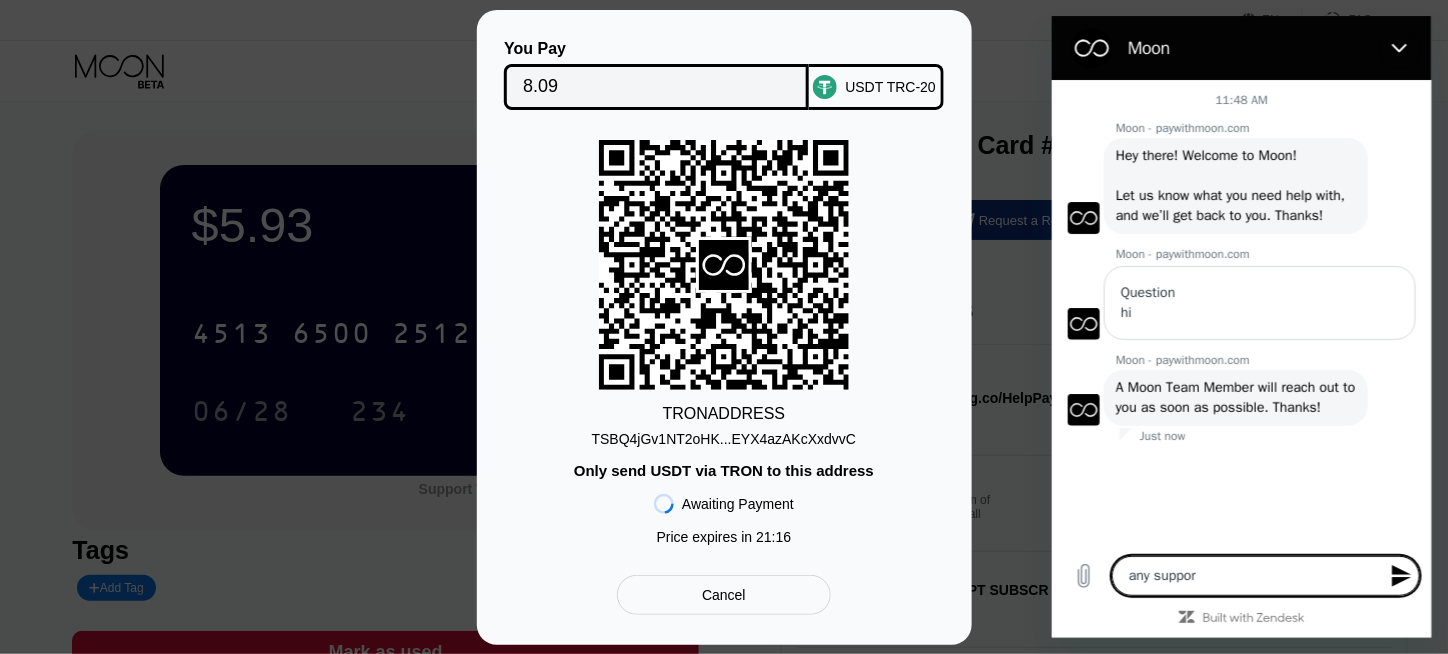 type on "any support" 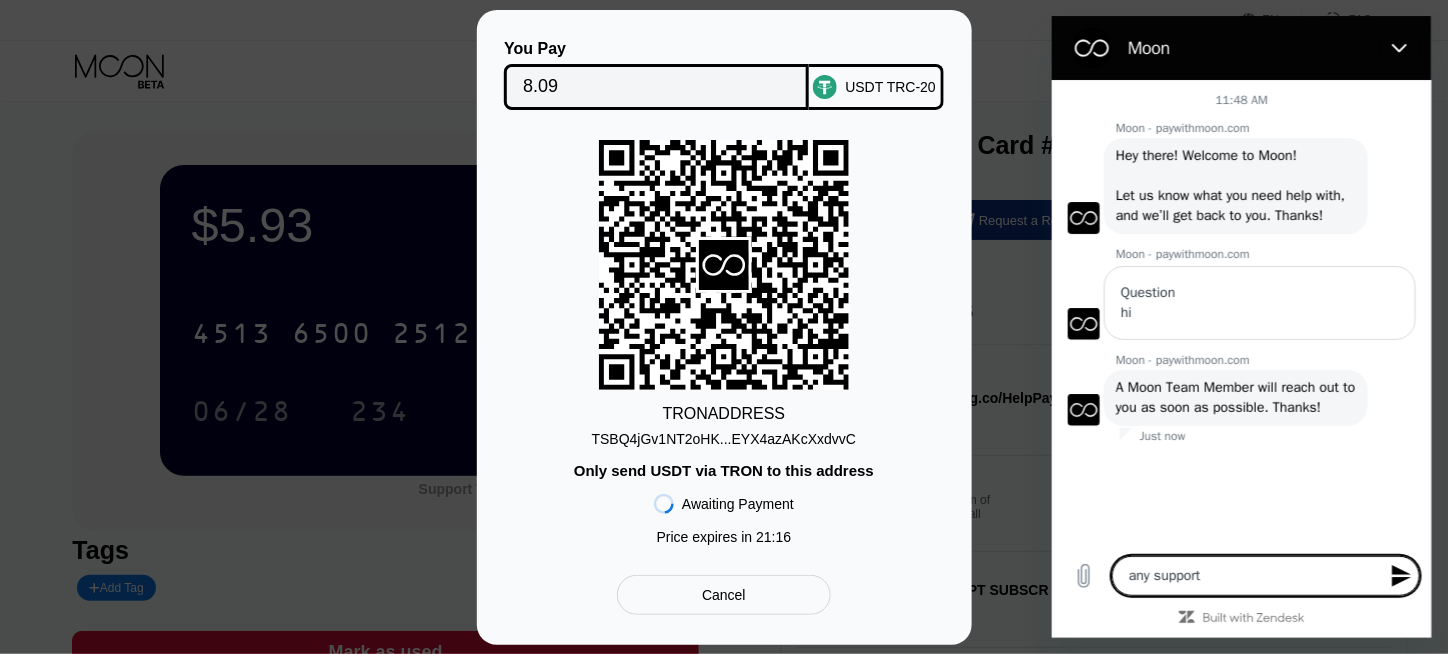 type on "any support" 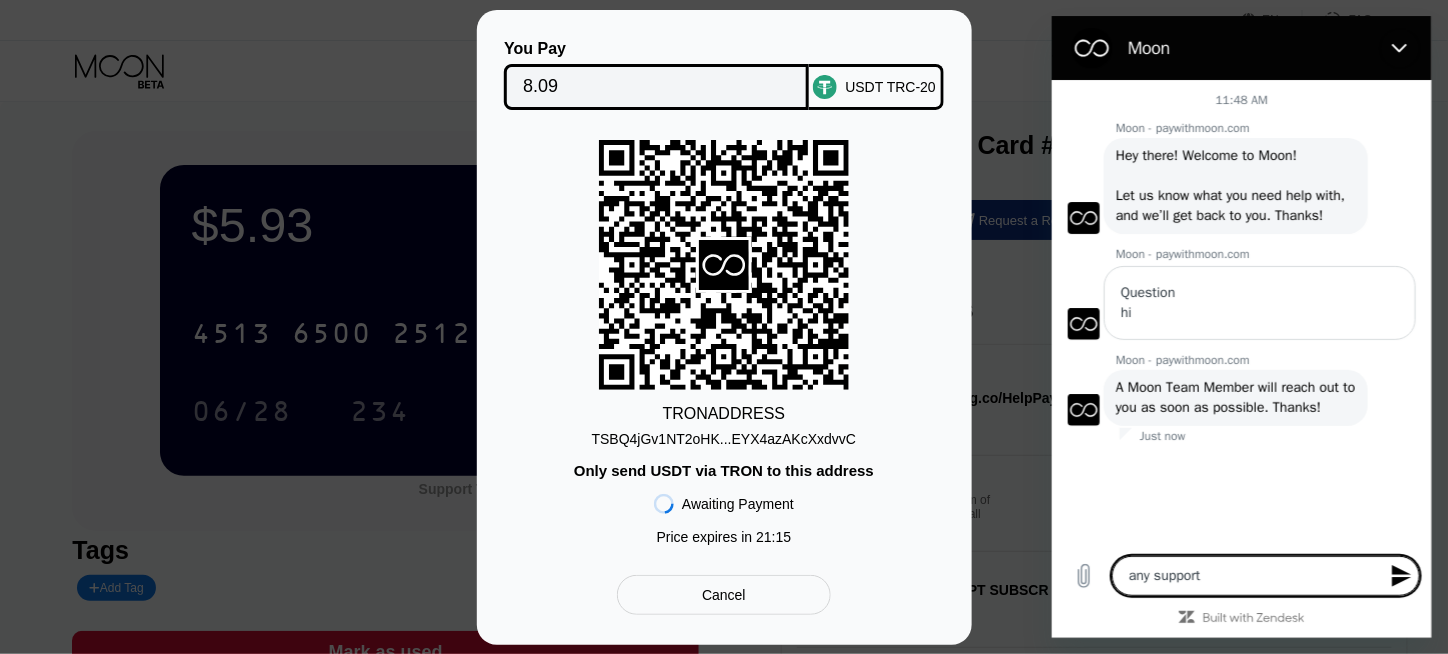 type on "any support ?" 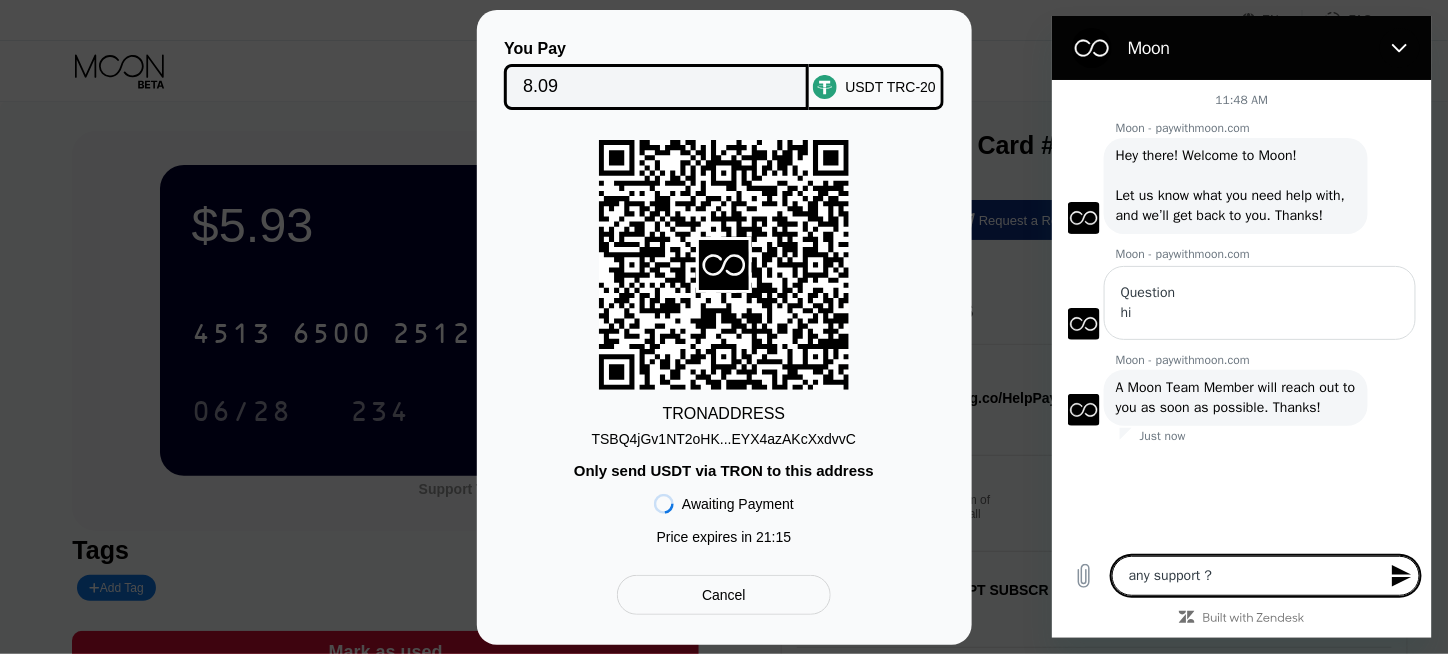 type 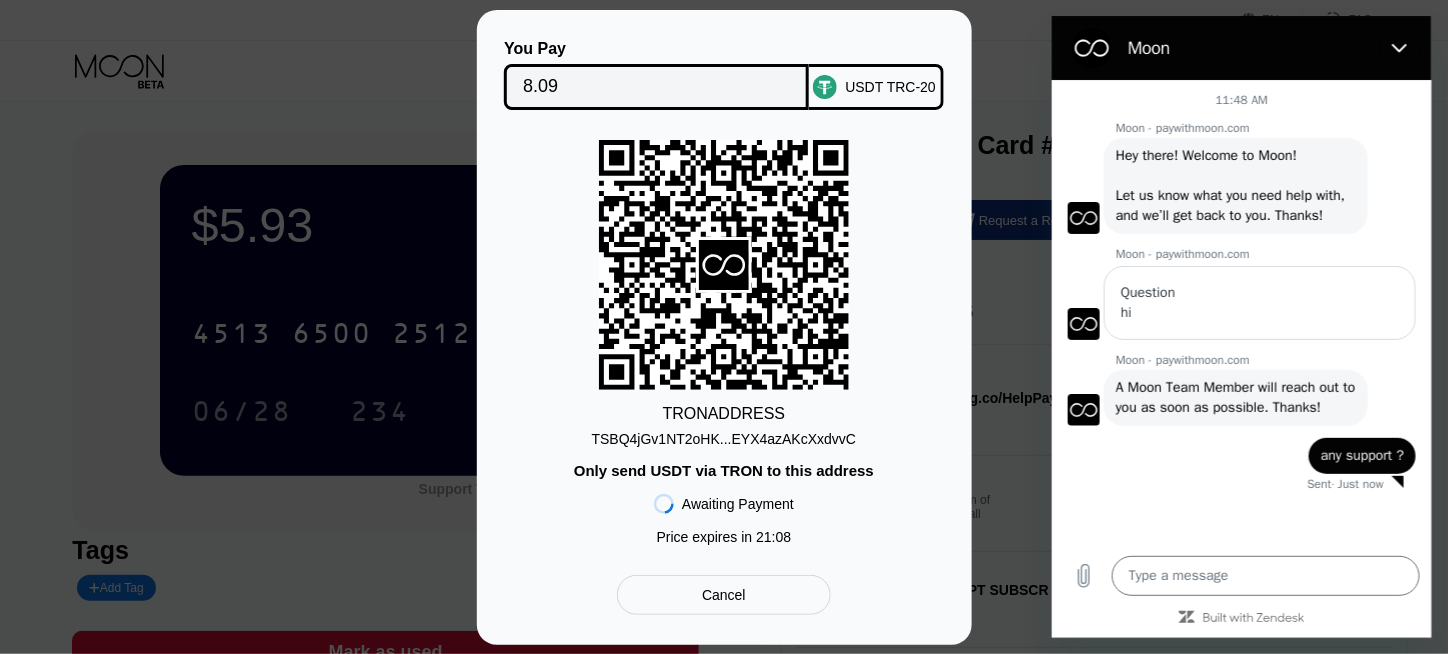 click on "TSBQ4jGv1NT2oHK...EYX4azAKcXxdvvC" at bounding box center [724, 439] 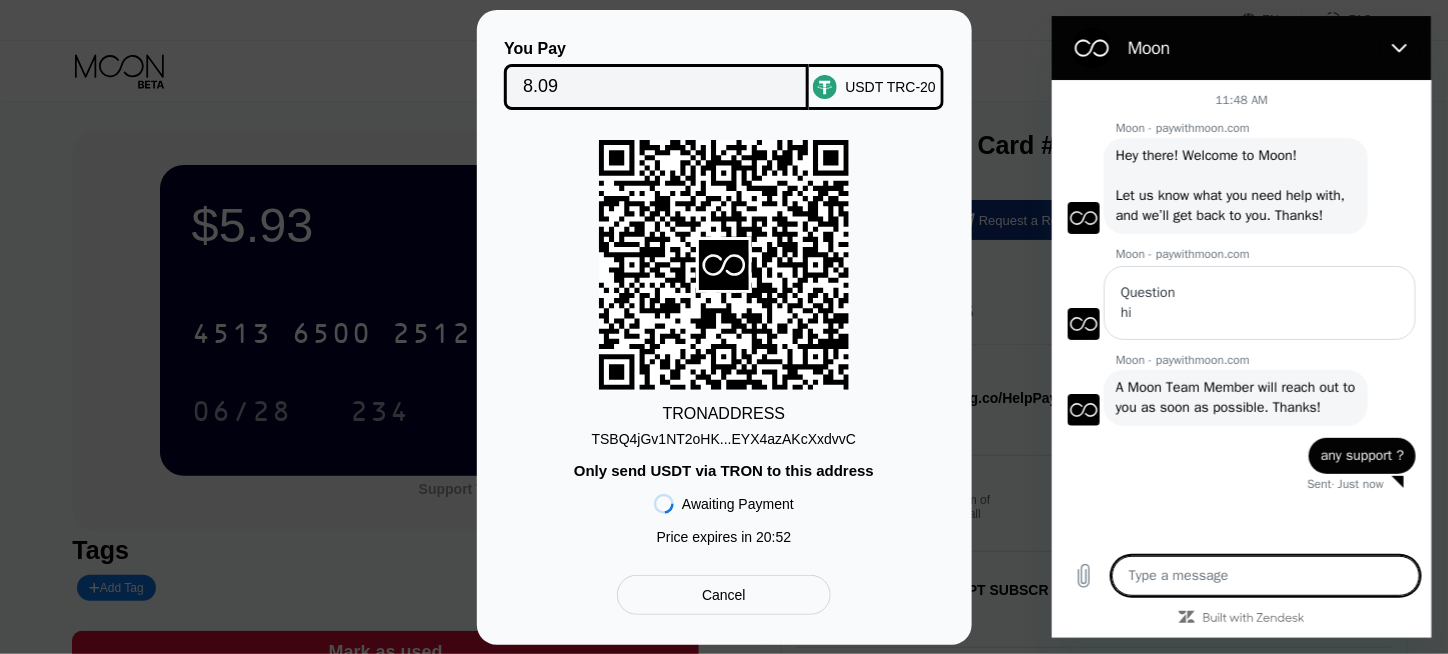 click at bounding box center [1265, 576] 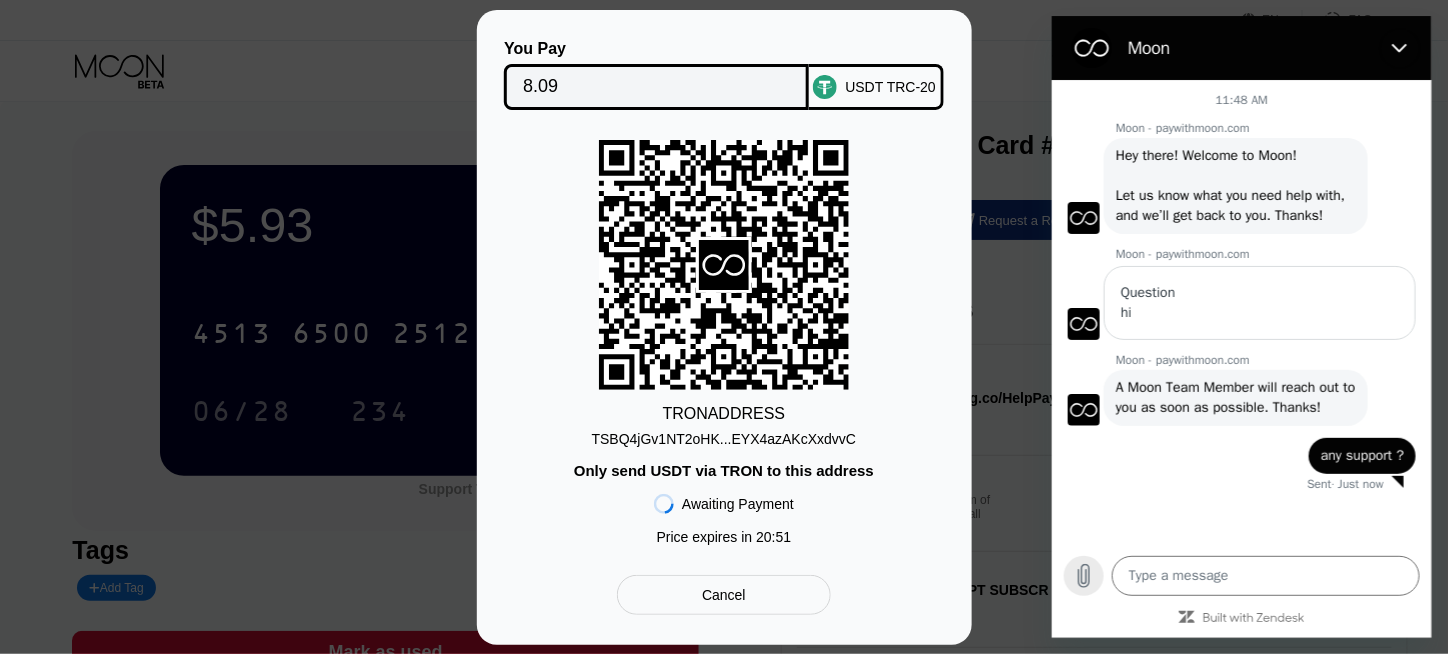 click at bounding box center [1083, 576] 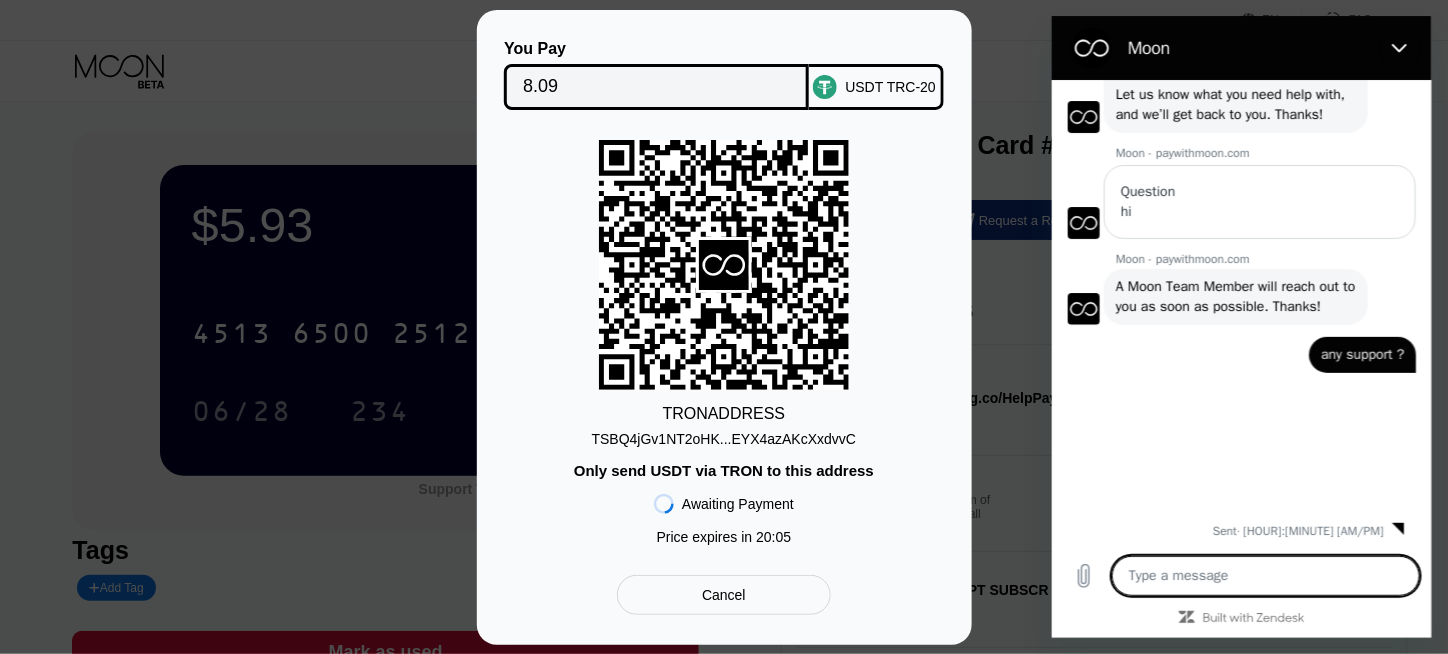 scroll, scrollTop: 139, scrollLeft: 0, axis: vertical 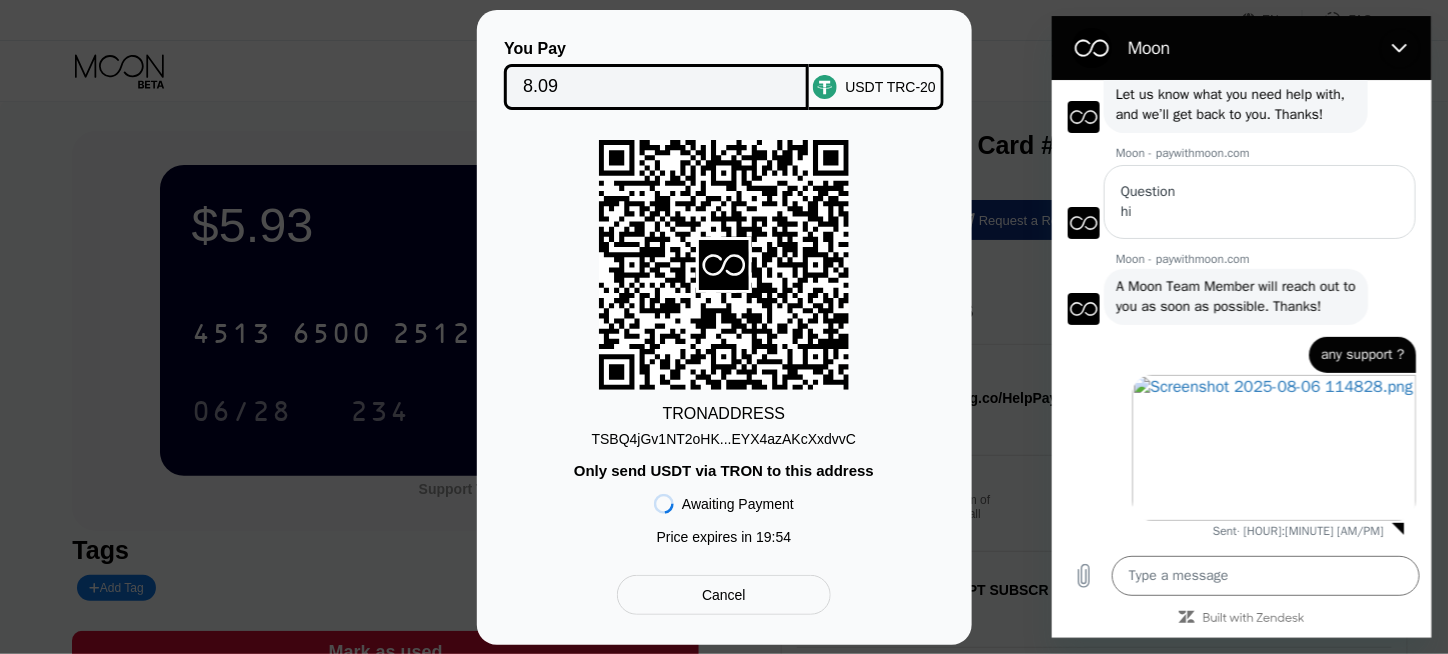 type on "x" 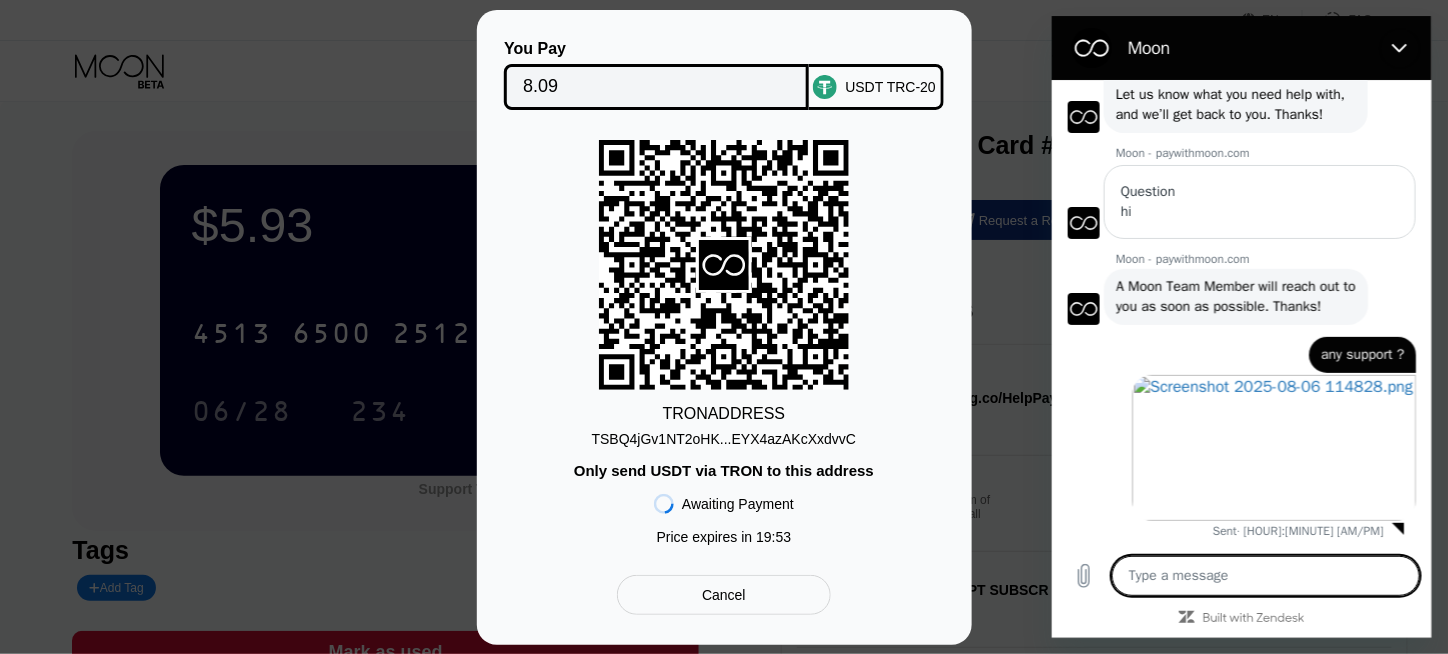 paste on "https://tronscan.org/#/transaction/3f562ea77b3bb0250d2ac11a1c3862f734dc0c6ffa9080a528a6f93ebfefe893" 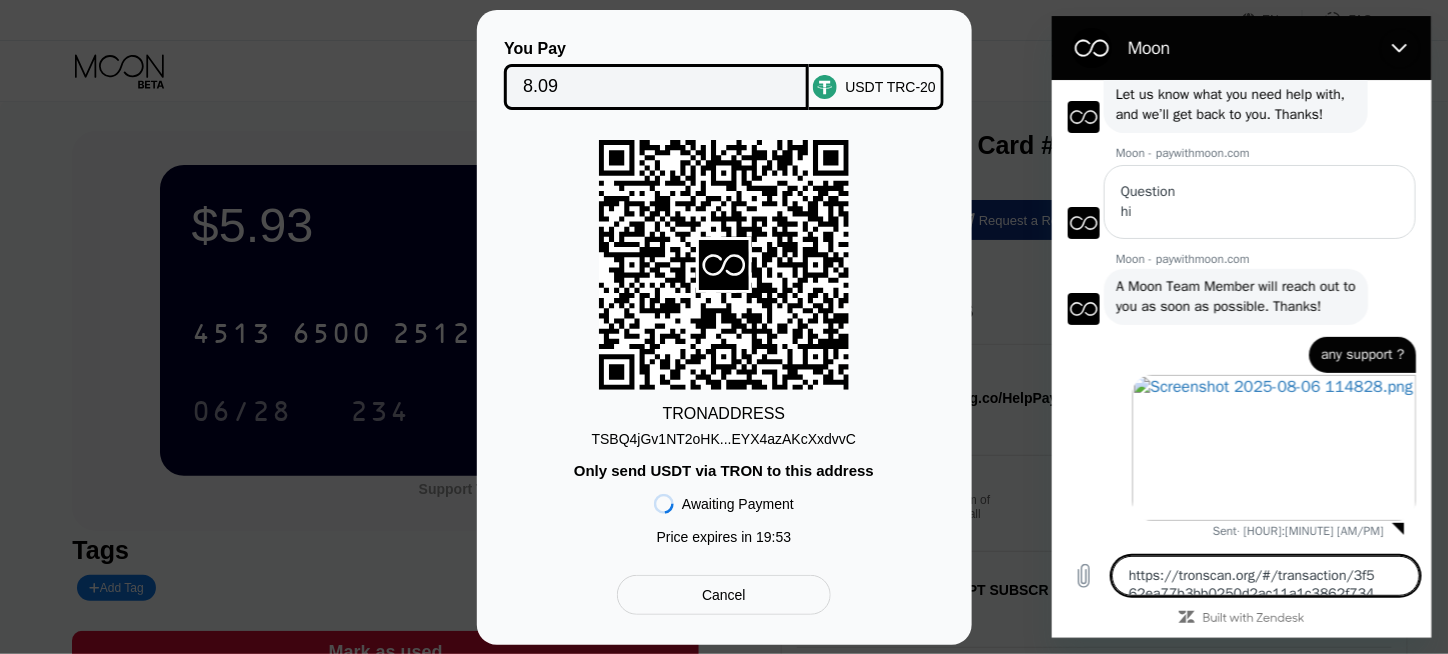 type on "x" 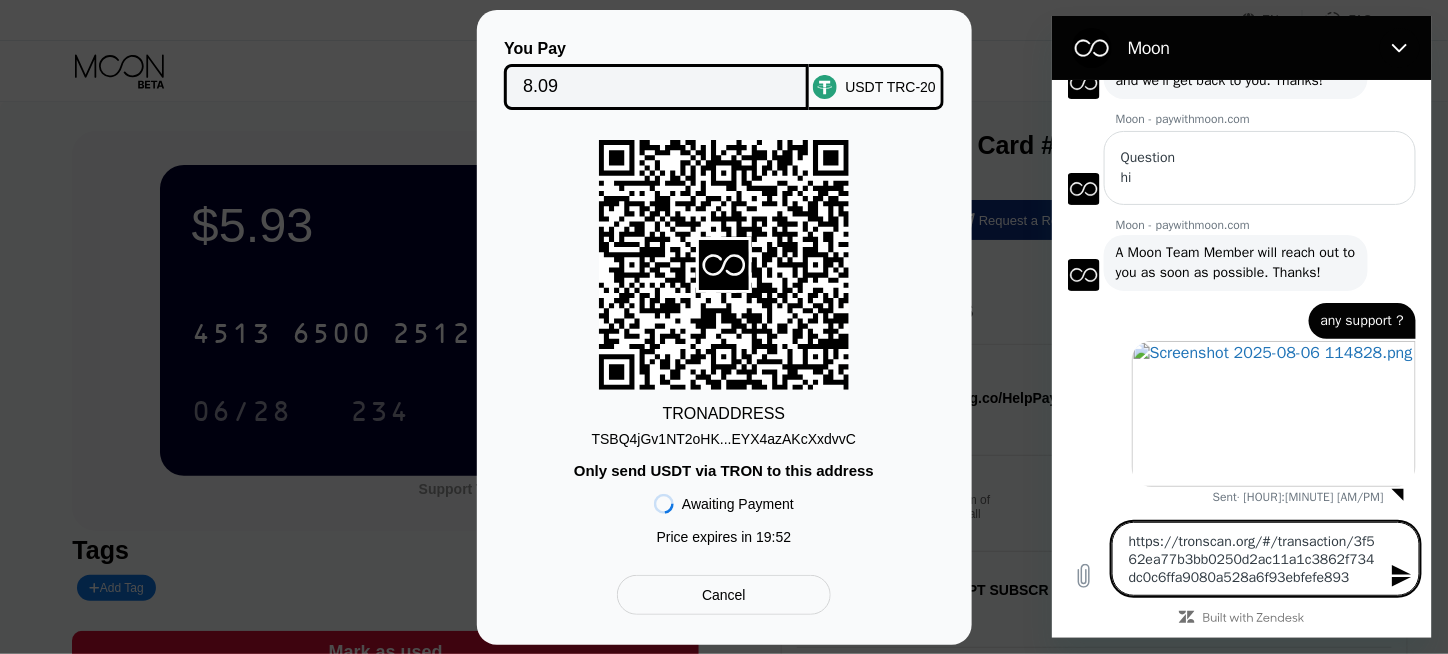 type 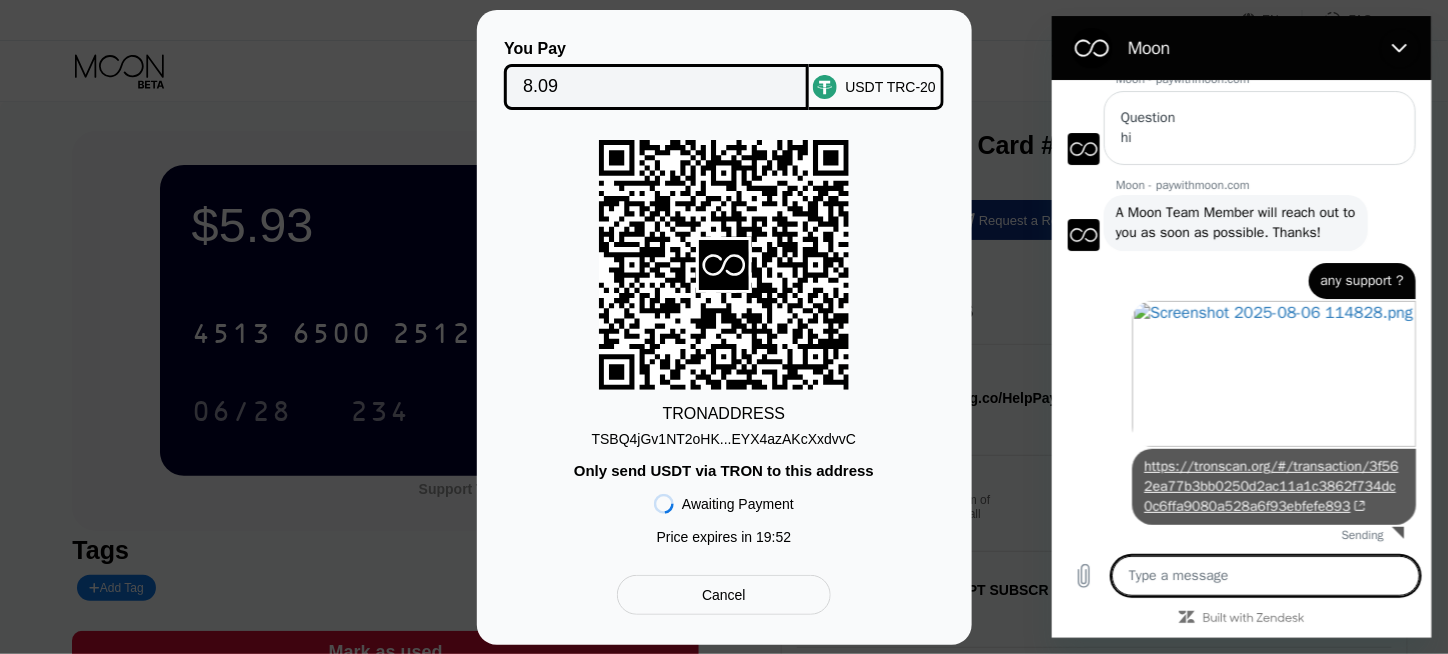 type on "x" 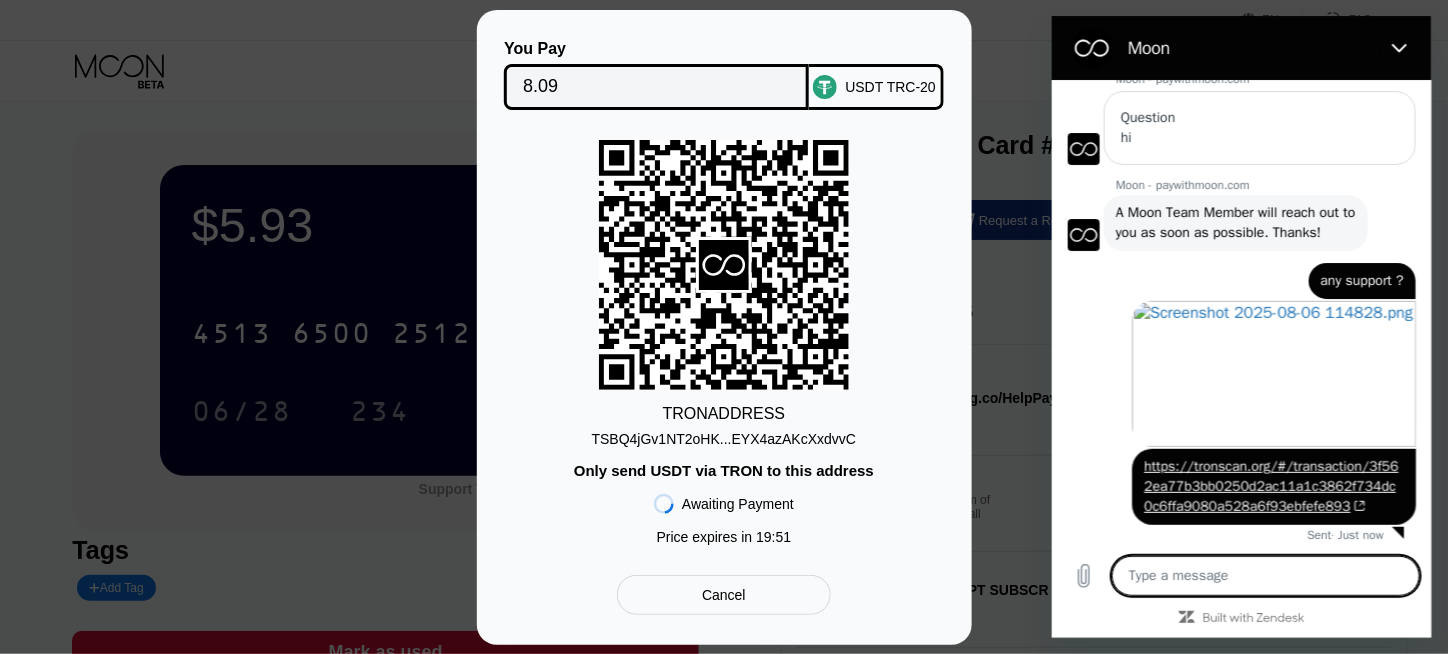 scroll, scrollTop: 217, scrollLeft: 0, axis: vertical 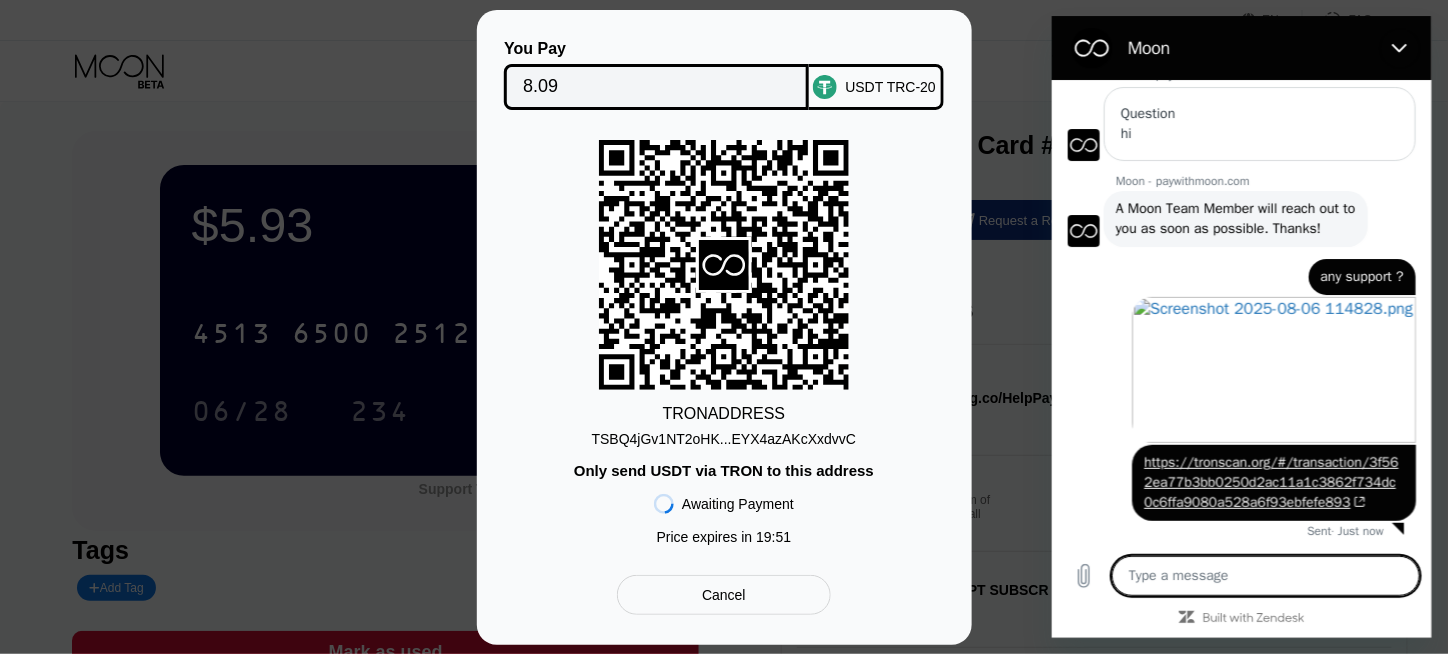 type on "w" 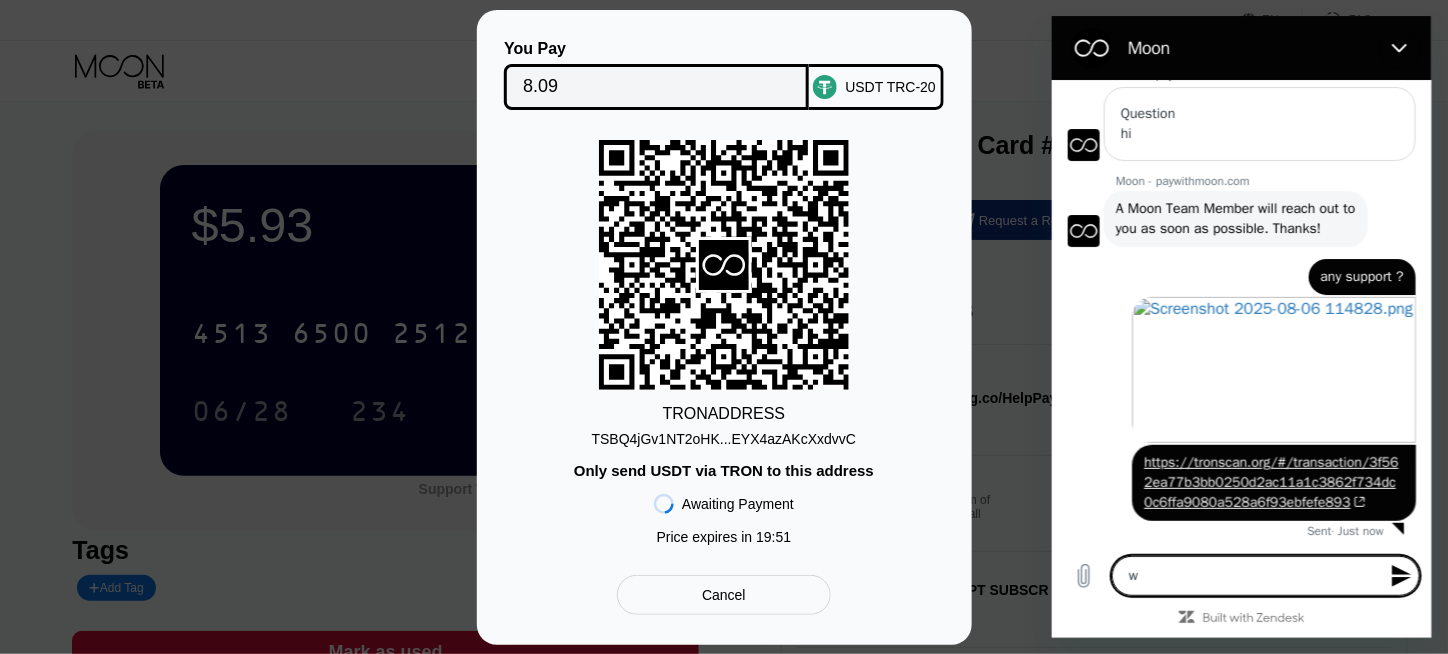 type on "wh" 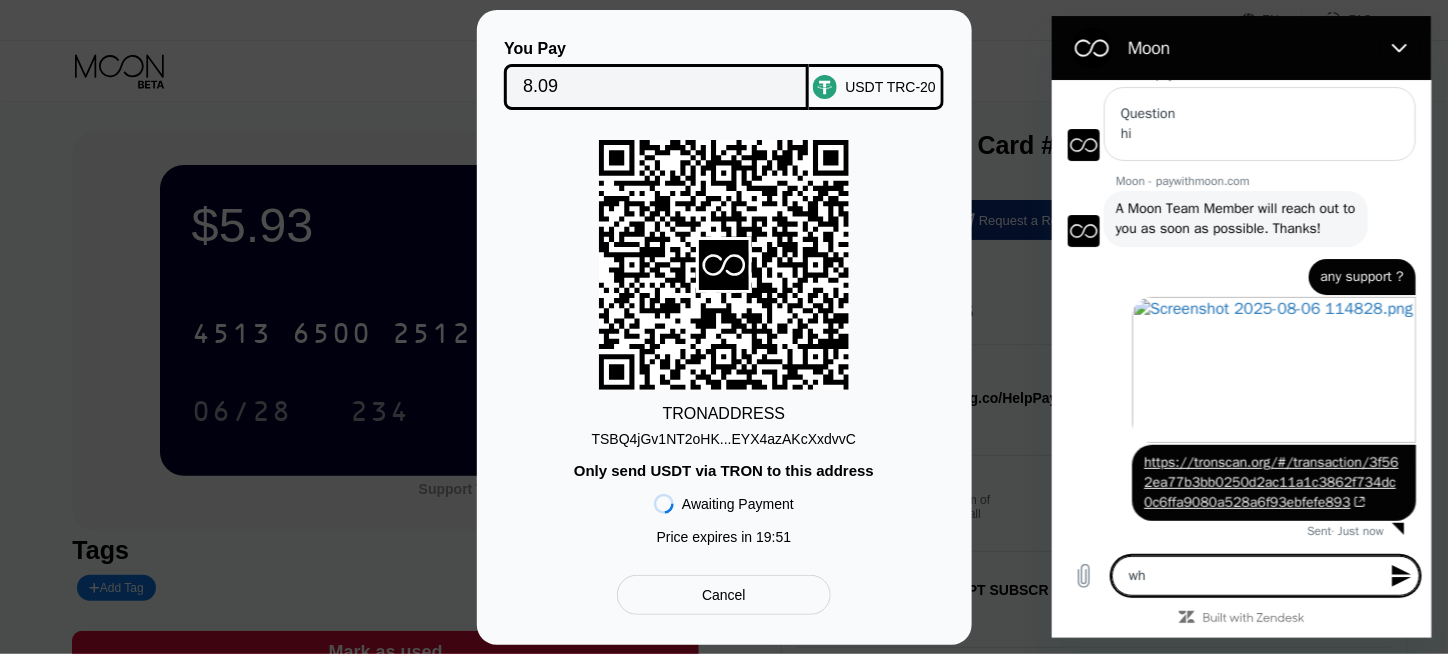 type on "why" 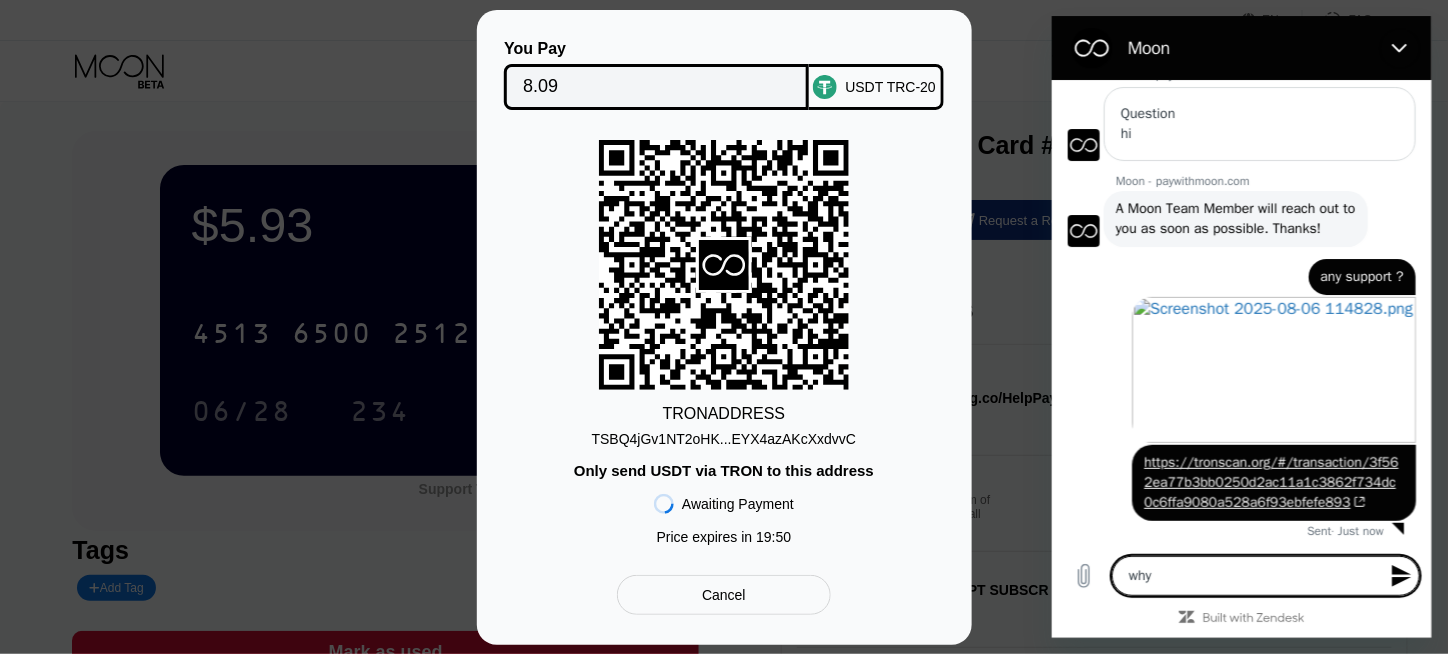 type on "why" 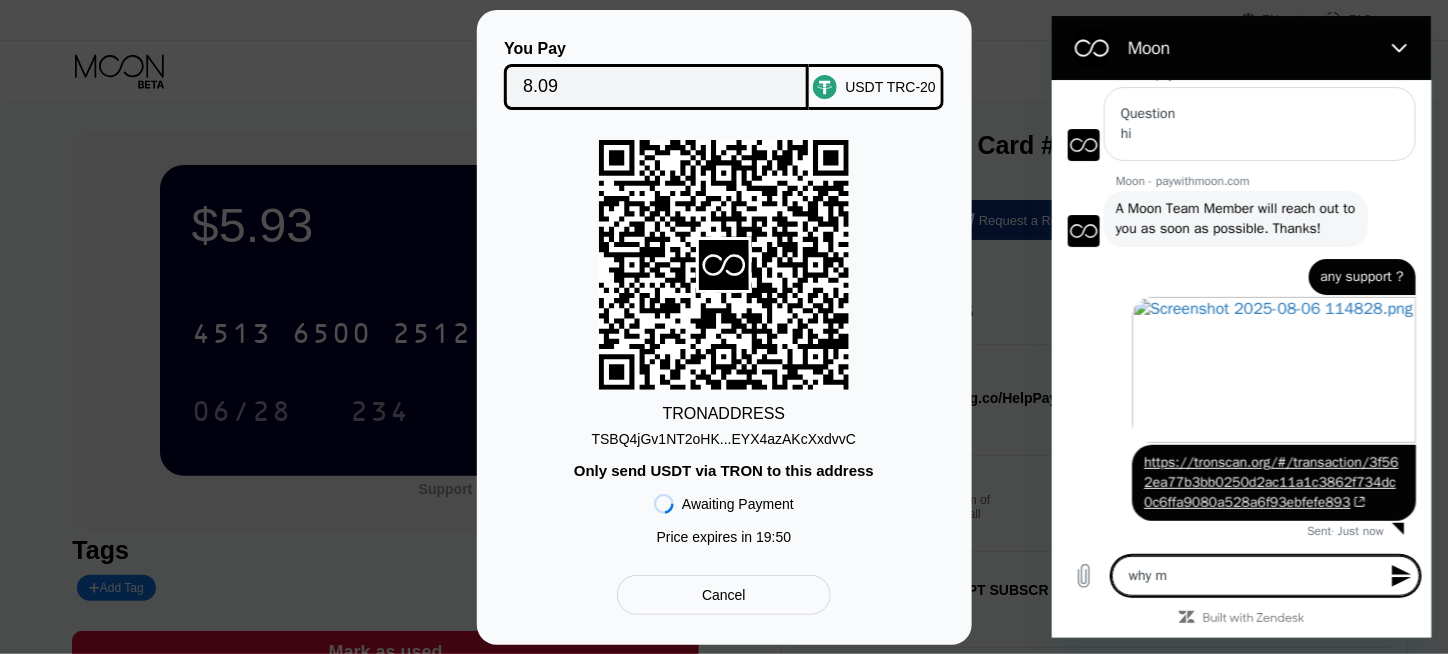 type on "why my" 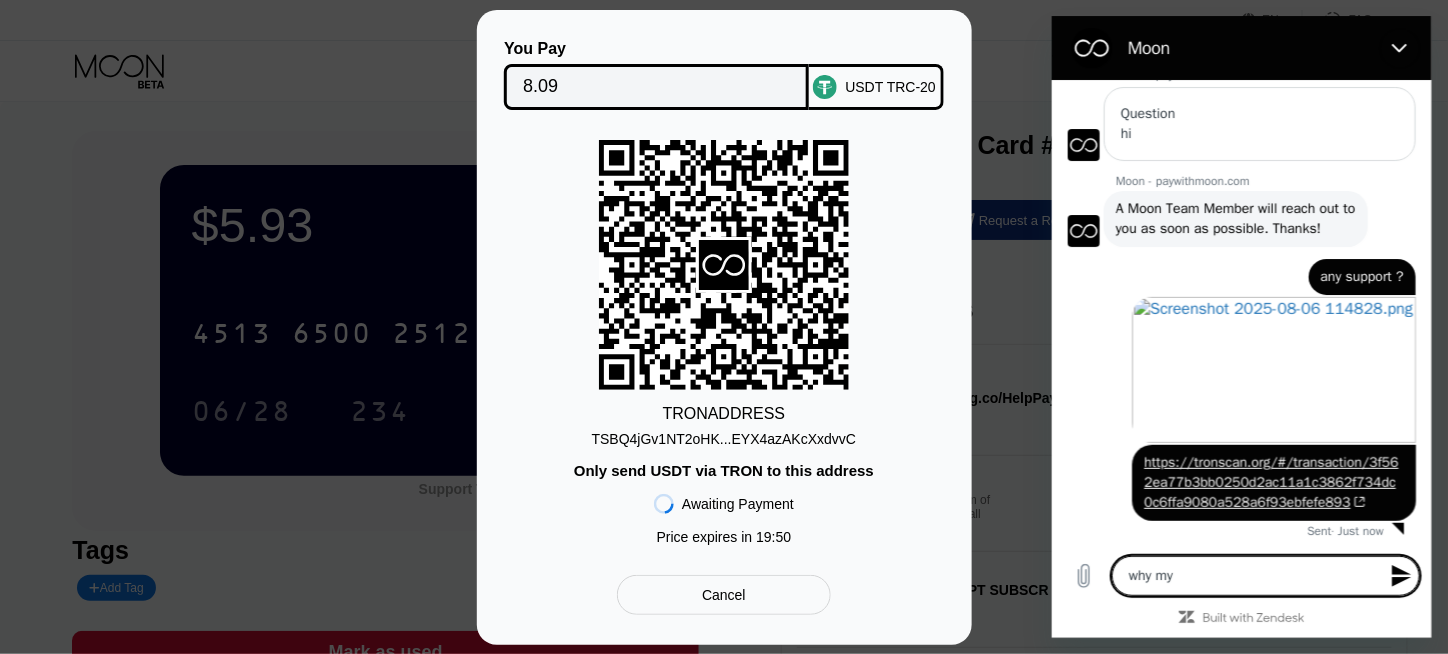 type on "why my" 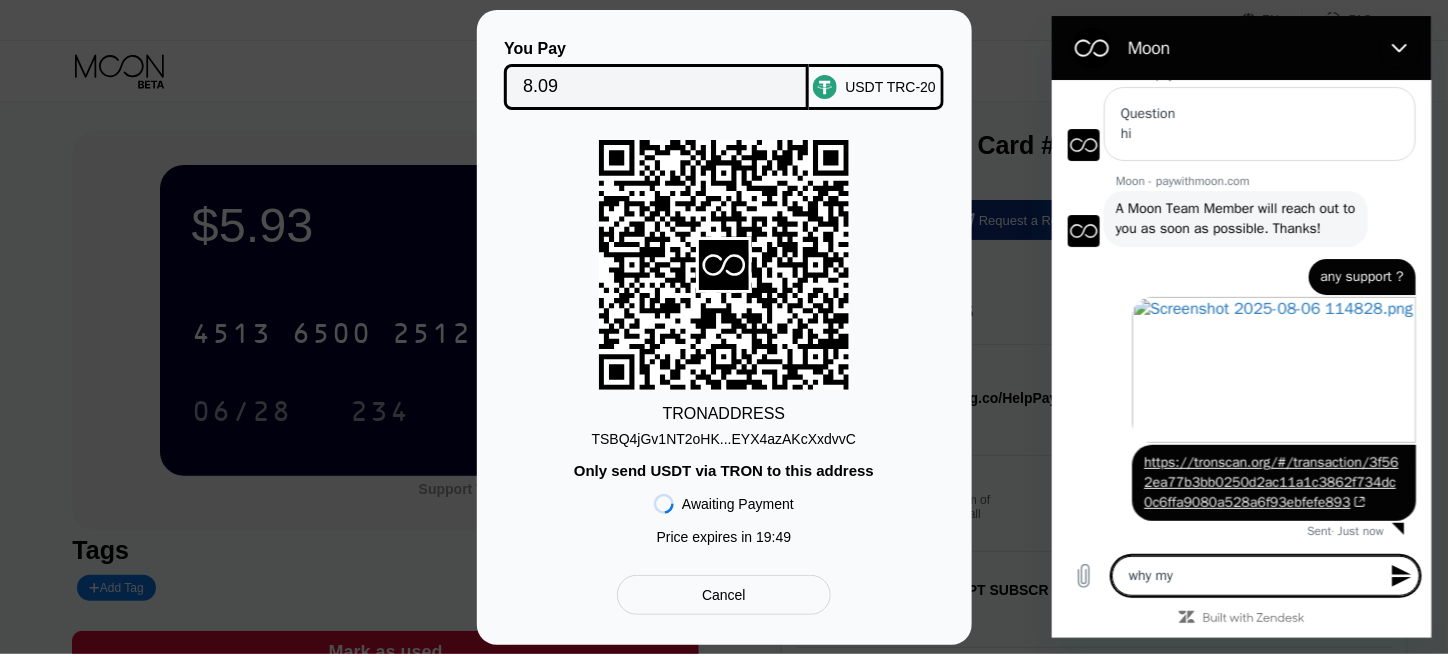 type on "why my c" 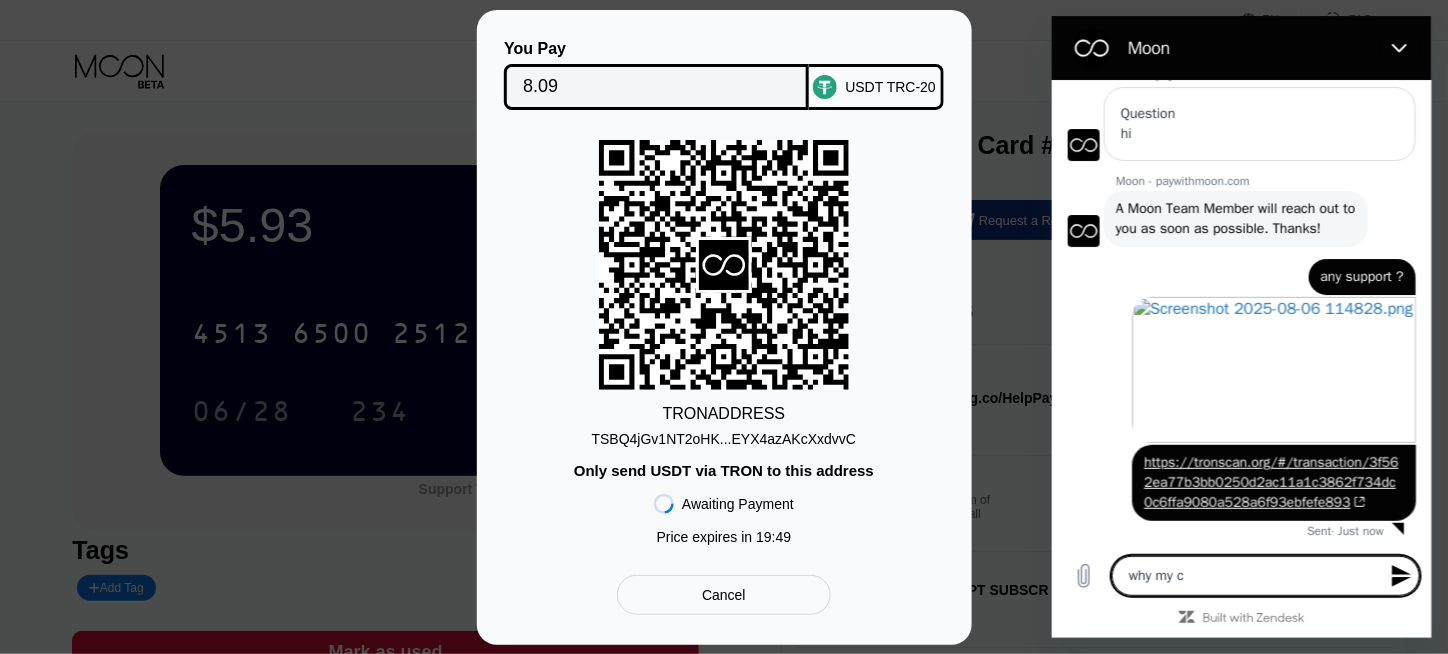 type on "why my ca" 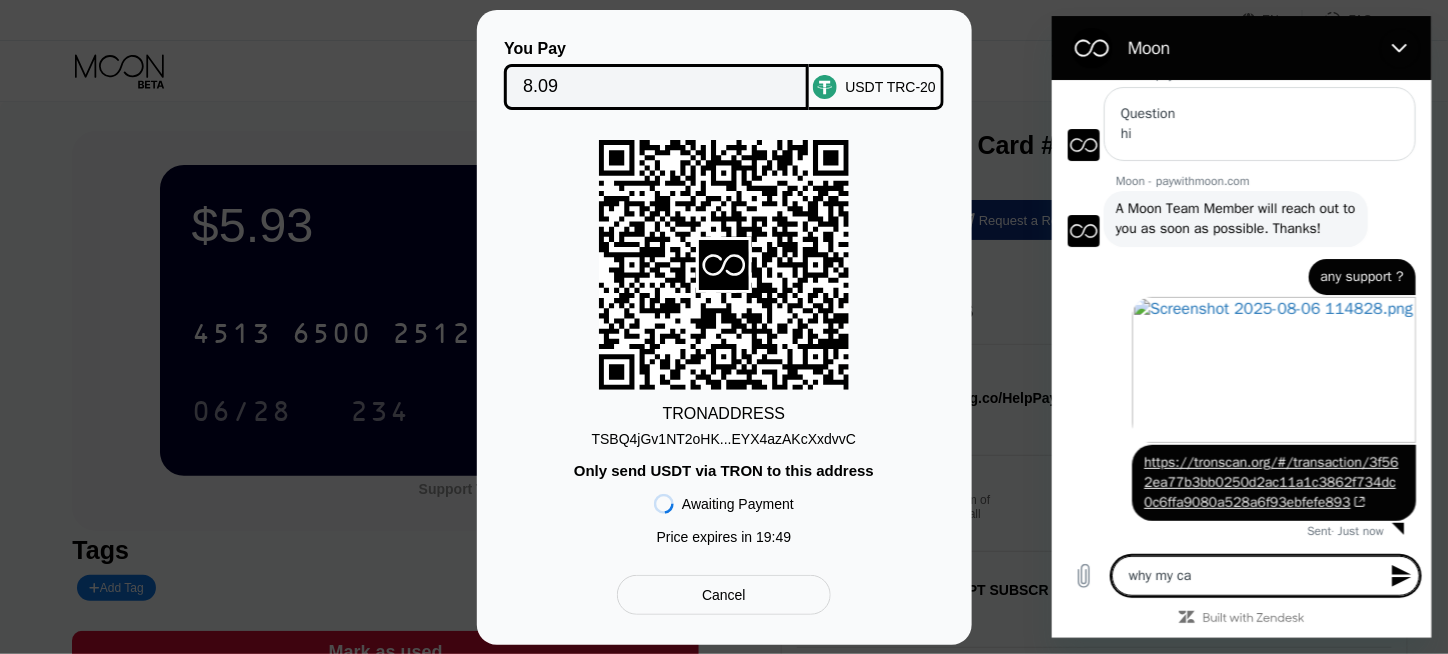 type on "why my car" 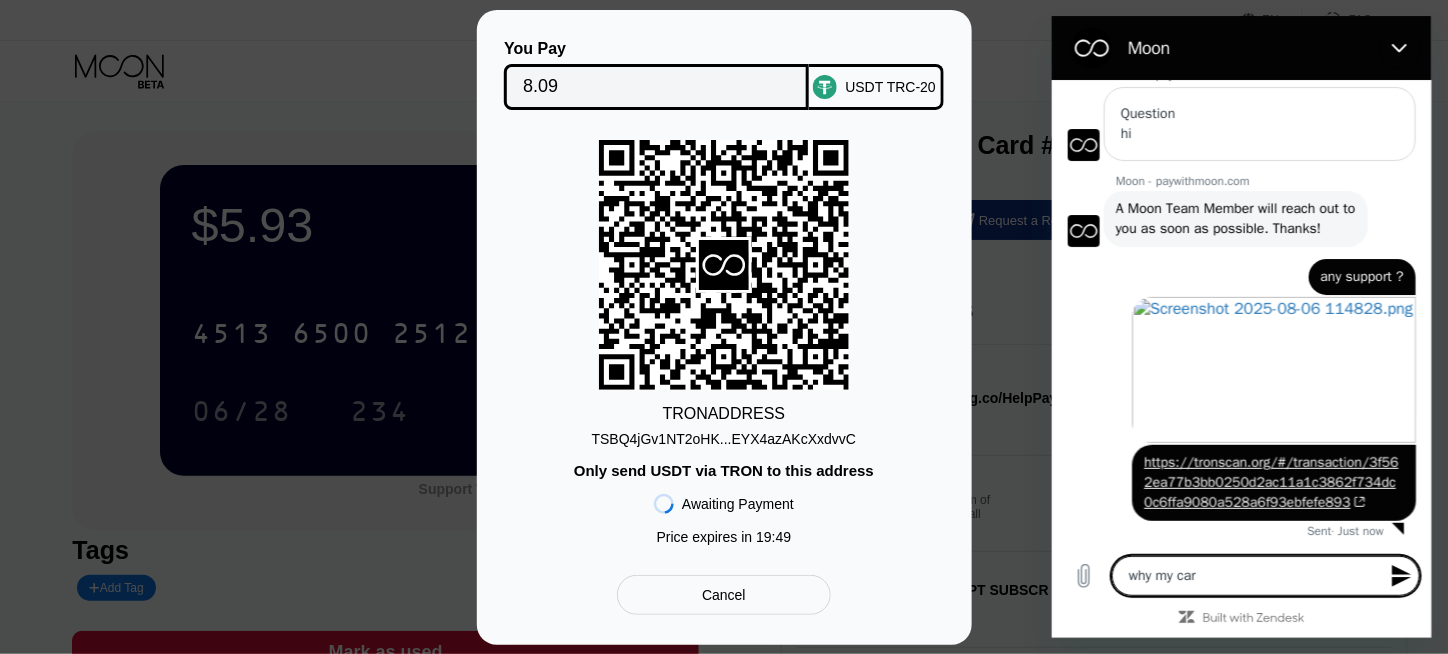 type on "why my cart" 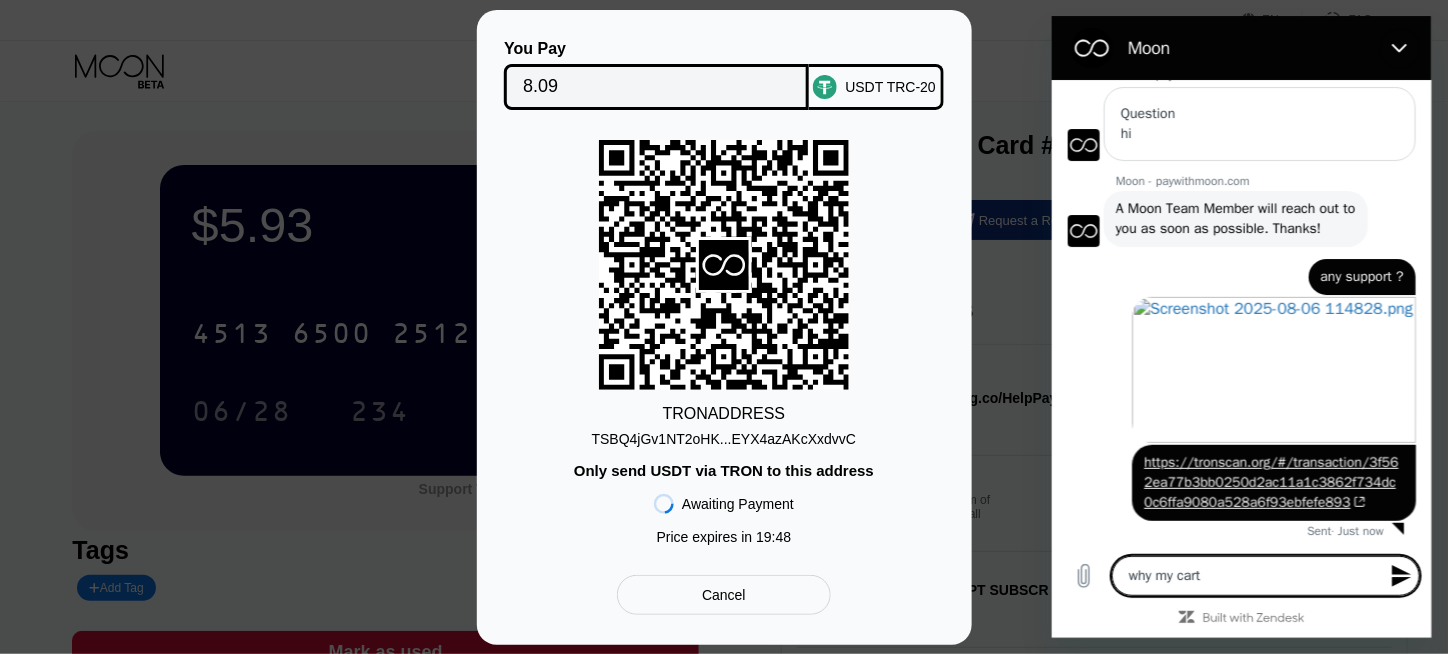type on "why my car" 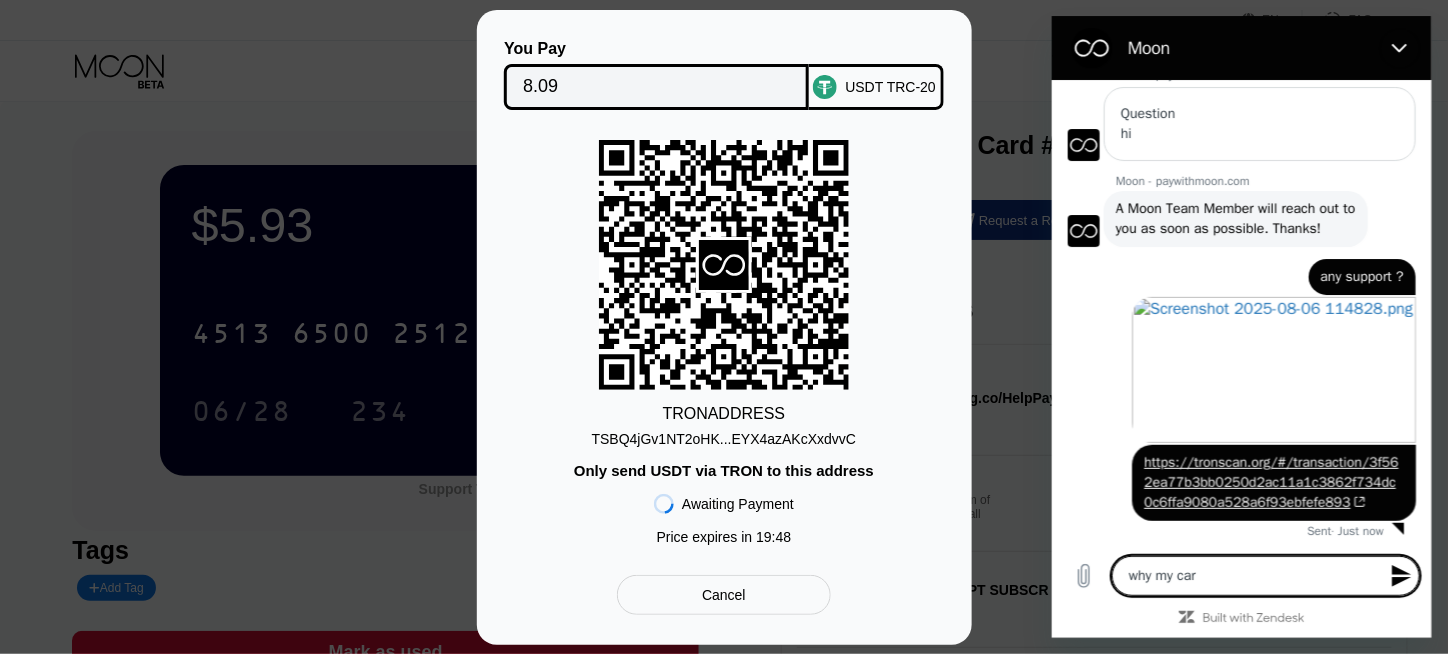 type on "why my card" 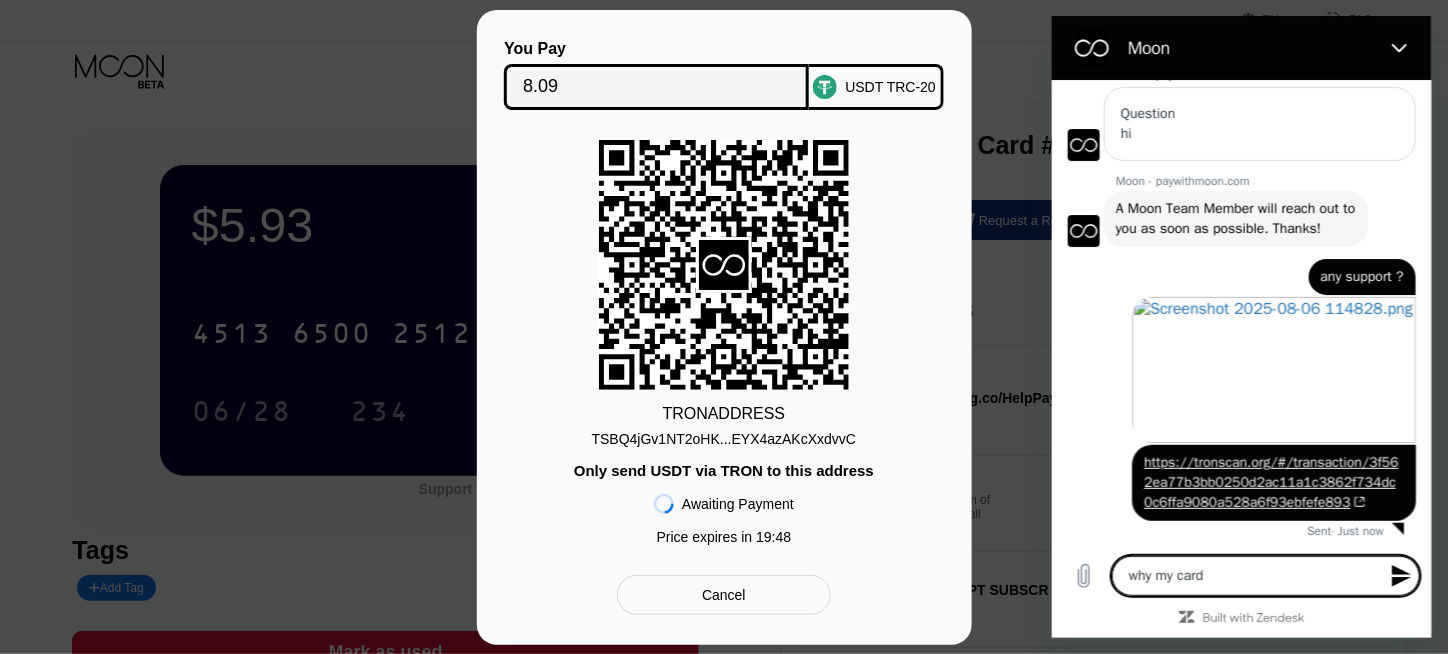 type on "why my card" 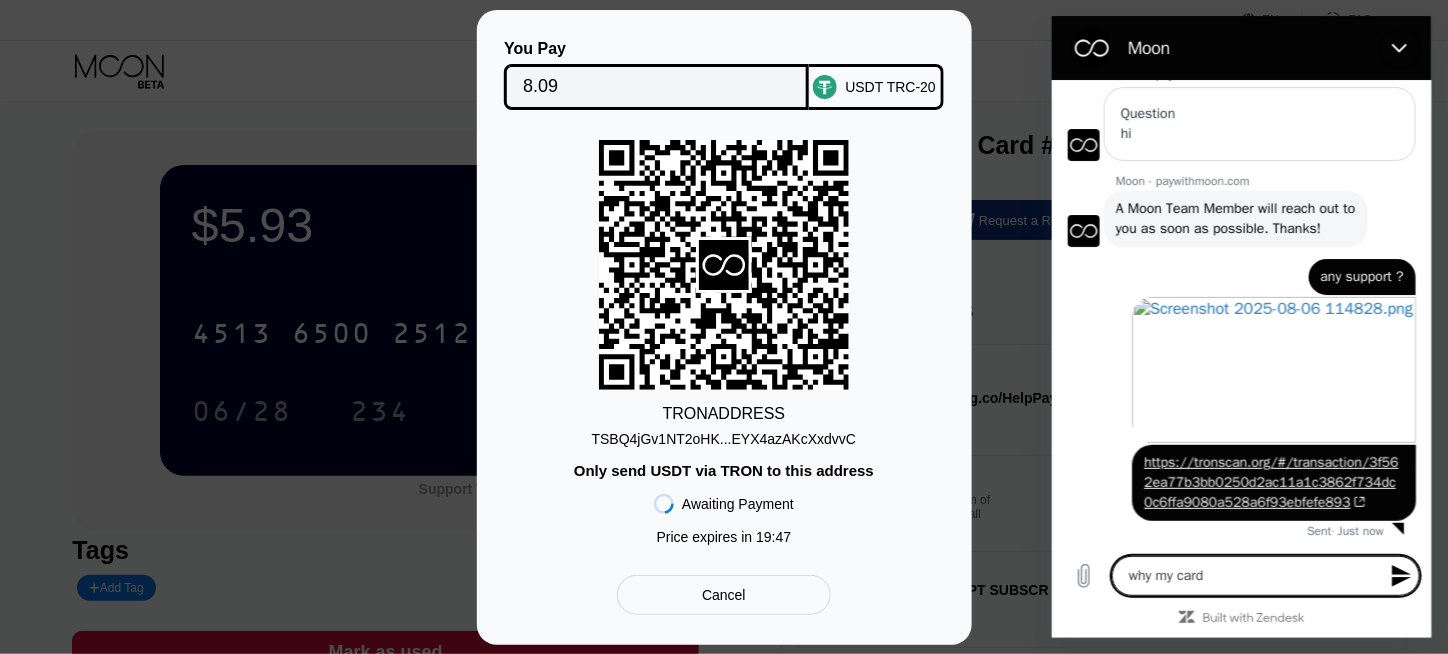 type on "why my card n" 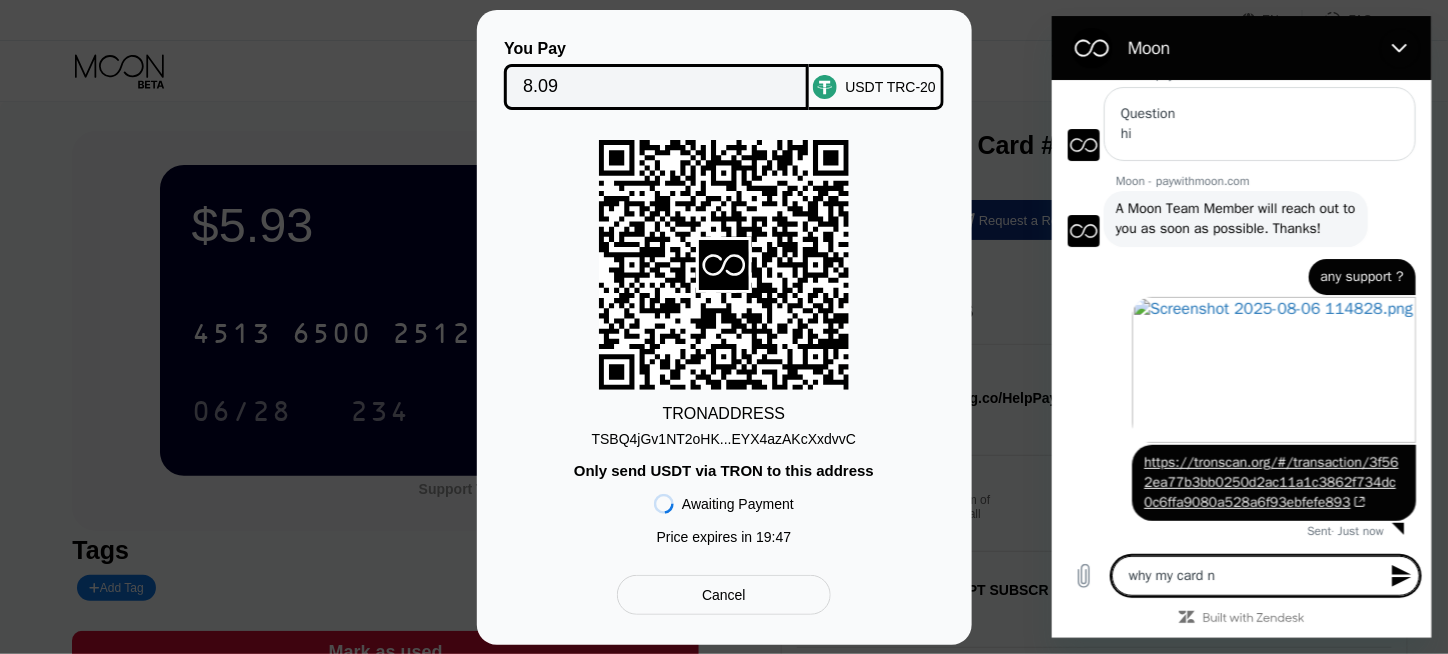 type on "why my card no" 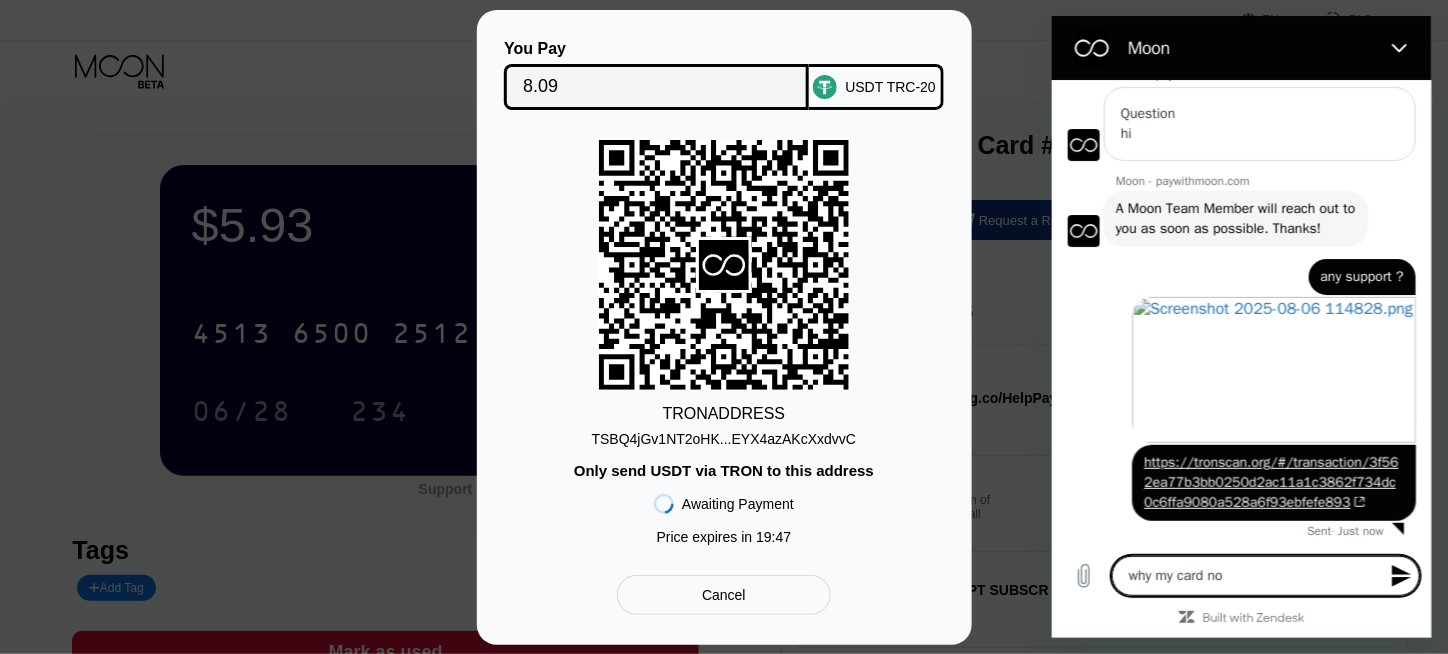 type on "why my card not" 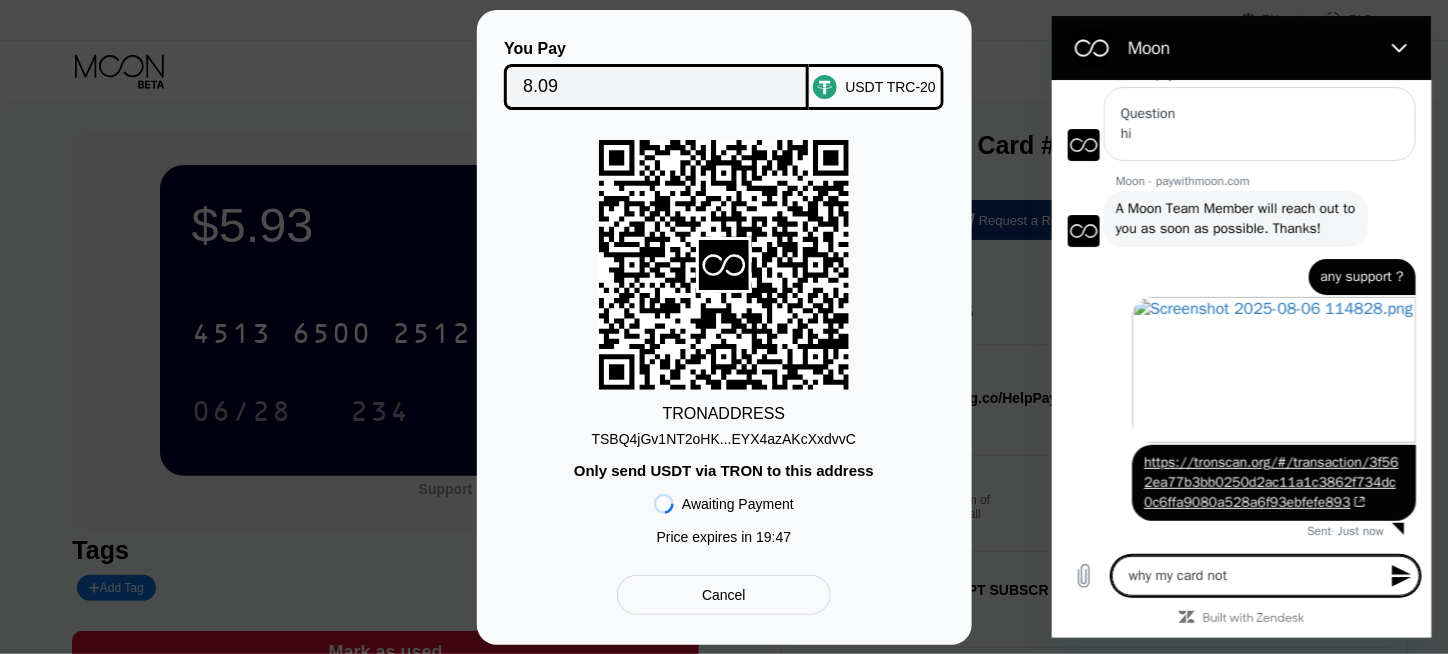 type on "why my card not" 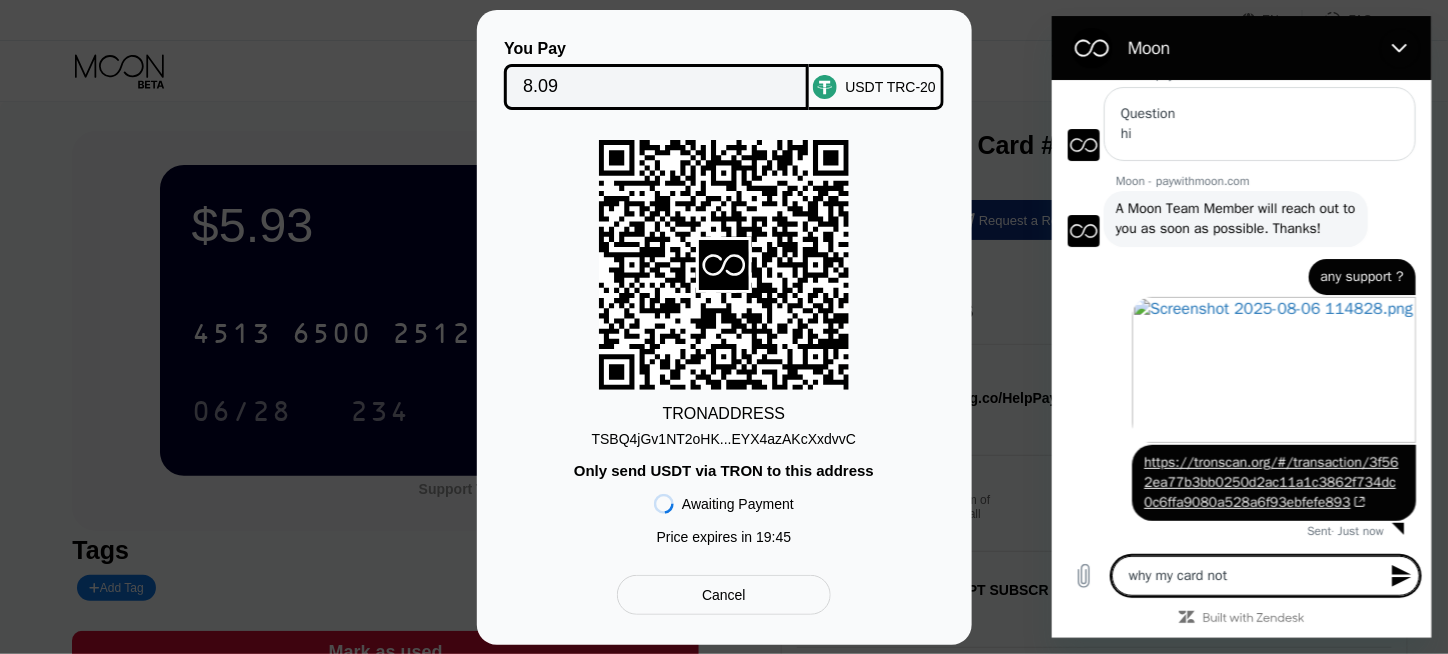 type on "why my card not c" 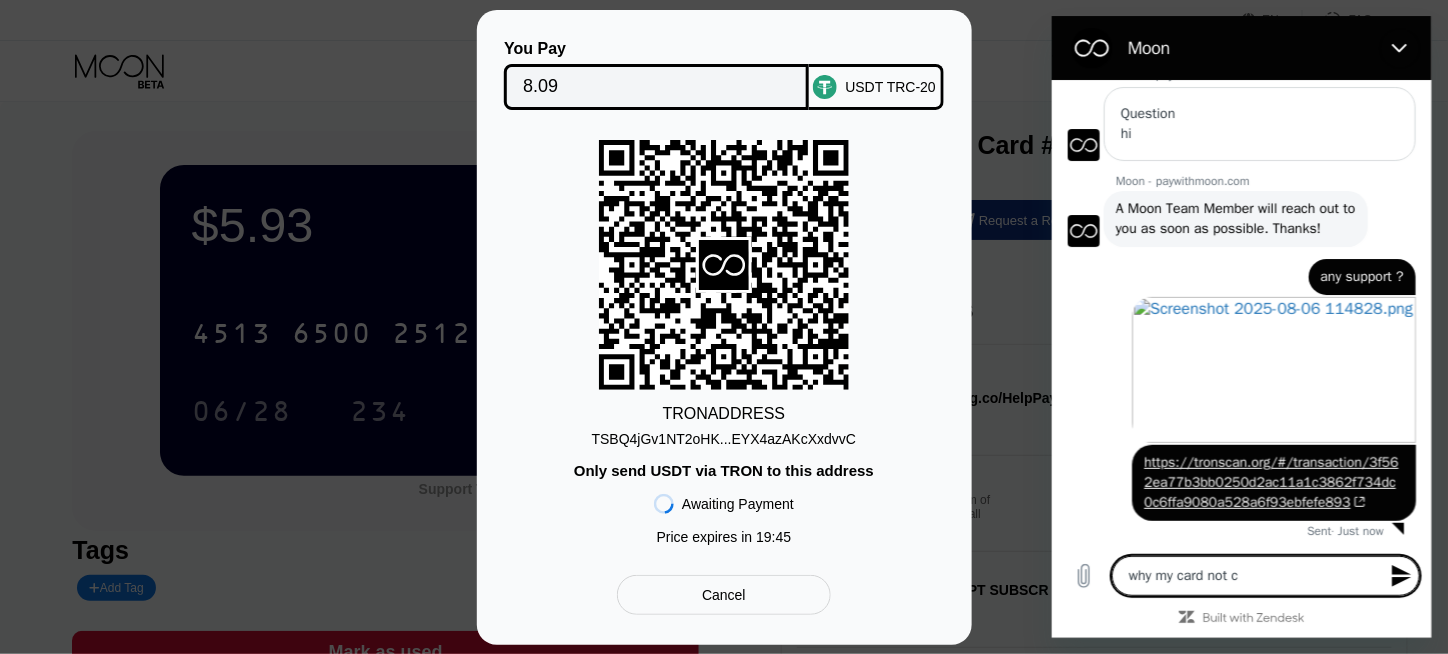 type on "why my card not ch" 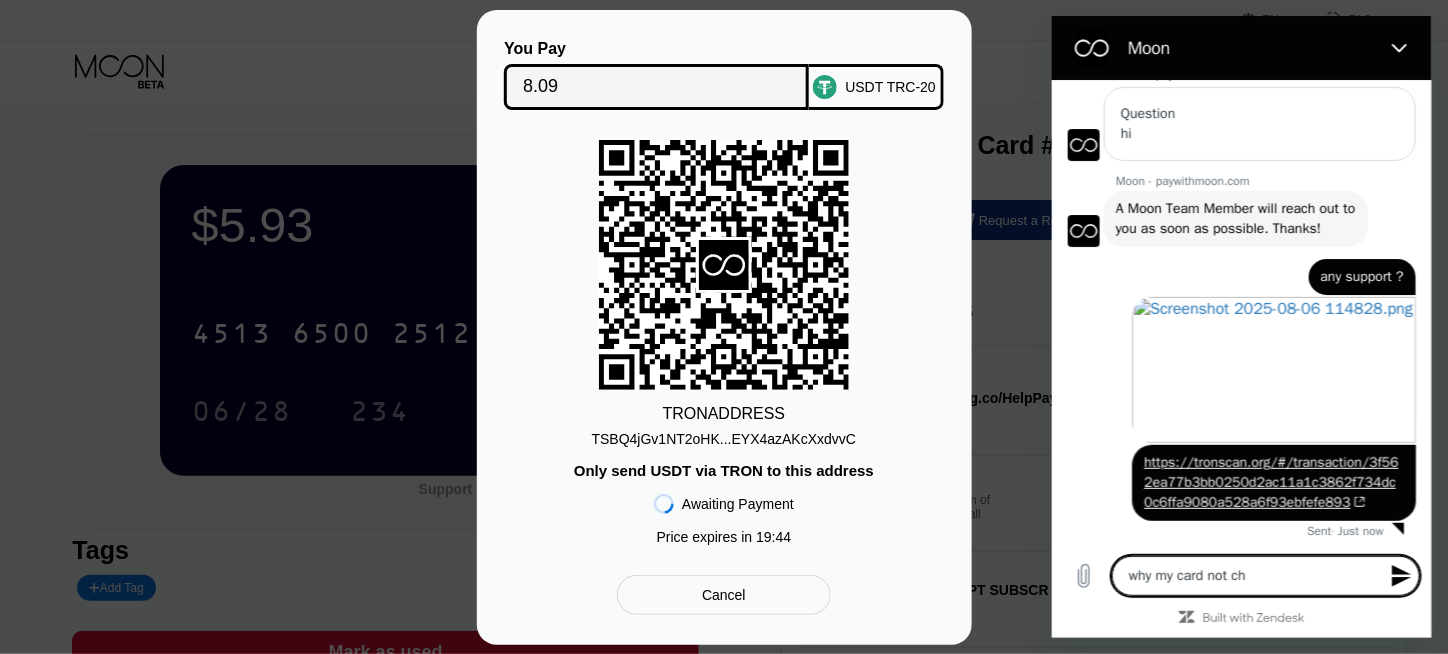 type on "why my card not cha" 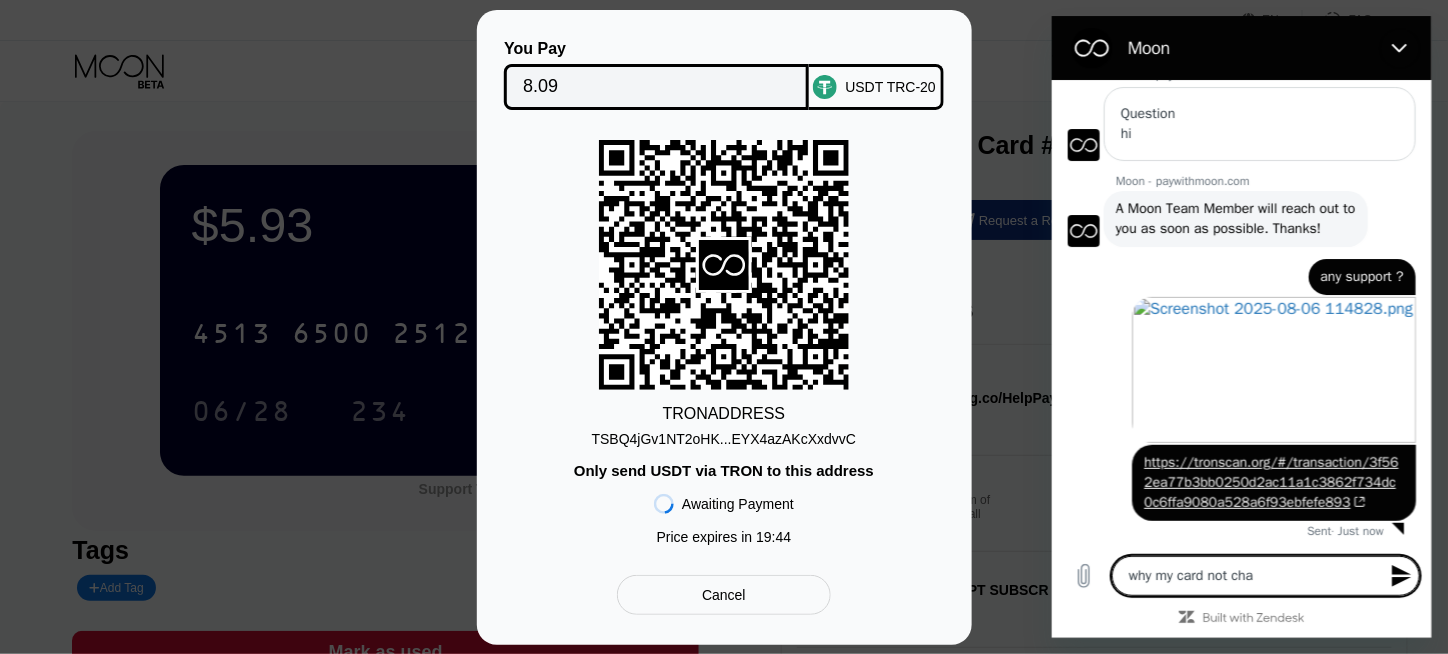 type on "why my card not char" 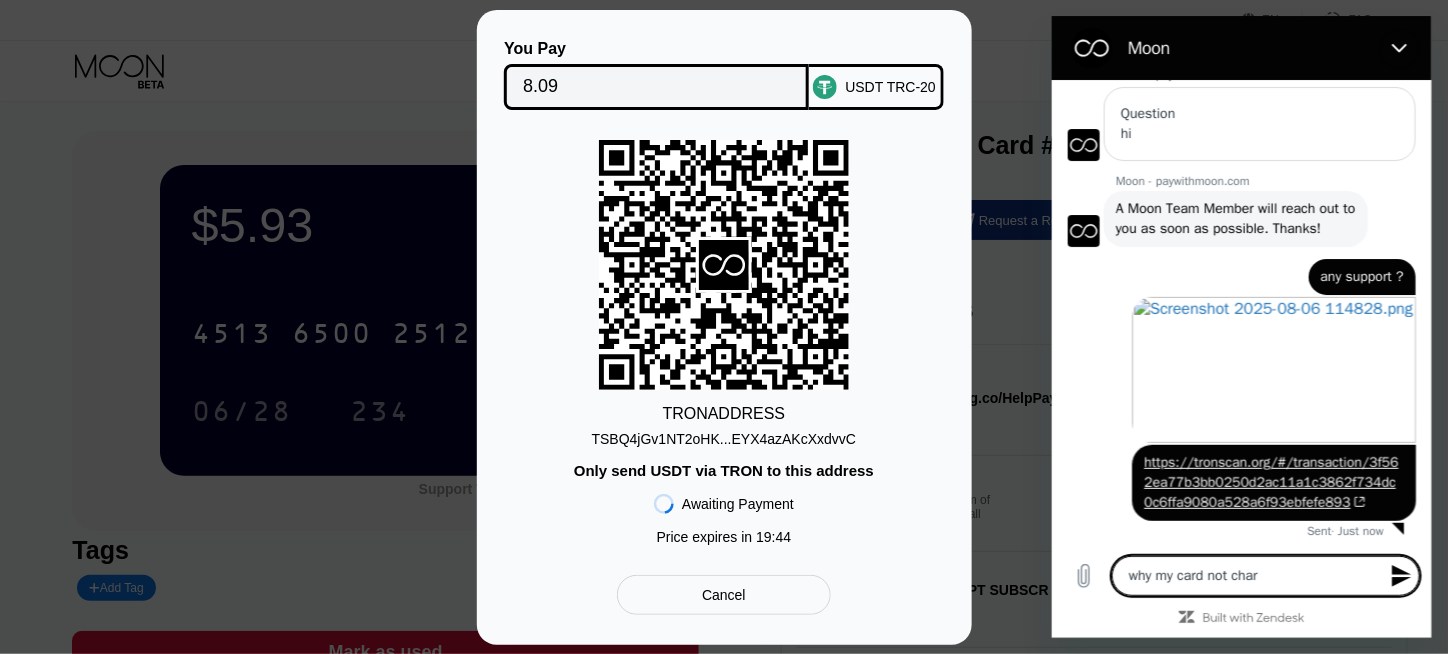 type on "why my card not charg" 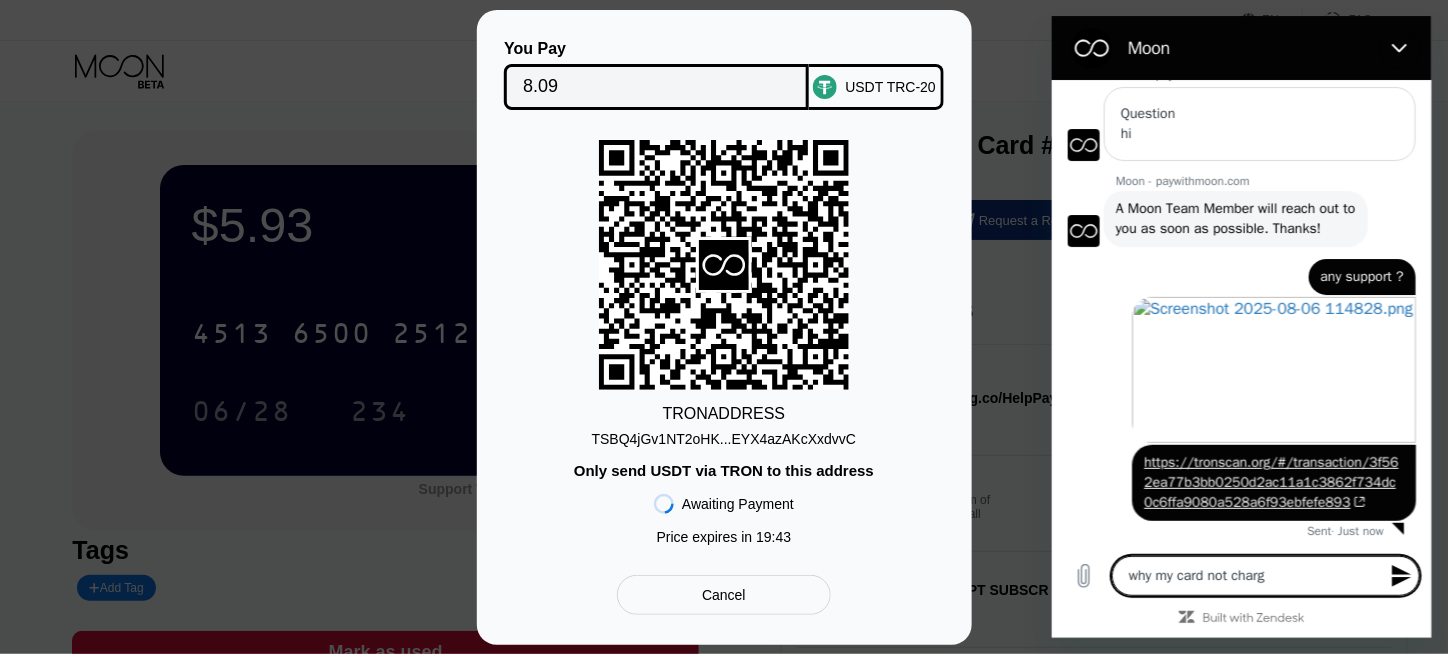 type on "why my card not charge" 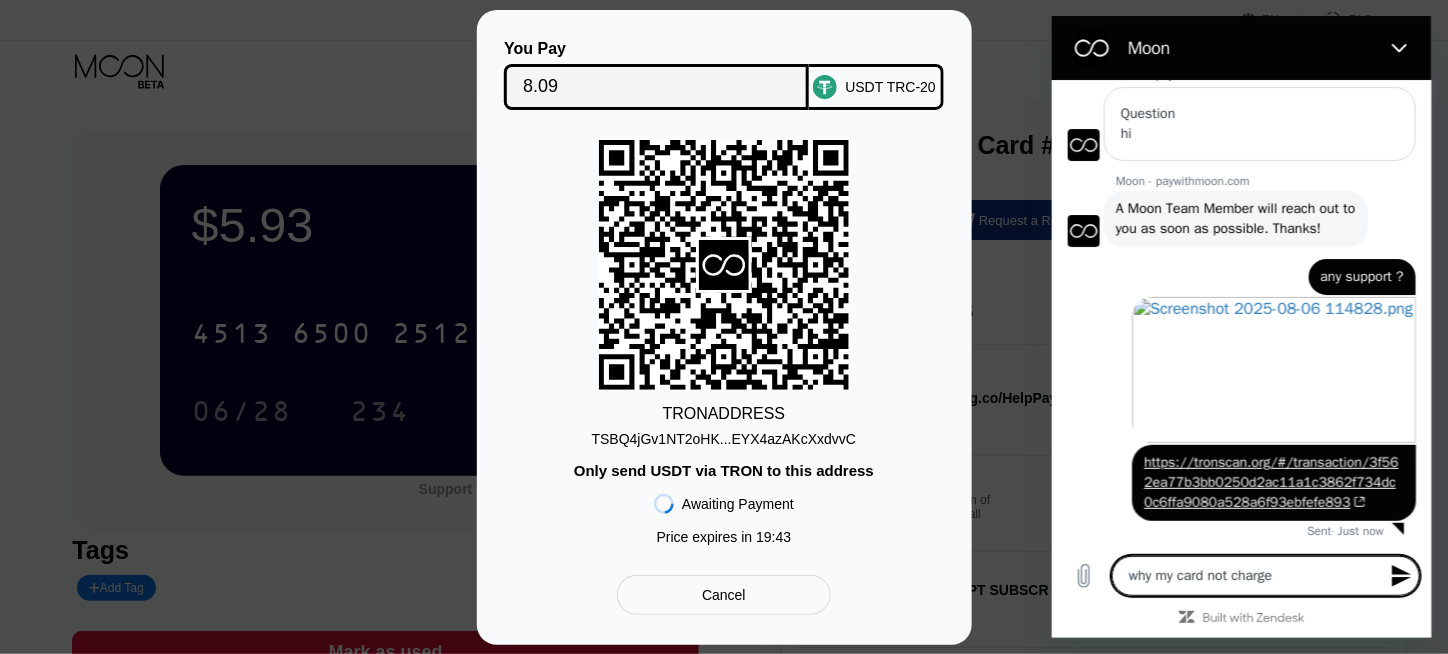 type on "why my card not charge" 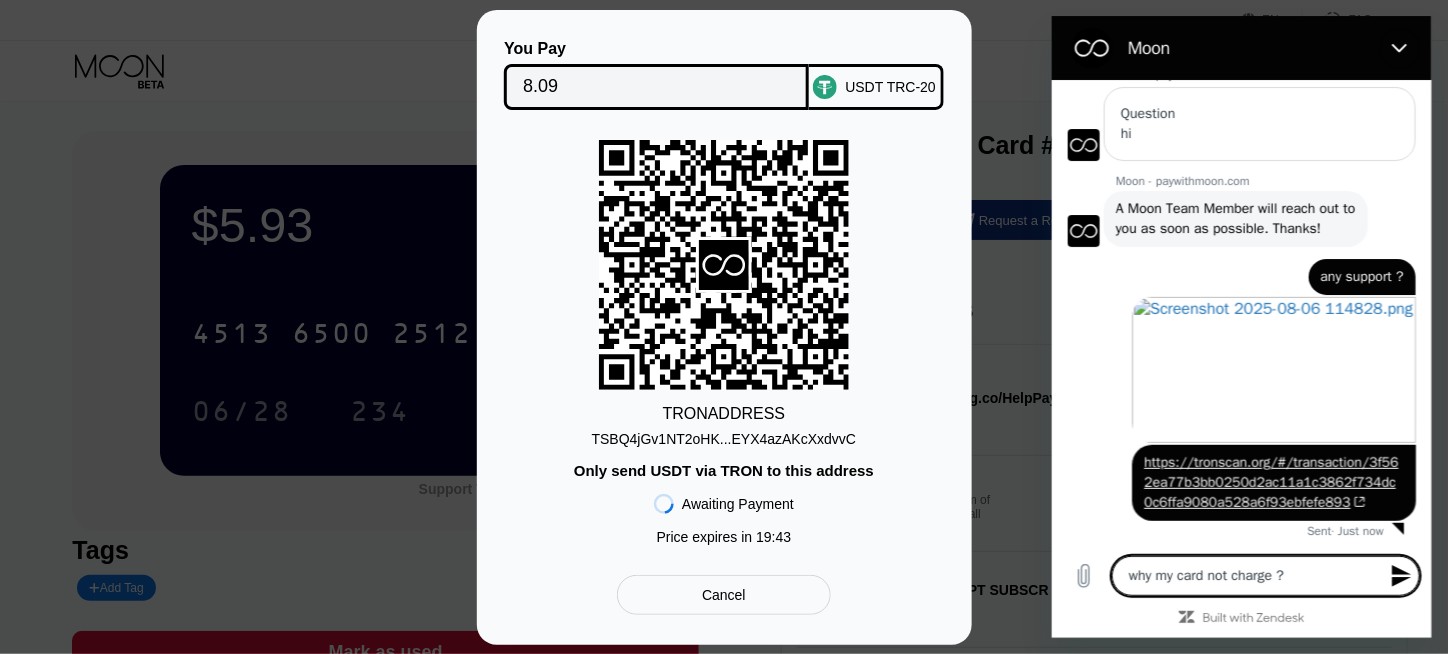 type 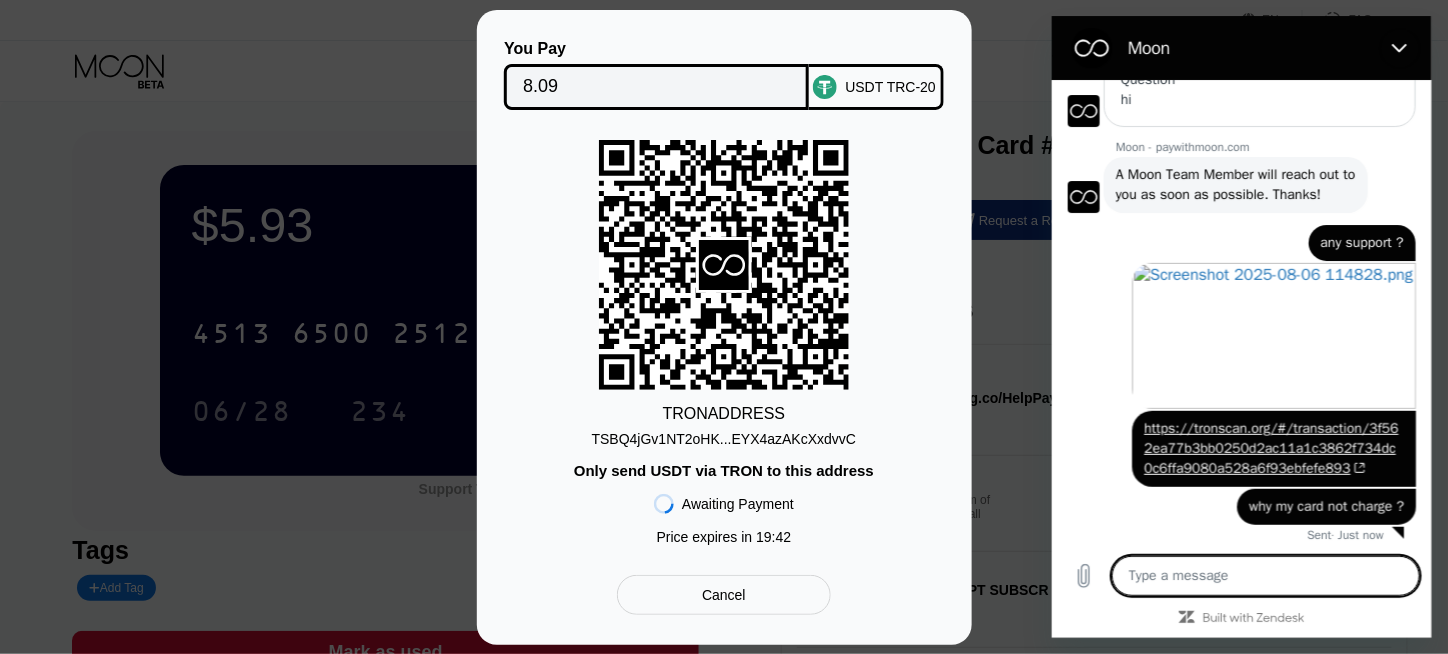 scroll, scrollTop: 255, scrollLeft: 0, axis: vertical 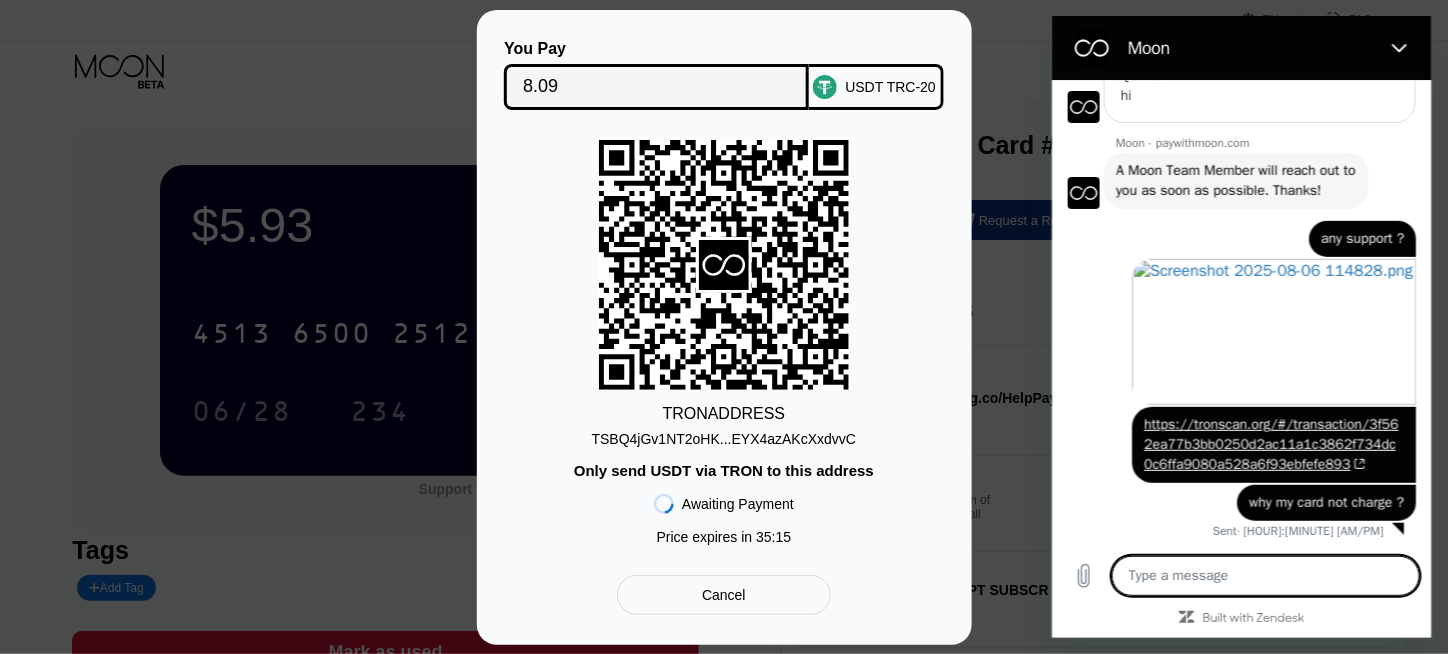 type on "x" 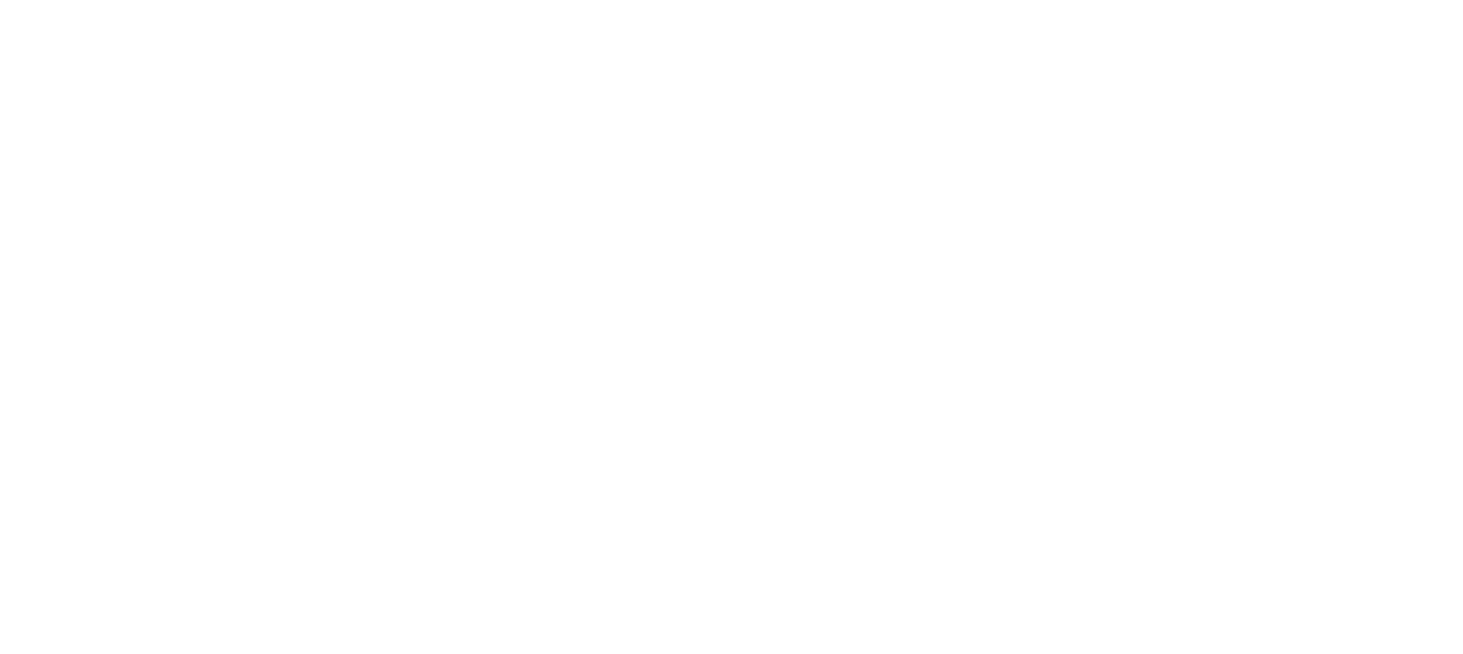 scroll, scrollTop: 0, scrollLeft: 0, axis: both 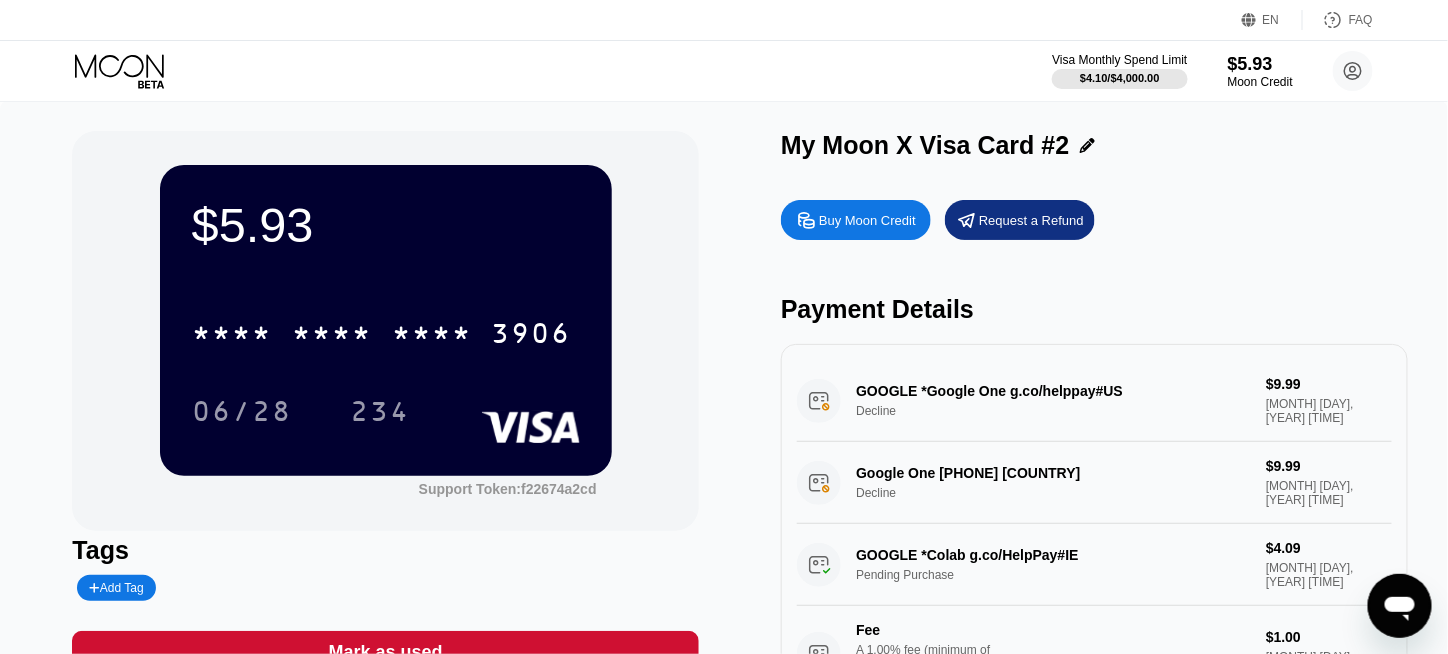 click 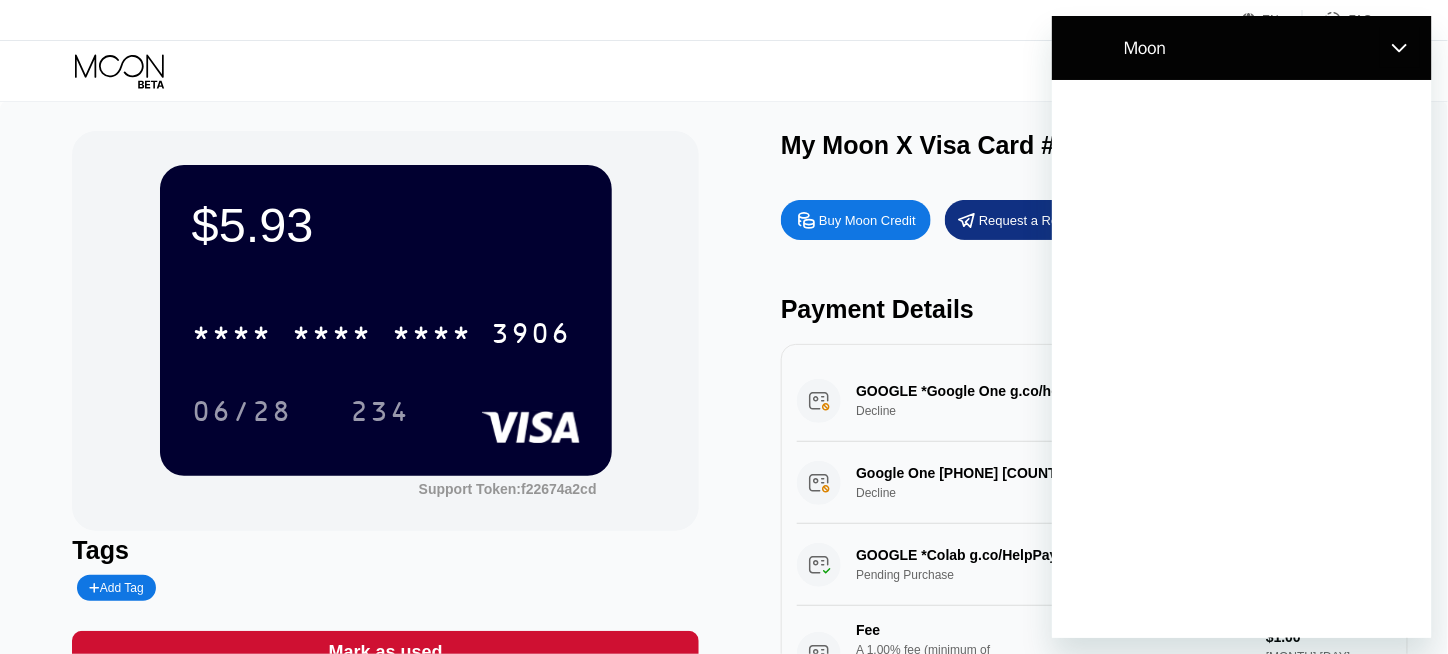 scroll, scrollTop: 0, scrollLeft: 0, axis: both 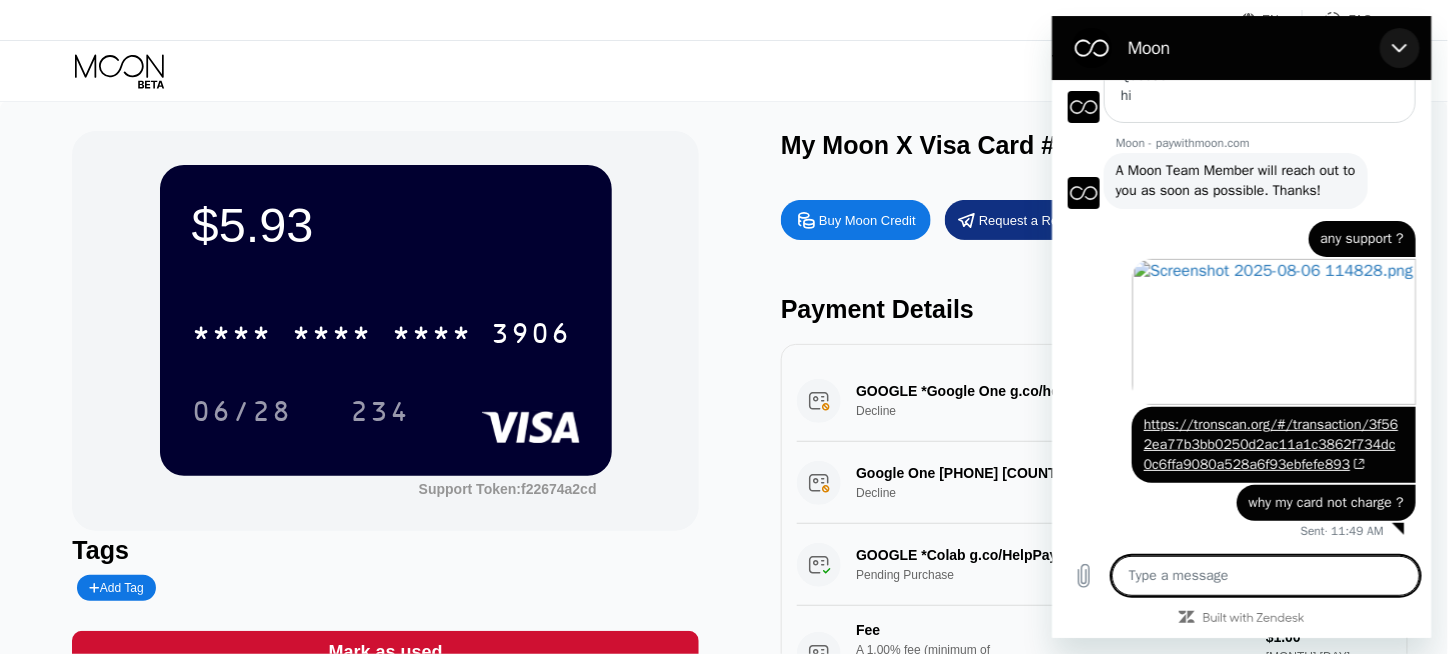 click 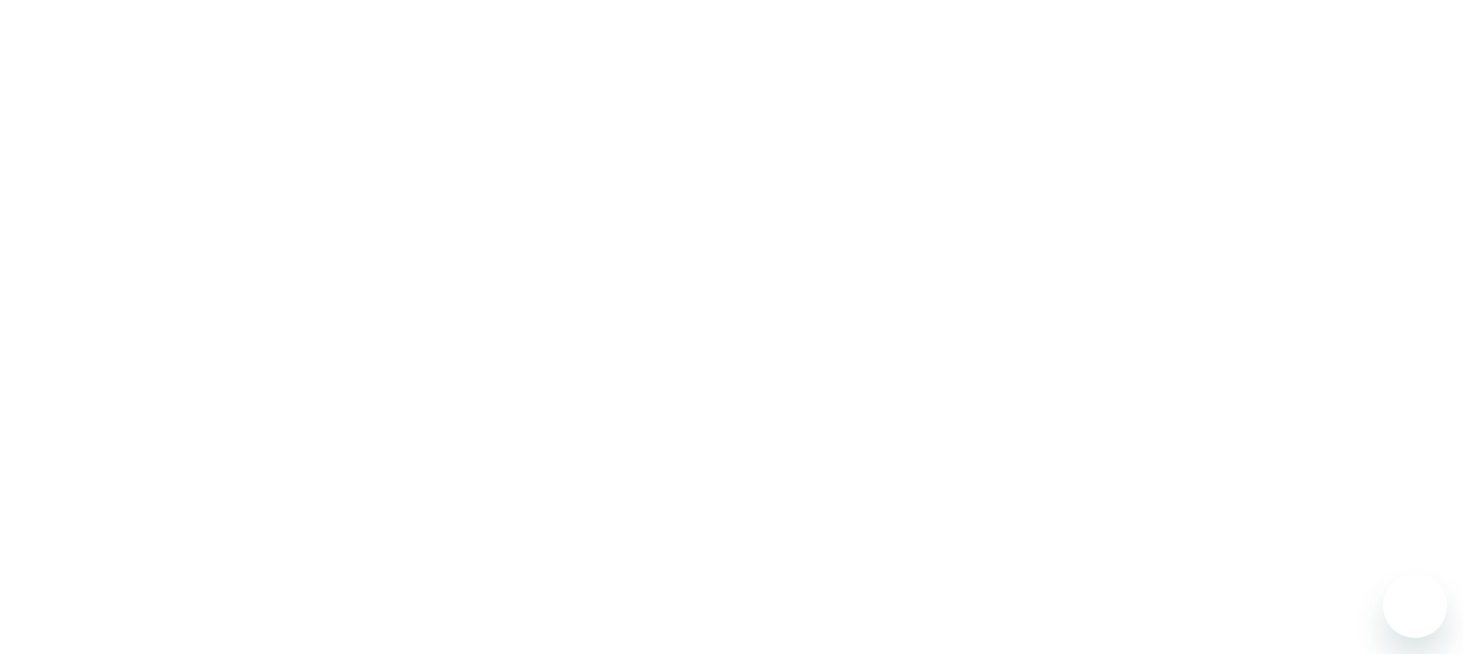 scroll, scrollTop: 0, scrollLeft: 0, axis: both 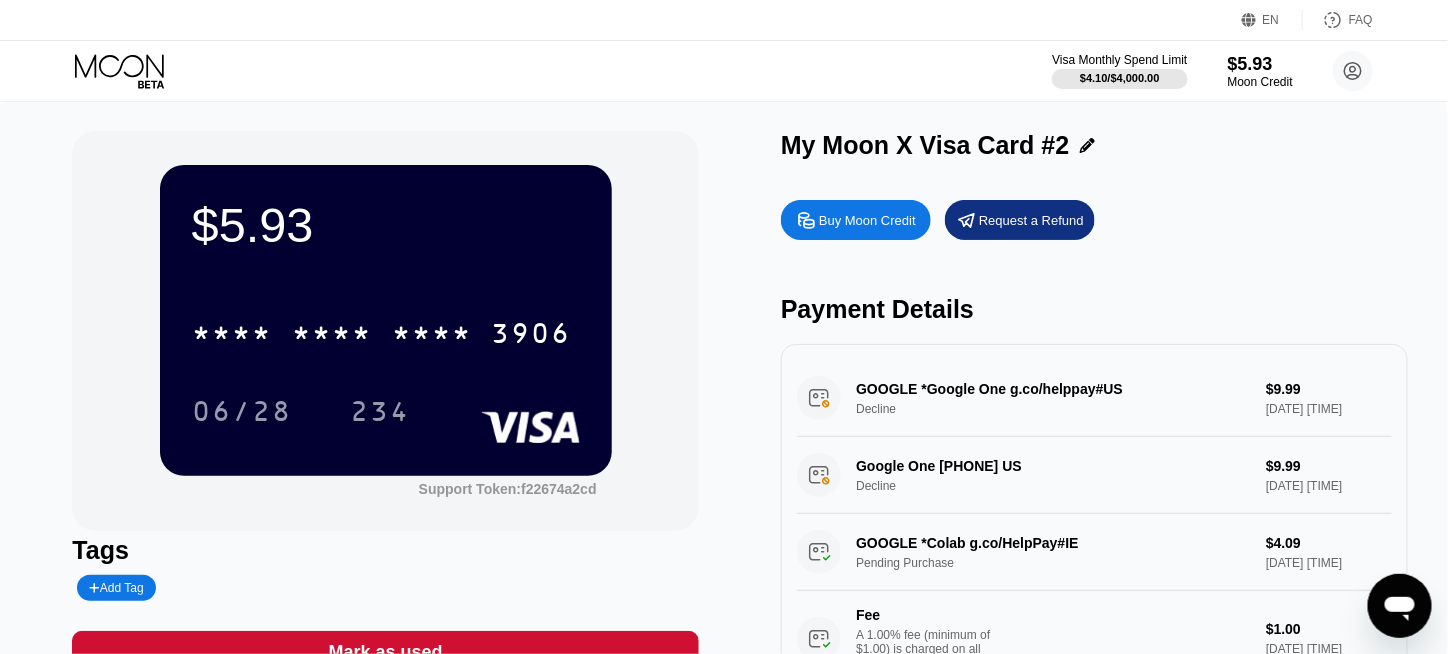 click on "$5.93 * * * * * * * * * * * * [LAST_FOUR] [MM]/[YY] [NUMBER] [EMAIL] Tags Add Tag Mark as used My Moon X Visa Card #2 Buy Moon Credit Request a Refund Payment Details GOOGLE *Google One g.co/helppay#US Decline $9.99 [DATE] [TIME] Google One [PHONE] US Decline $9.99 [DATE] [TIME] Google One [PHONE] US Decline $9.99 [DATE] [TIME] GOOGLE *Colab g.co/HelpPay#IE Pending Purchase $4.09 [DATE] [TIME] Fee A 1.00% fee (minimum of $1.00) is charged on all transactions $1.00 [DATE] [TIME] OPENAI *CHATGPT SUBSCR +[COUNTRY_CODE][PHONE] US Decline $20.00 [DATE] [TIME] OPENAI *CHATGPT SUBSCR +[COUNTRY_CODE][PHONE] US Decline $20.00 [DATE] [TIME] OPENAI *CHATGPT SUBSCR +[COUNTRY_CODE][PHONE] US Settled Purchase $20.00 [DATE] [TIME] Fee A 1.00% fee (minimum of $1.00) is charged on all transactions $1.00 [DATE] [TIME] Card Created Moon Credit Used: $2.99 $2.99 [DATE] [TIME]" at bounding box center [723, 412] 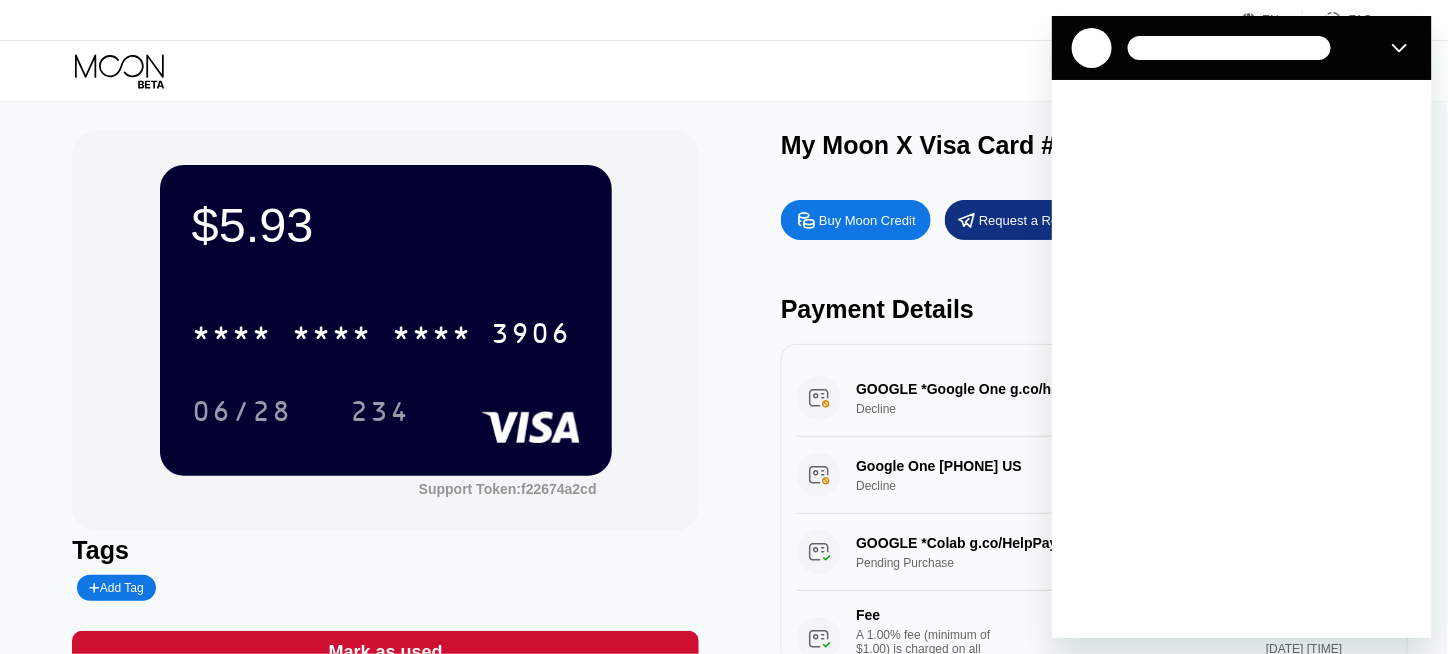 scroll, scrollTop: 0, scrollLeft: 0, axis: both 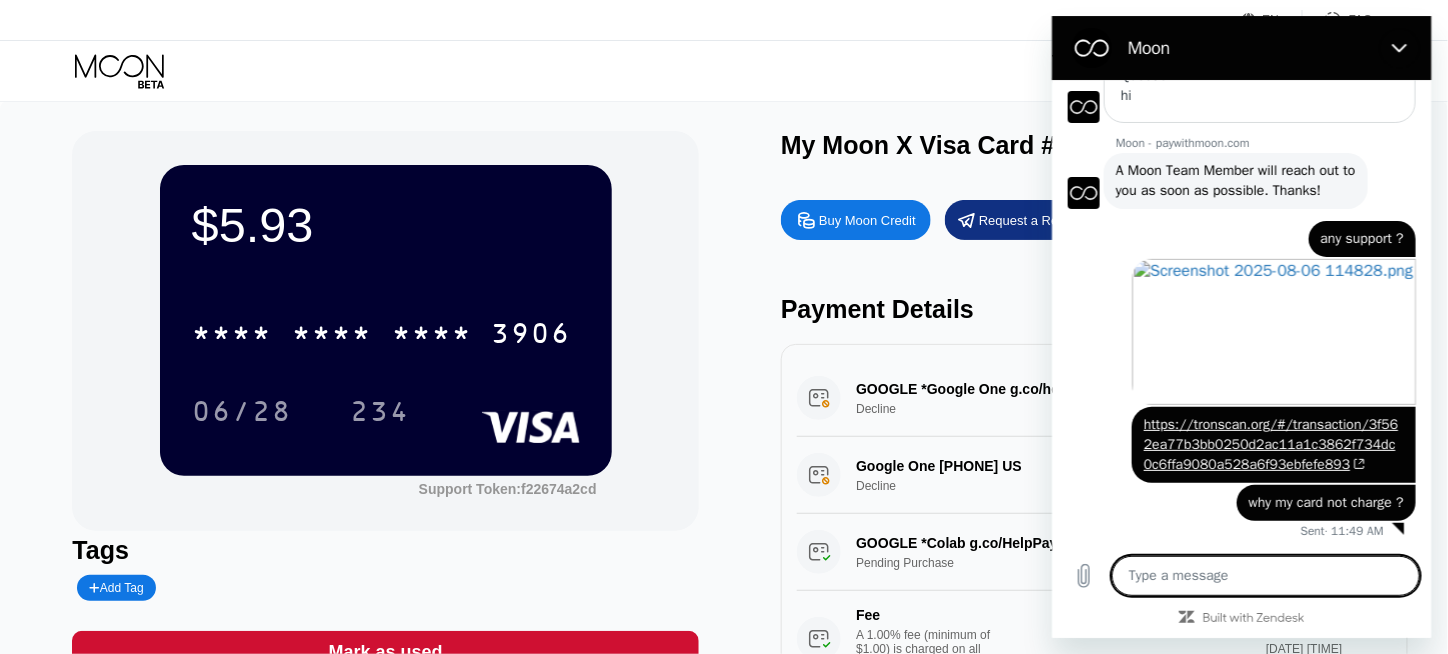 type on "x" 